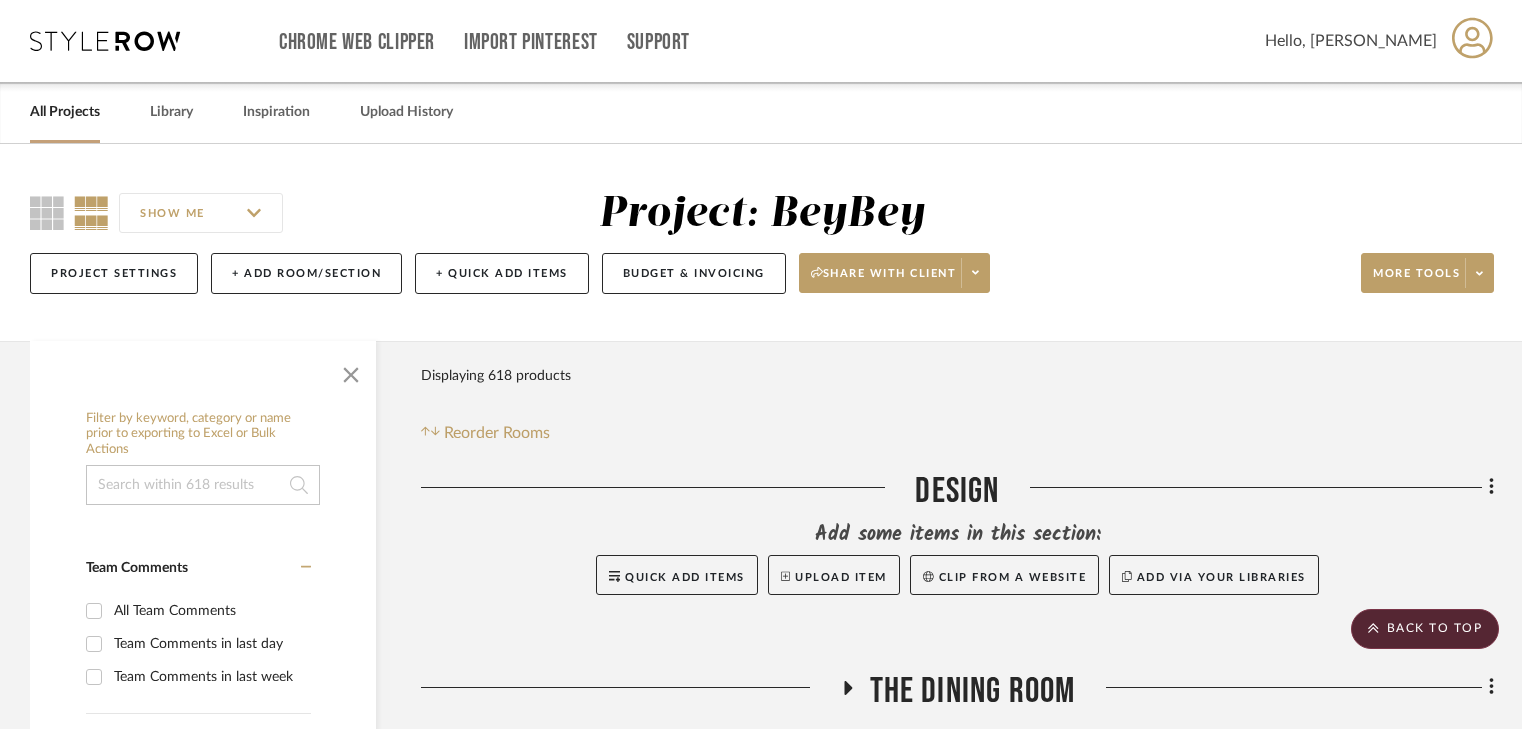 scroll, scrollTop: 664, scrollLeft: 0, axis: vertical 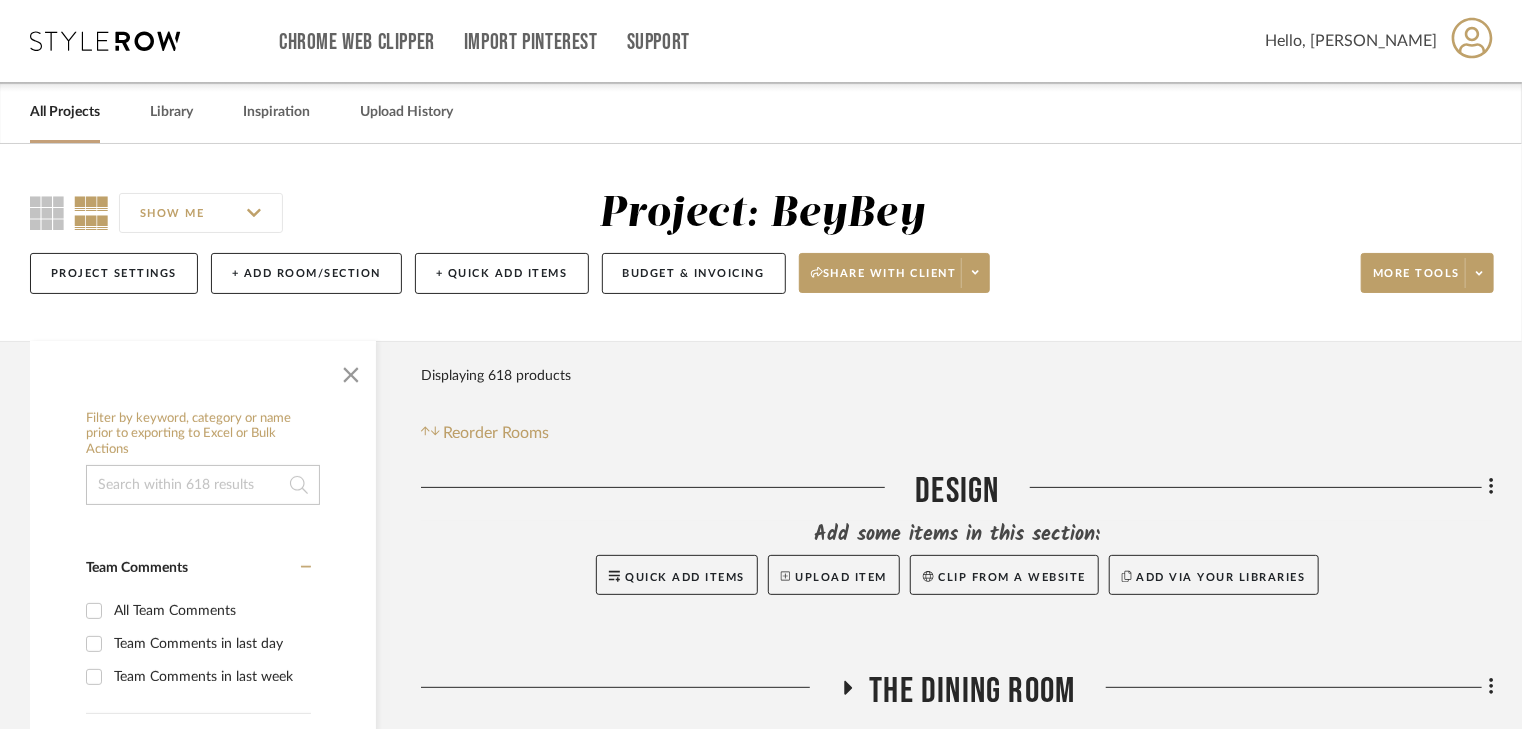 click on "All Projects" at bounding box center (65, 112) 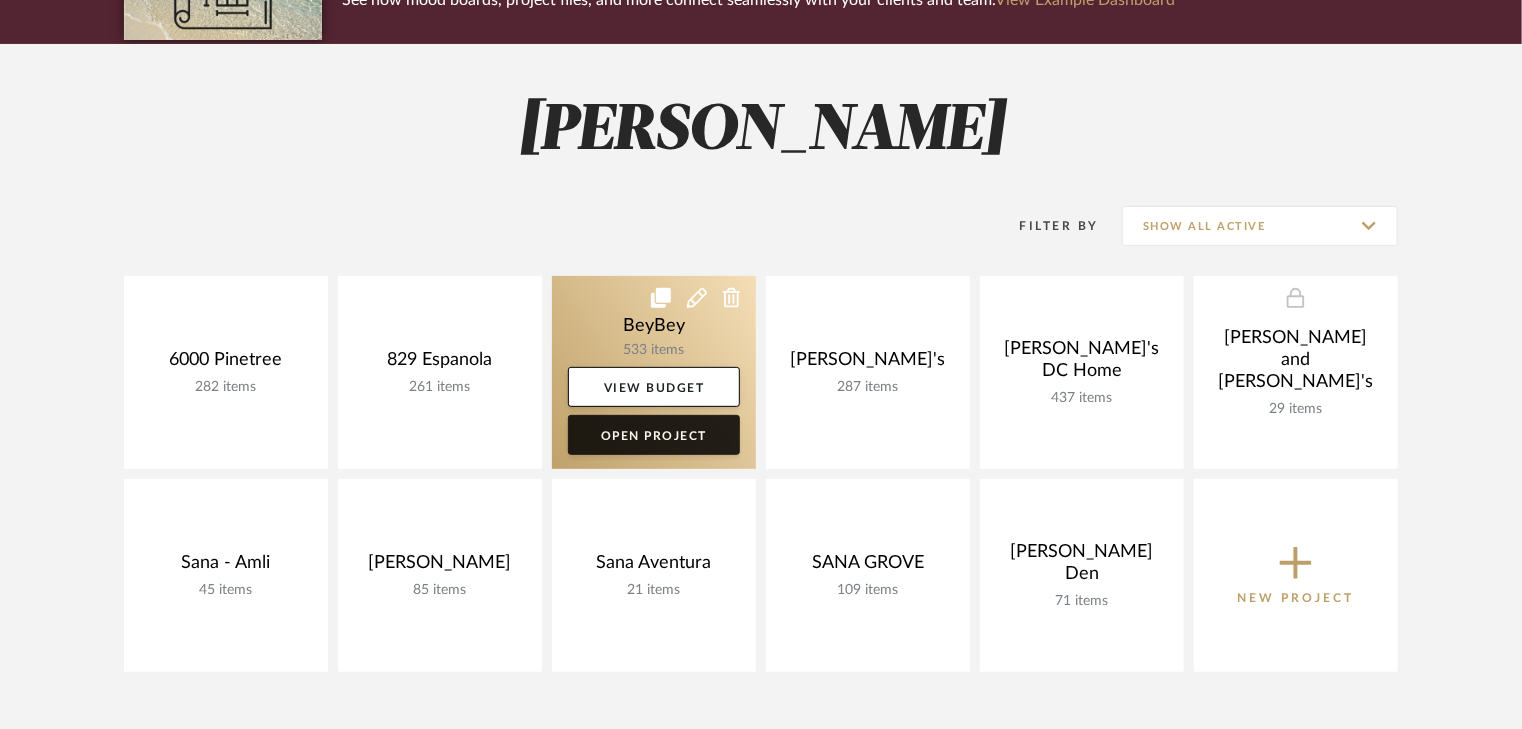 scroll, scrollTop: 240, scrollLeft: 0, axis: vertical 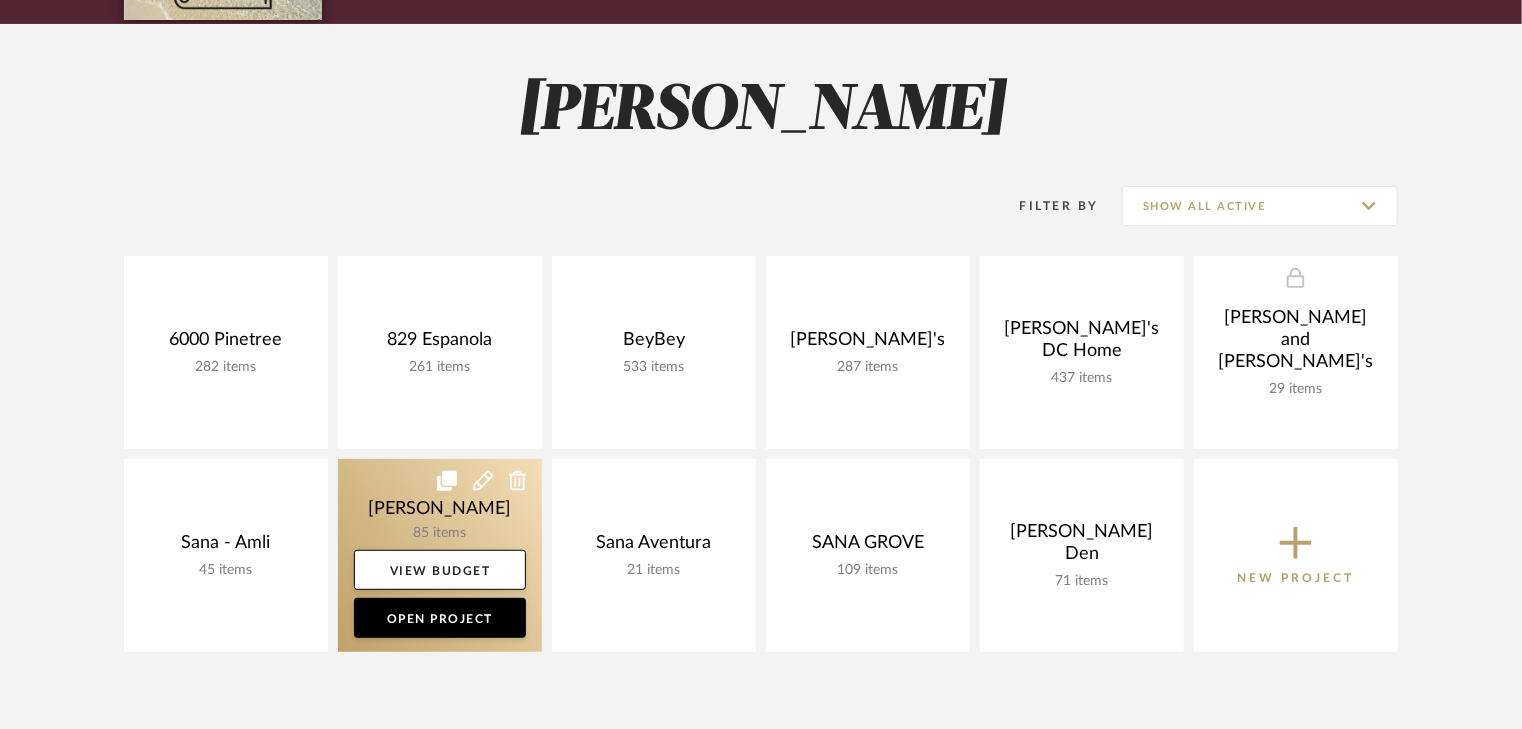 click 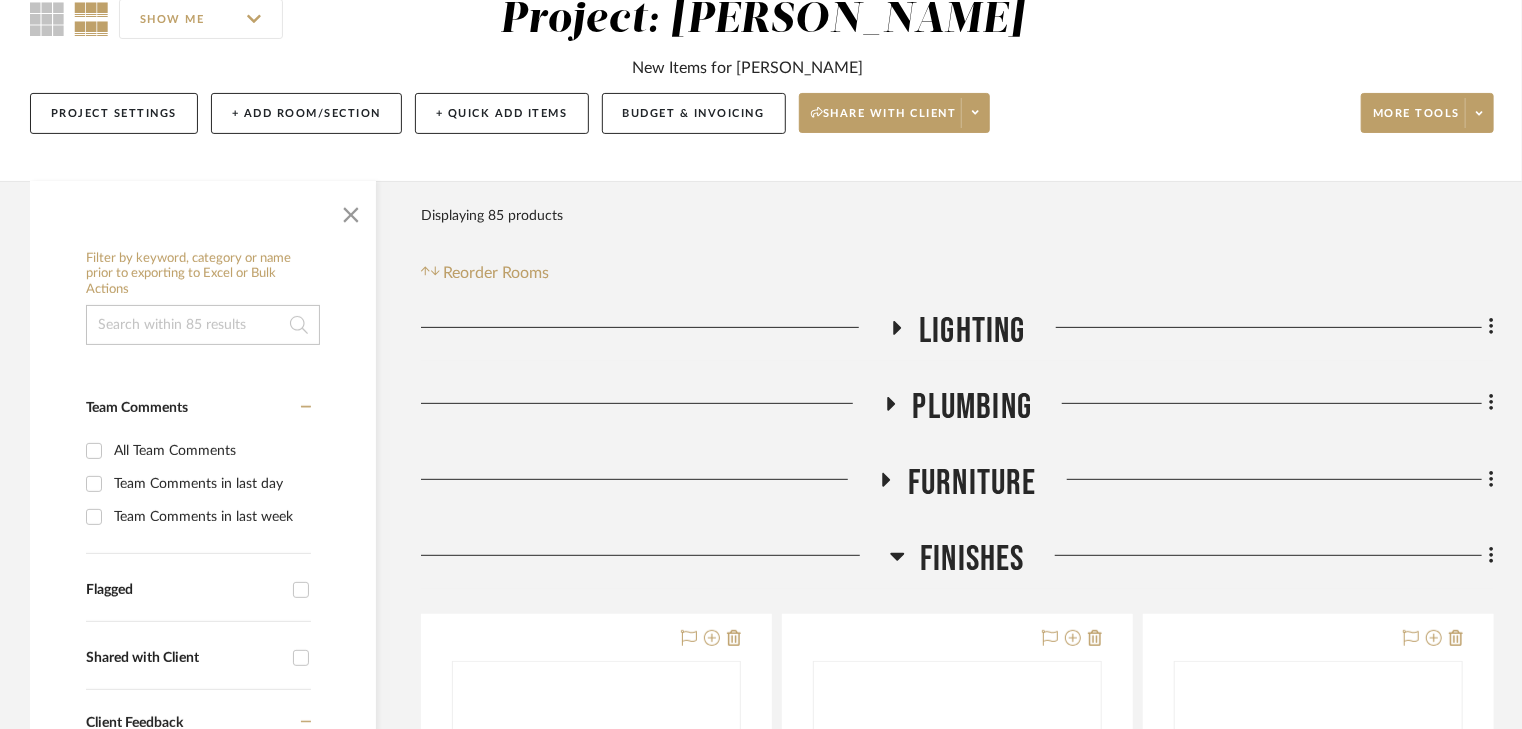 scroll, scrollTop: 320, scrollLeft: 0, axis: vertical 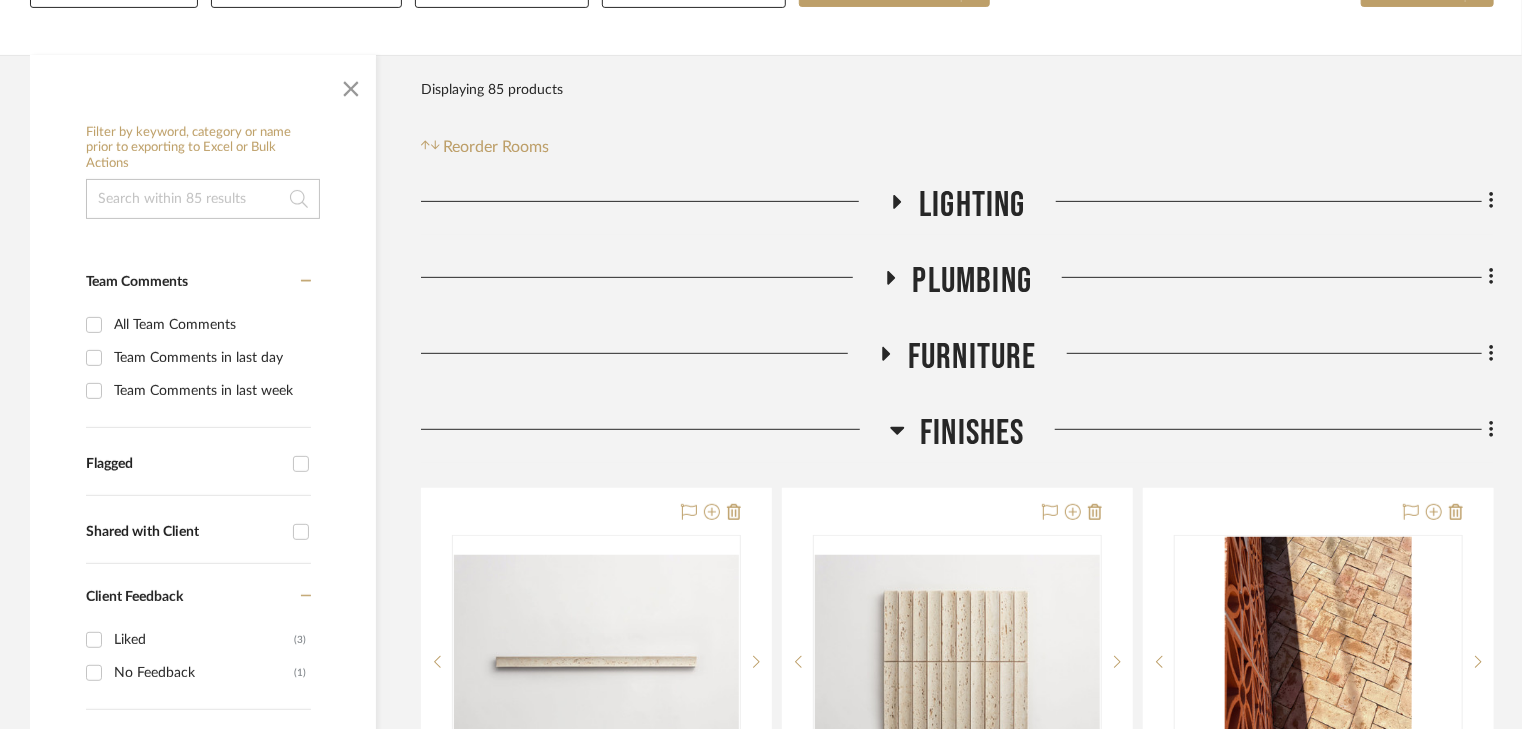 click 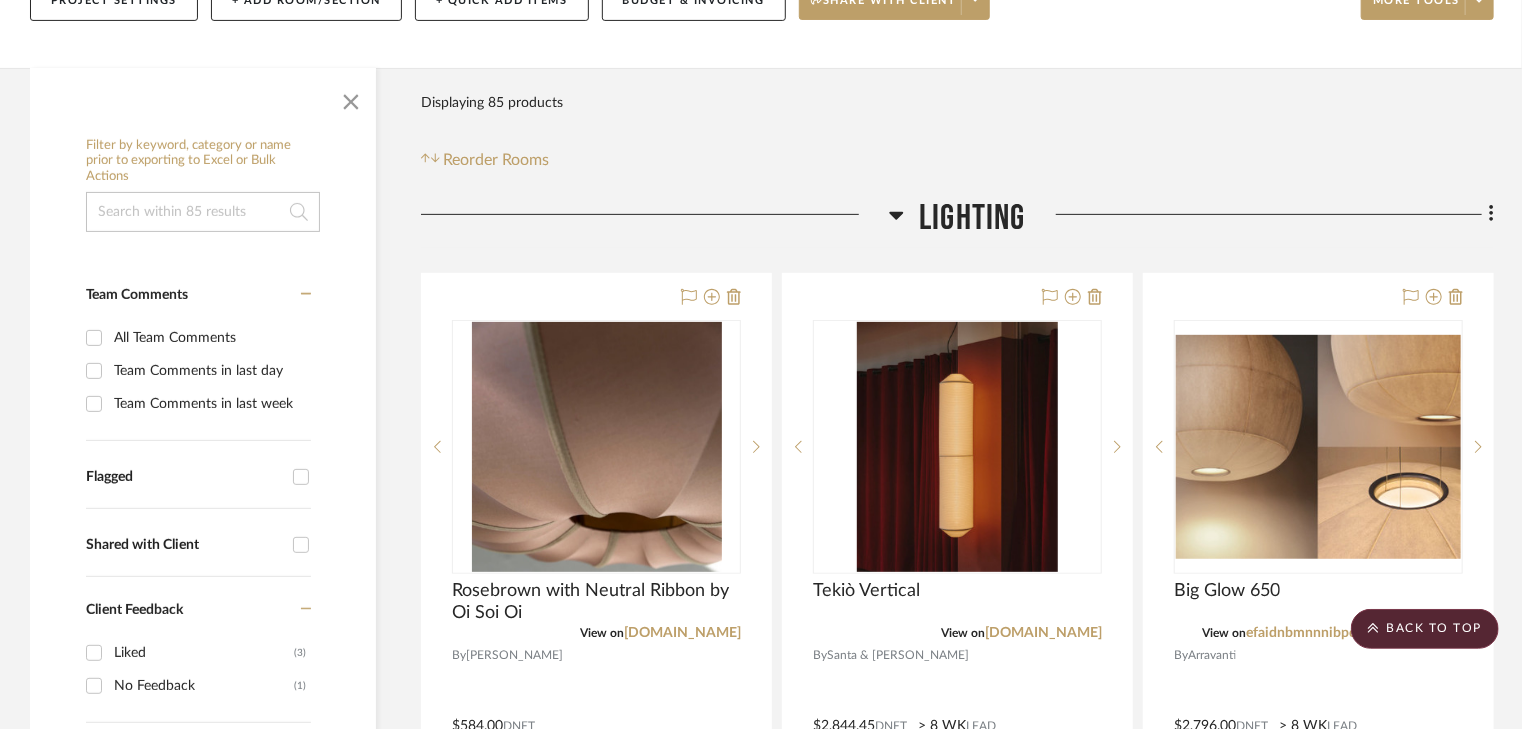 scroll, scrollTop: 160, scrollLeft: 0, axis: vertical 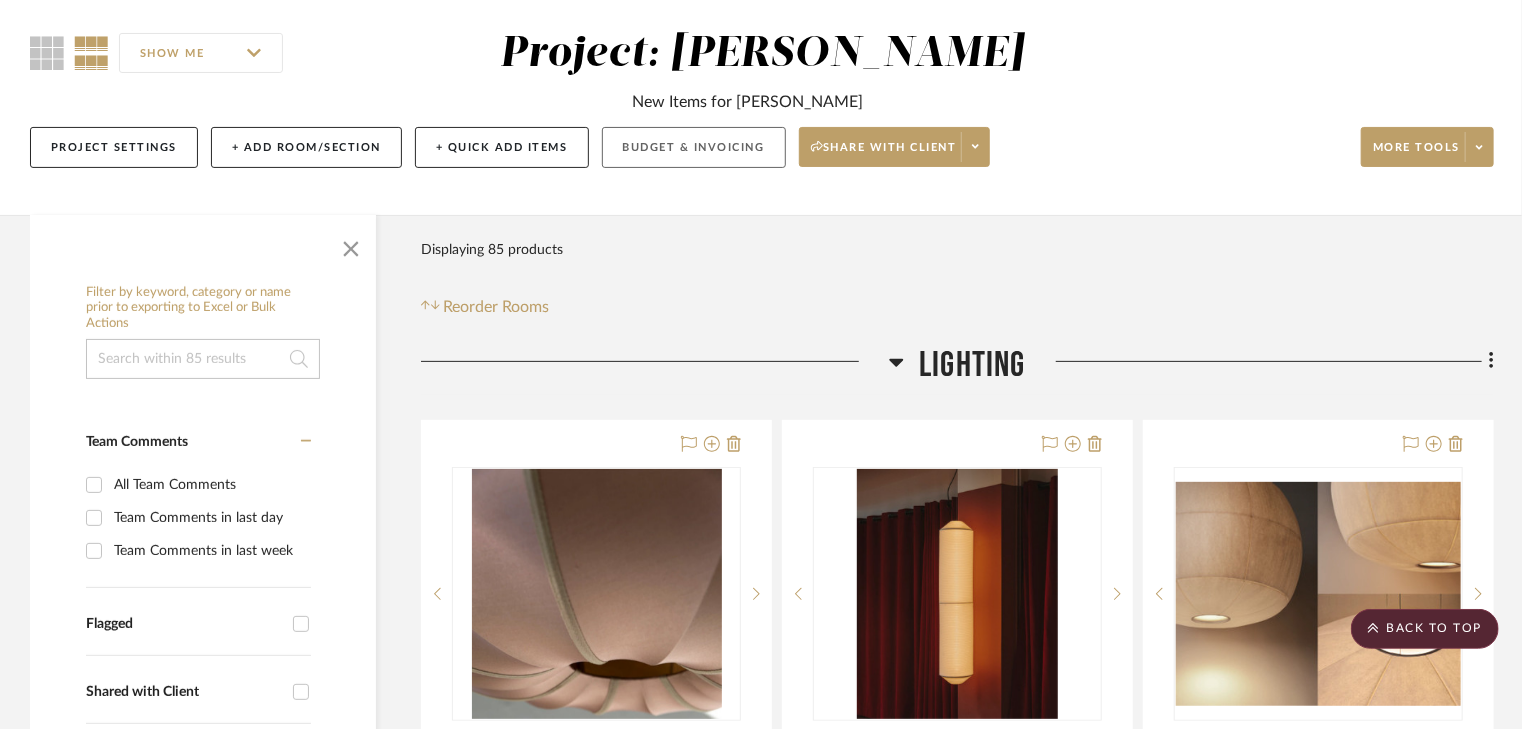 click on "Budget & Invoicing" 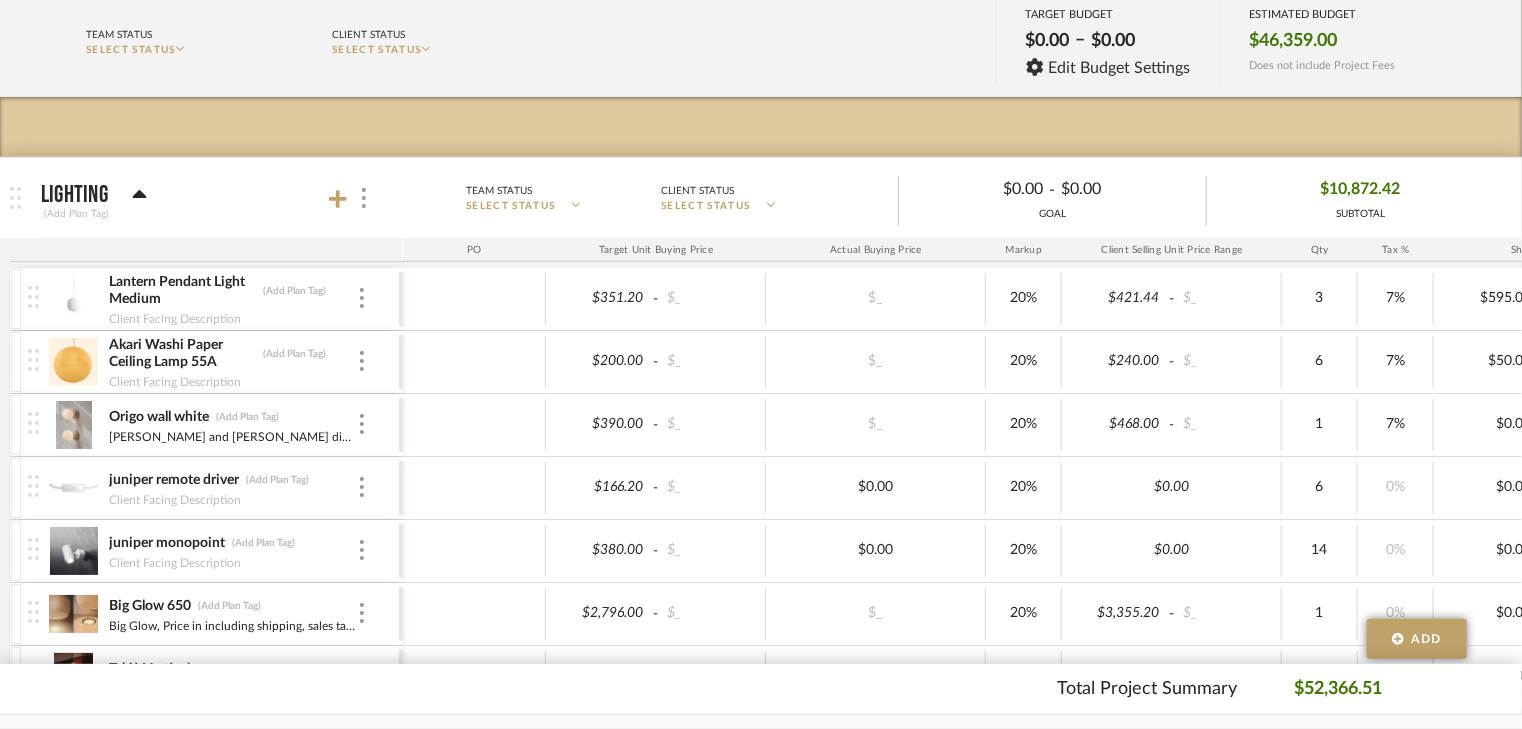 scroll, scrollTop: 320, scrollLeft: 0, axis: vertical 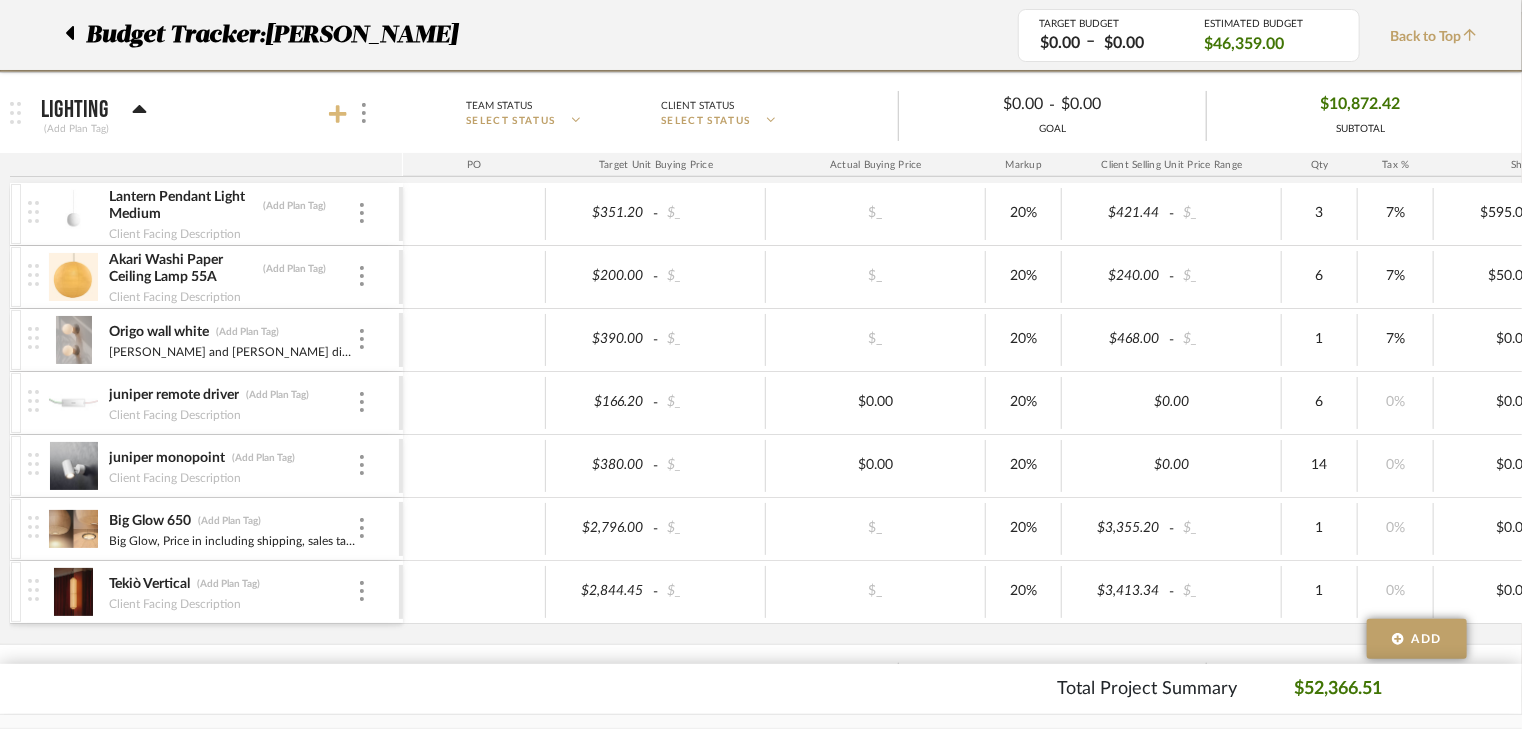 click 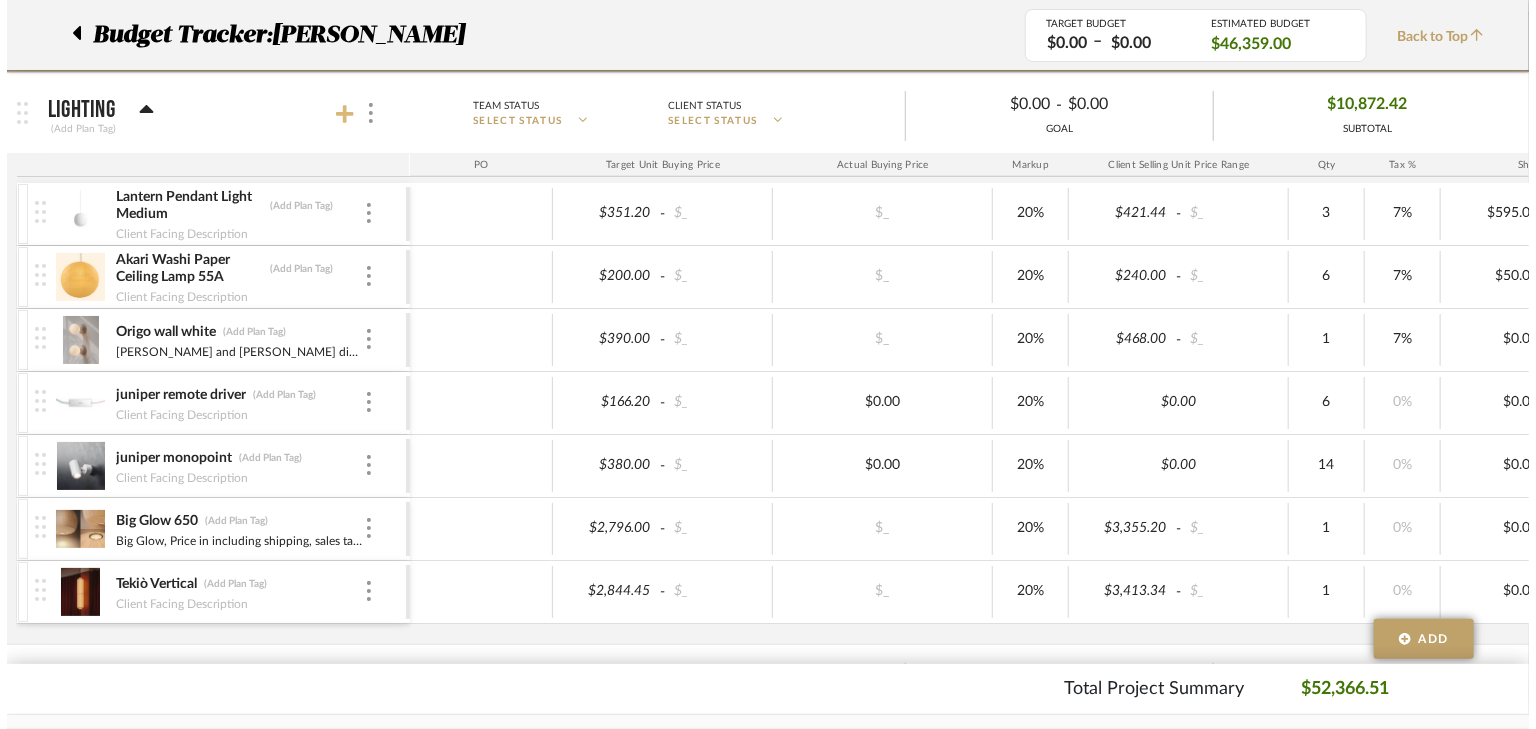 scroll, scrollTop: 0, scrollLeft: 0, axis: both 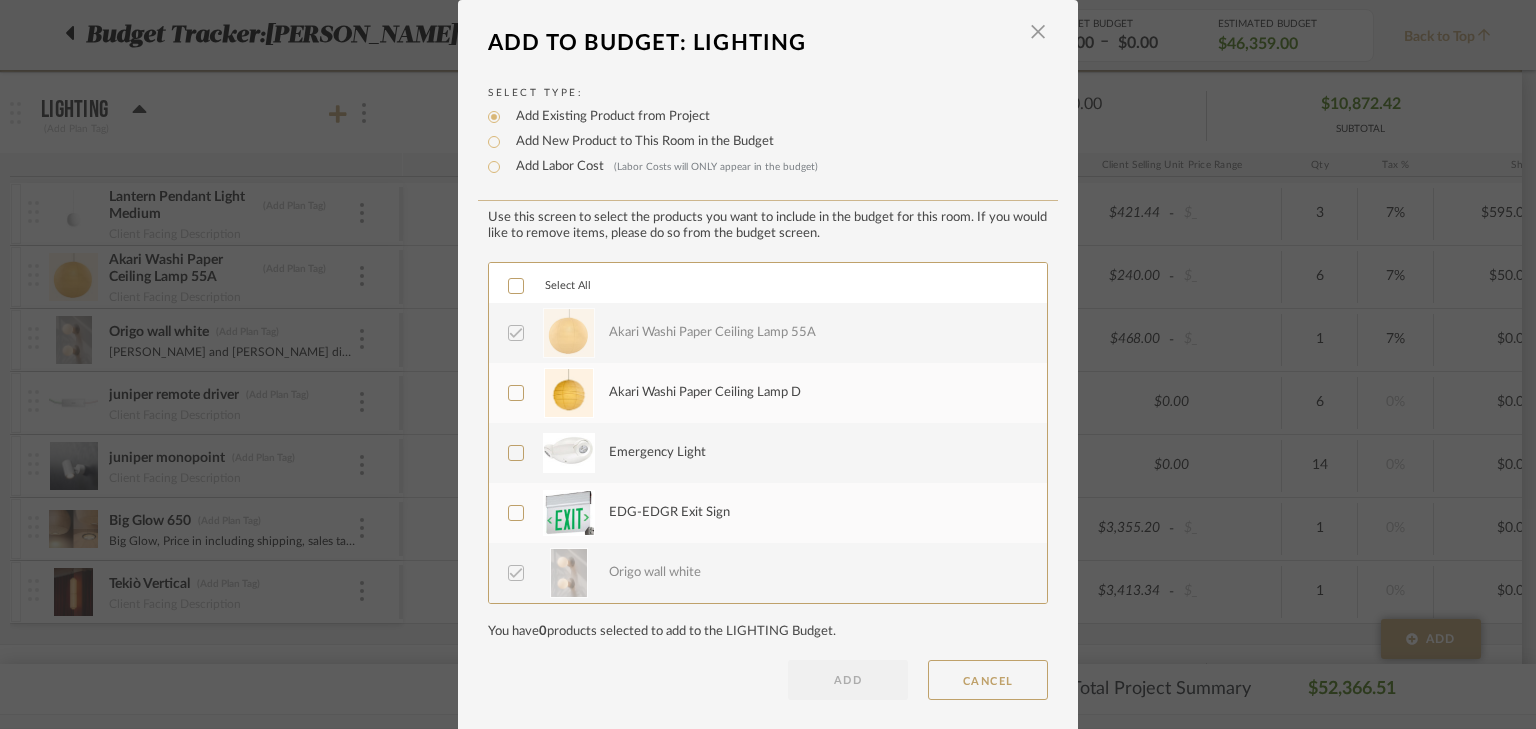 click 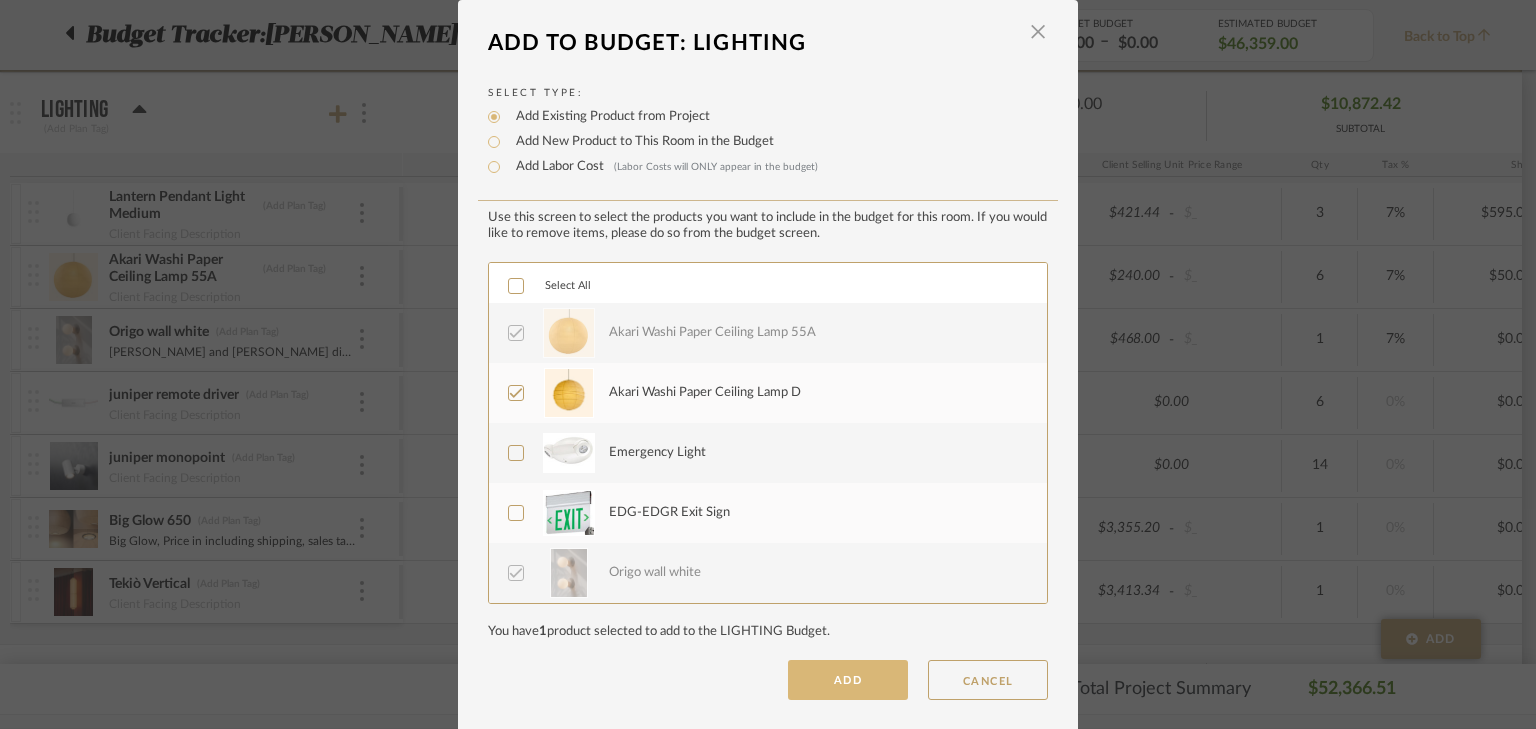 click on "ADD" at bounding box center (848, 680) 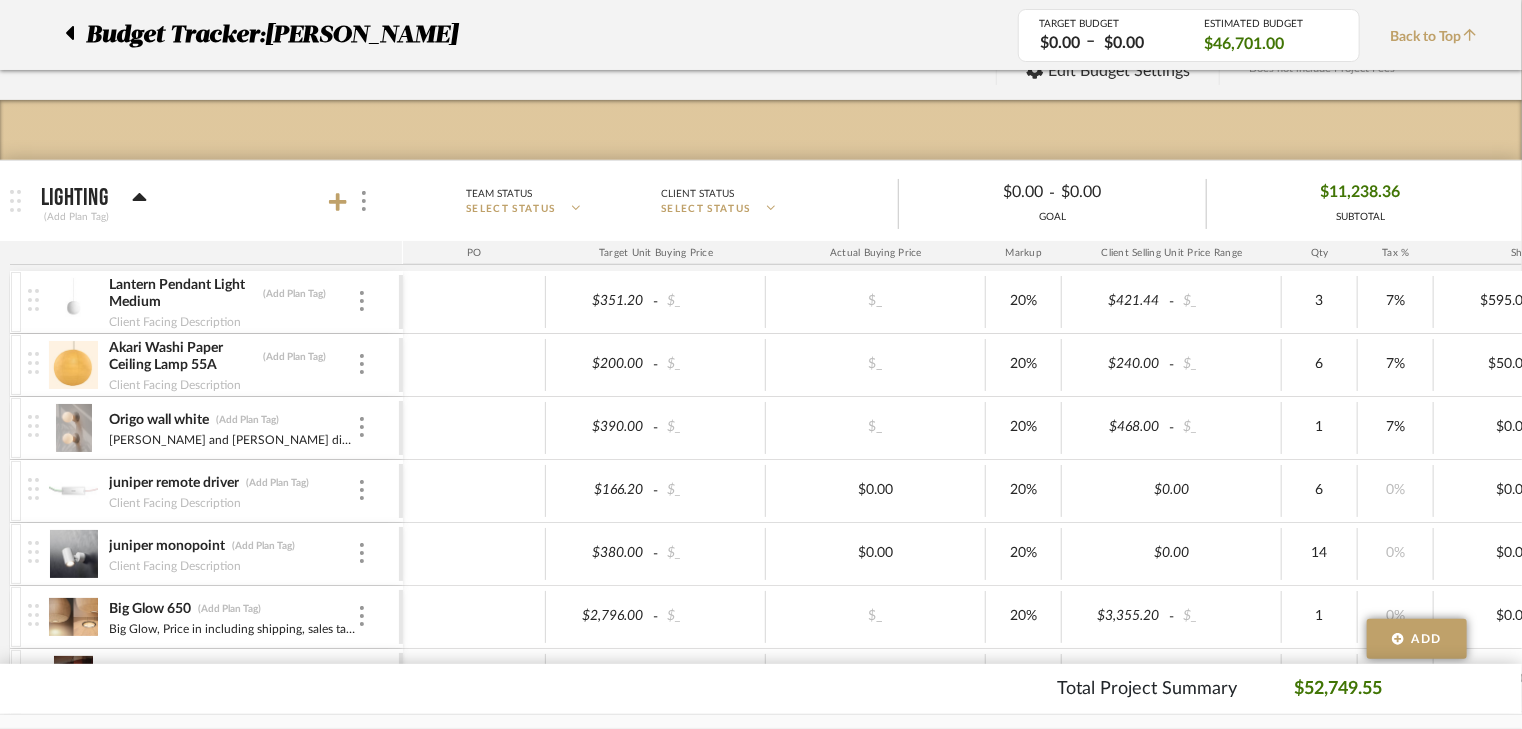 scroll, scrollTop: 80, scrollLeft: 0, axis: vertical 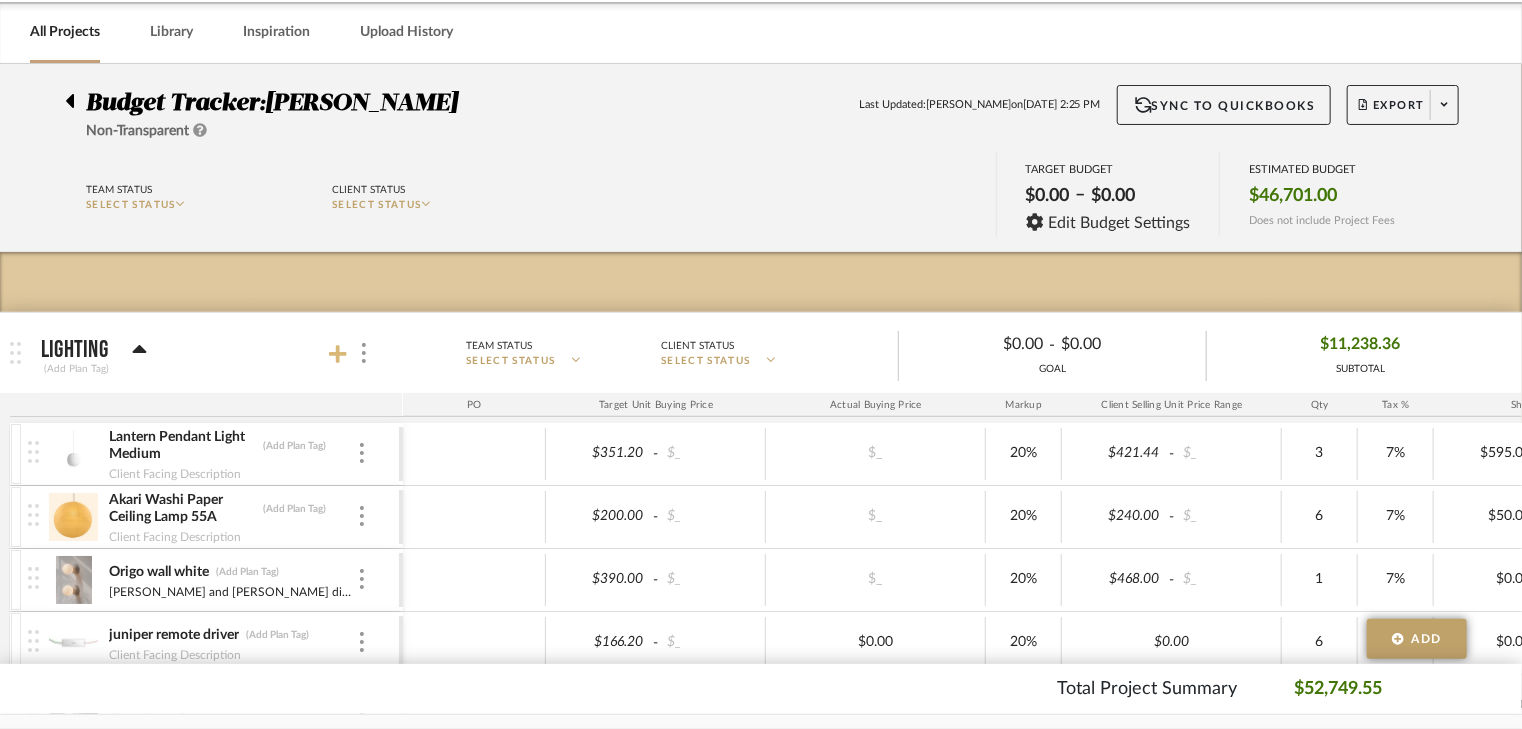 click 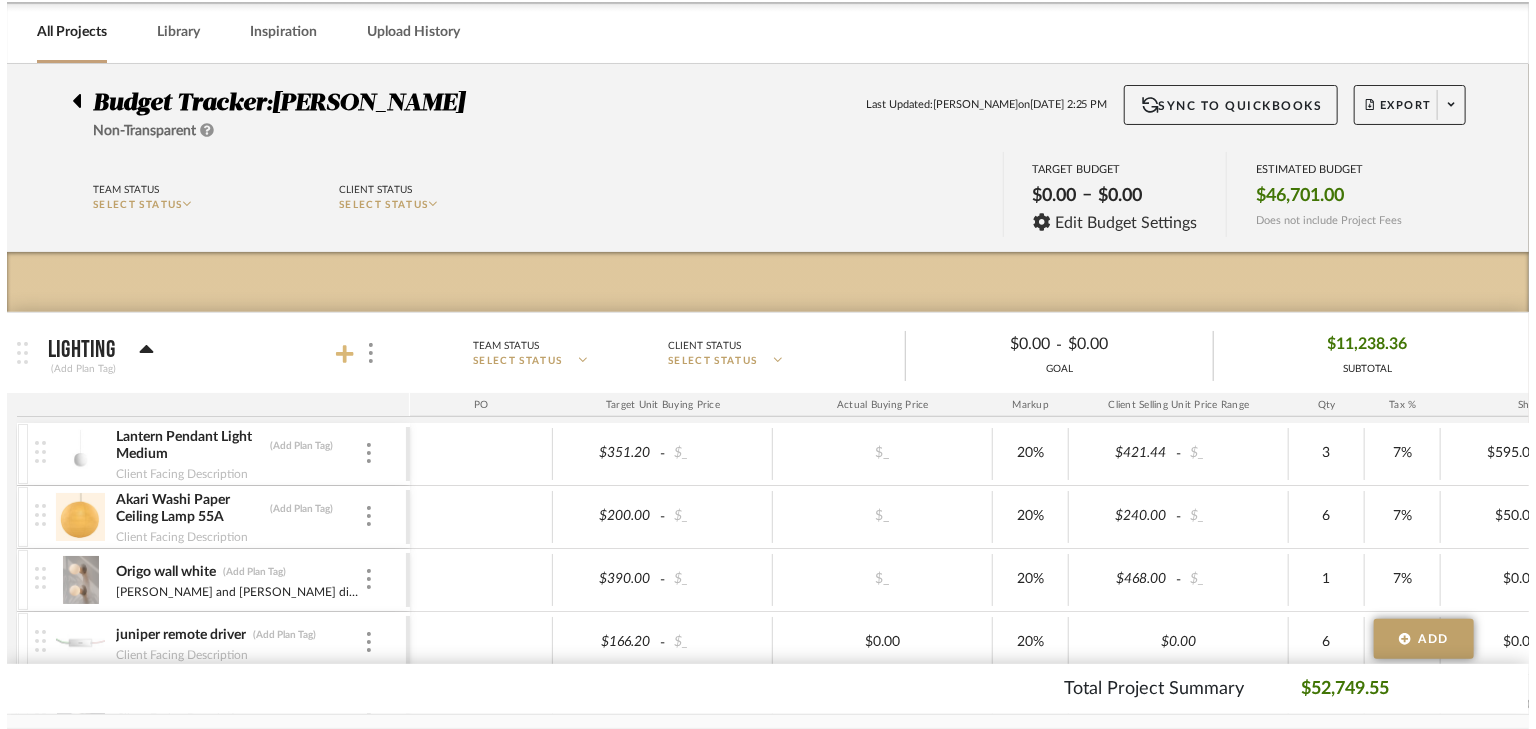 scroll, scrollTop: 0, scrollLeft: 0, axis: both 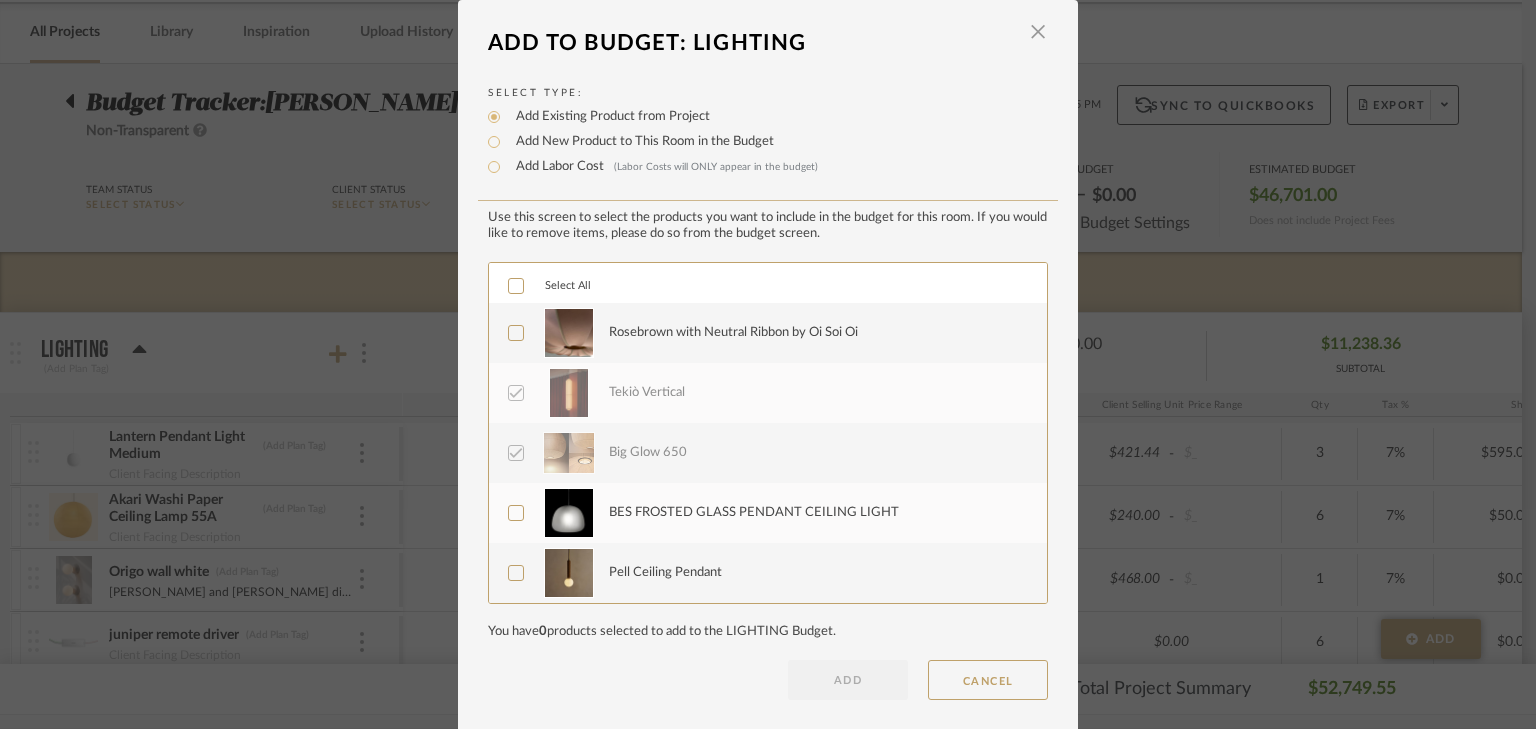 click 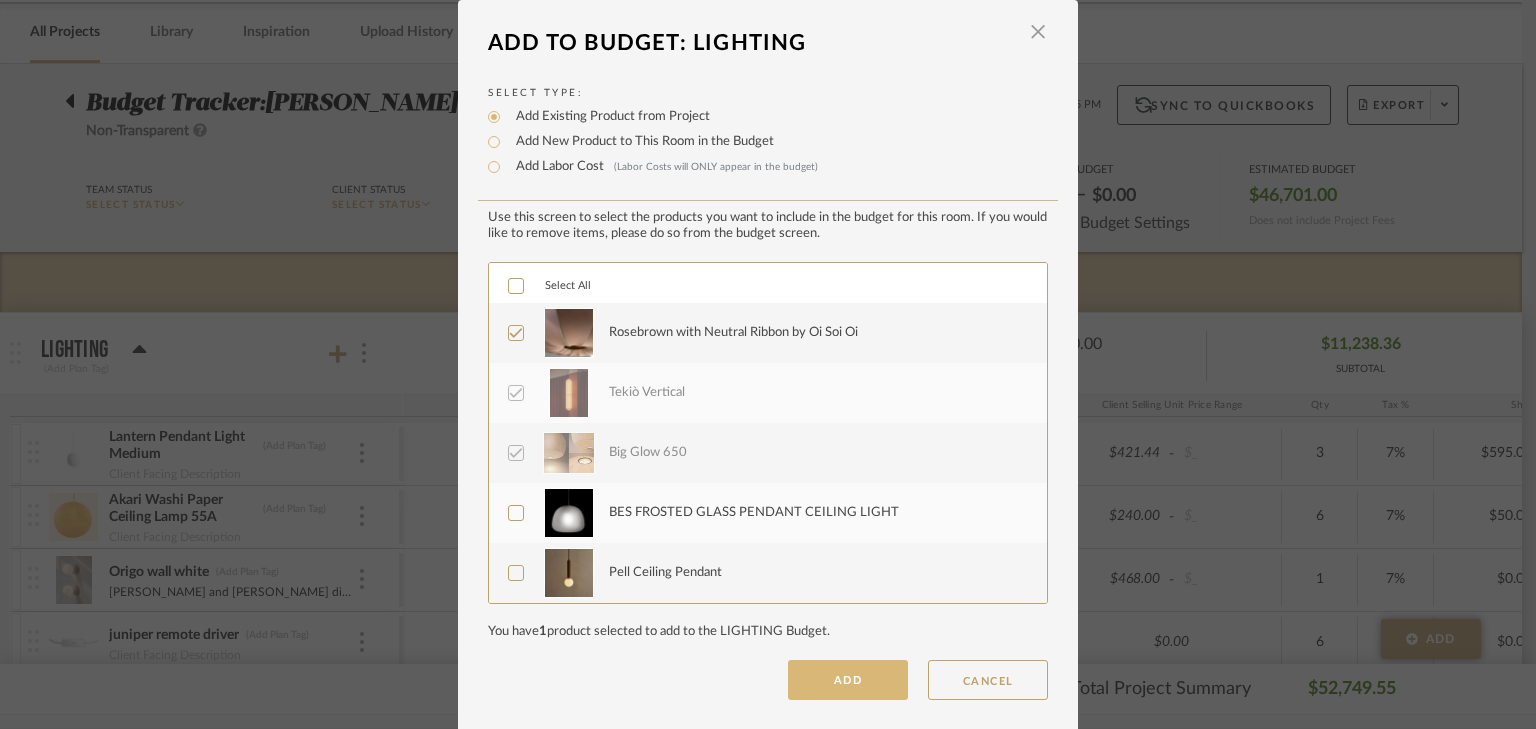 click on "ADD" at bounding box center [848, 680] 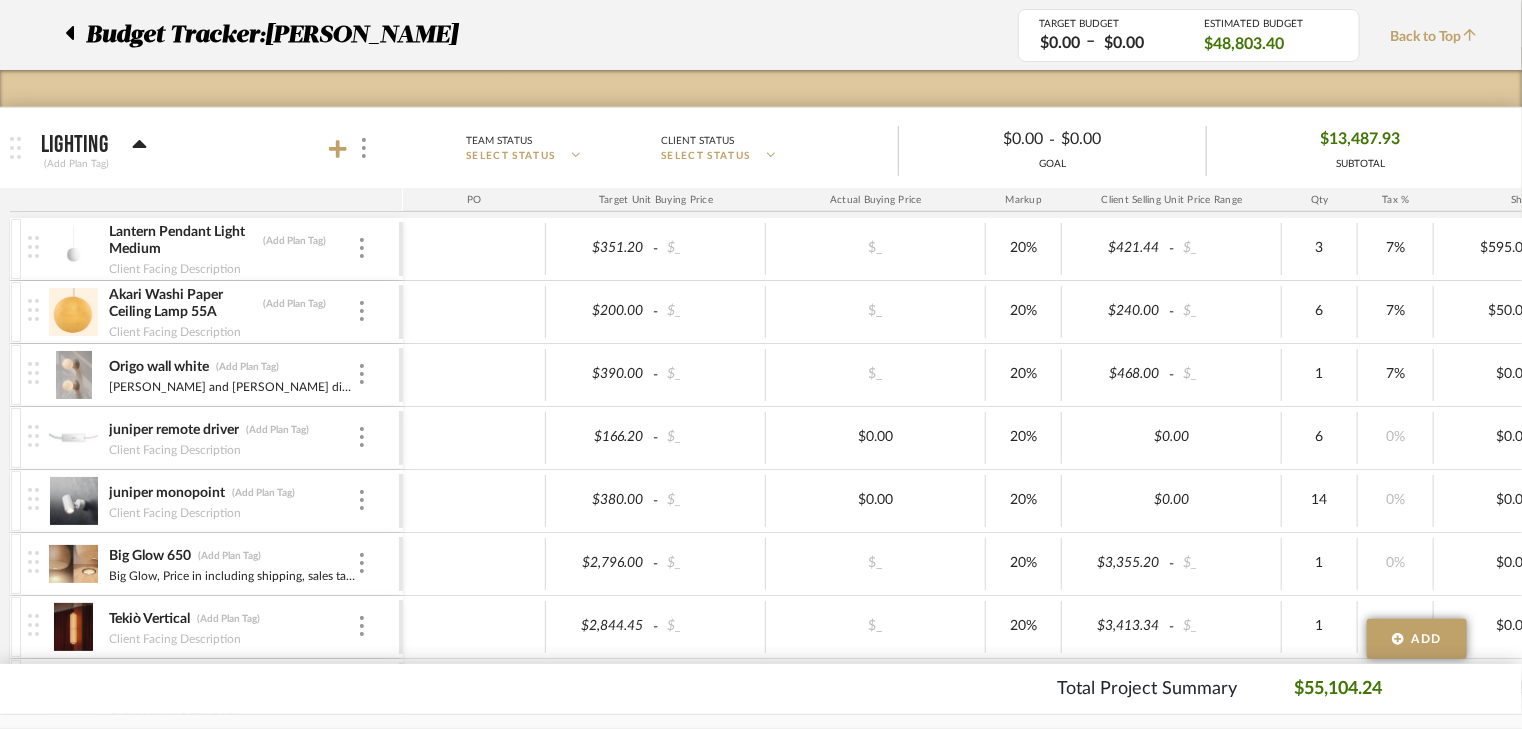scroll, scrollTop: 80, scrollLeft: 0, axis: vertical 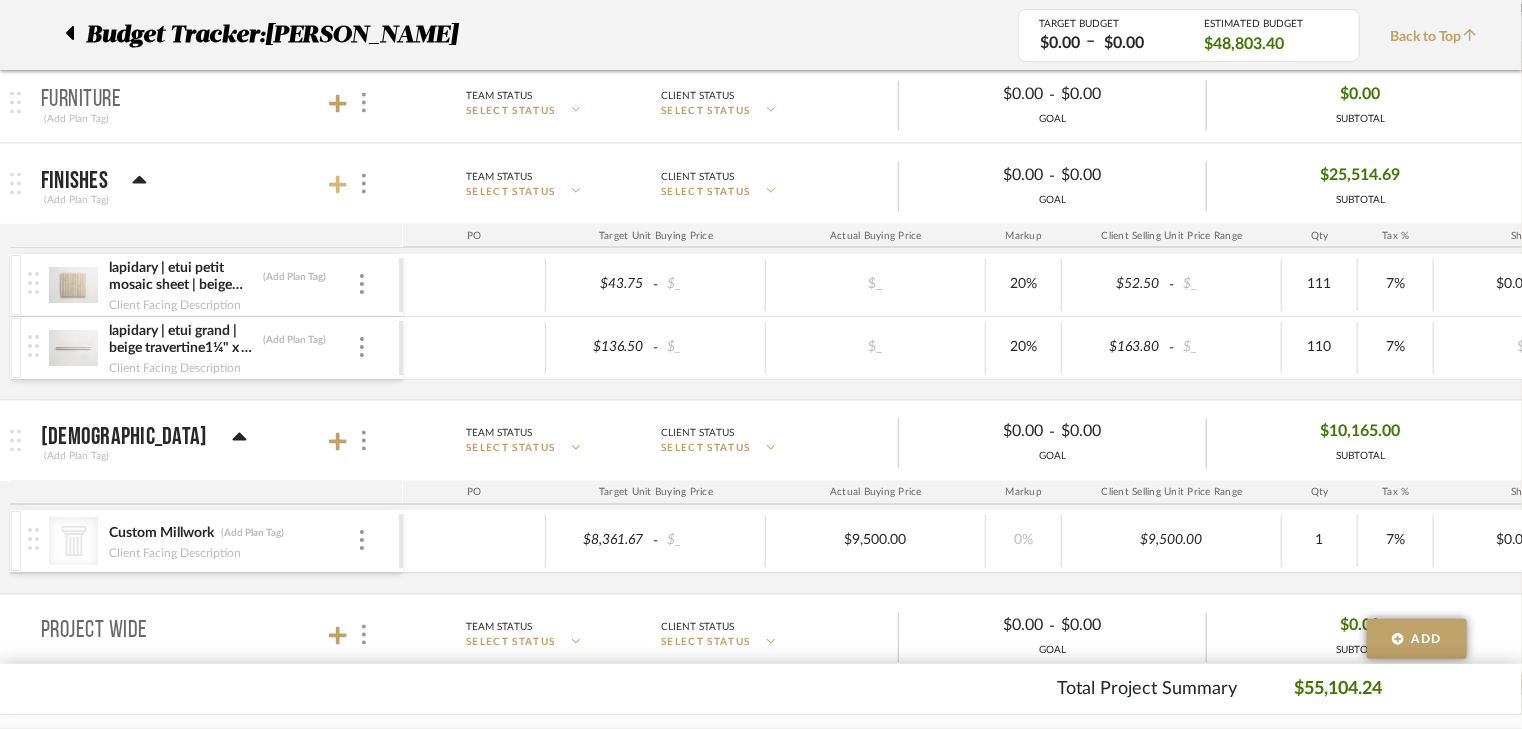 click 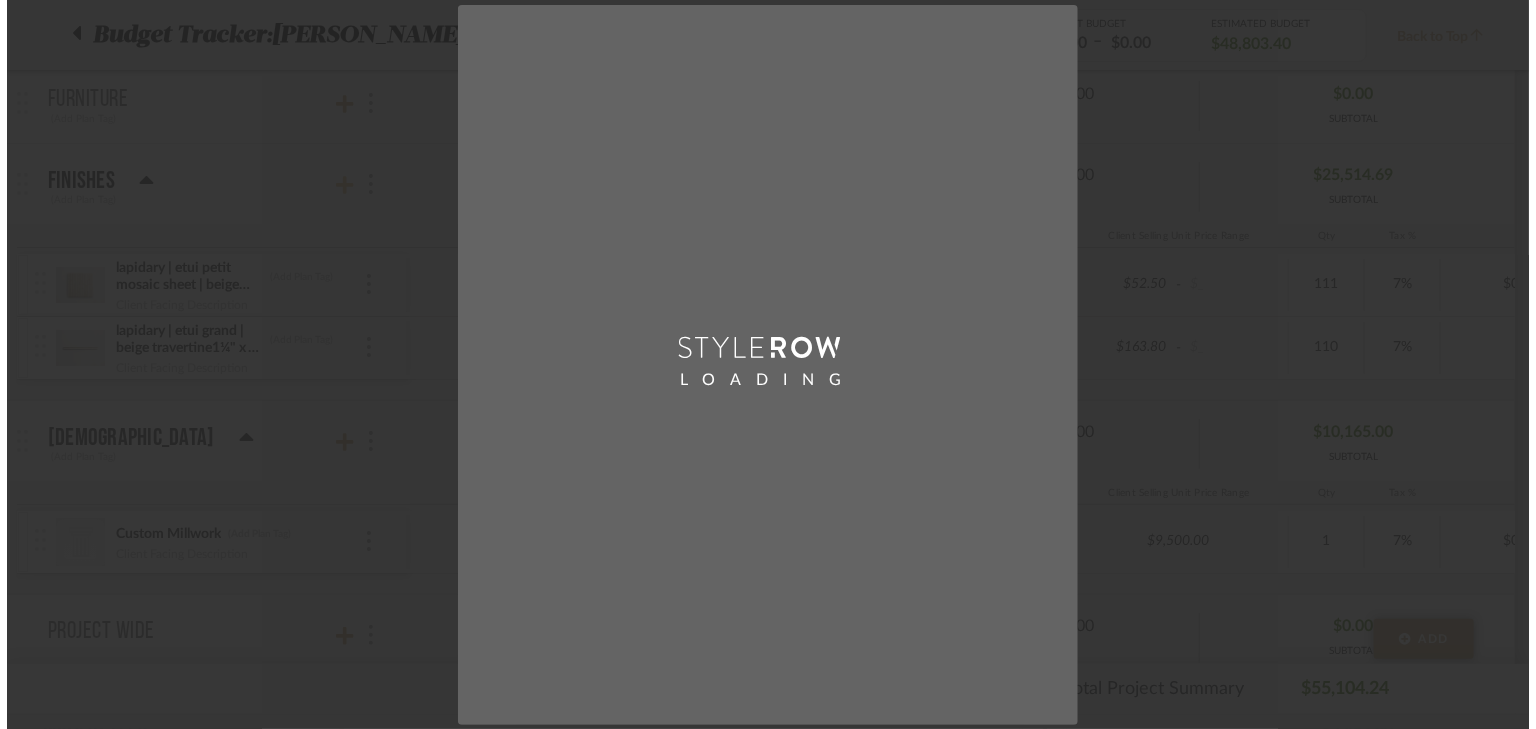 scroll, scrollTop: 0, scrollLeft: 0, axis: both 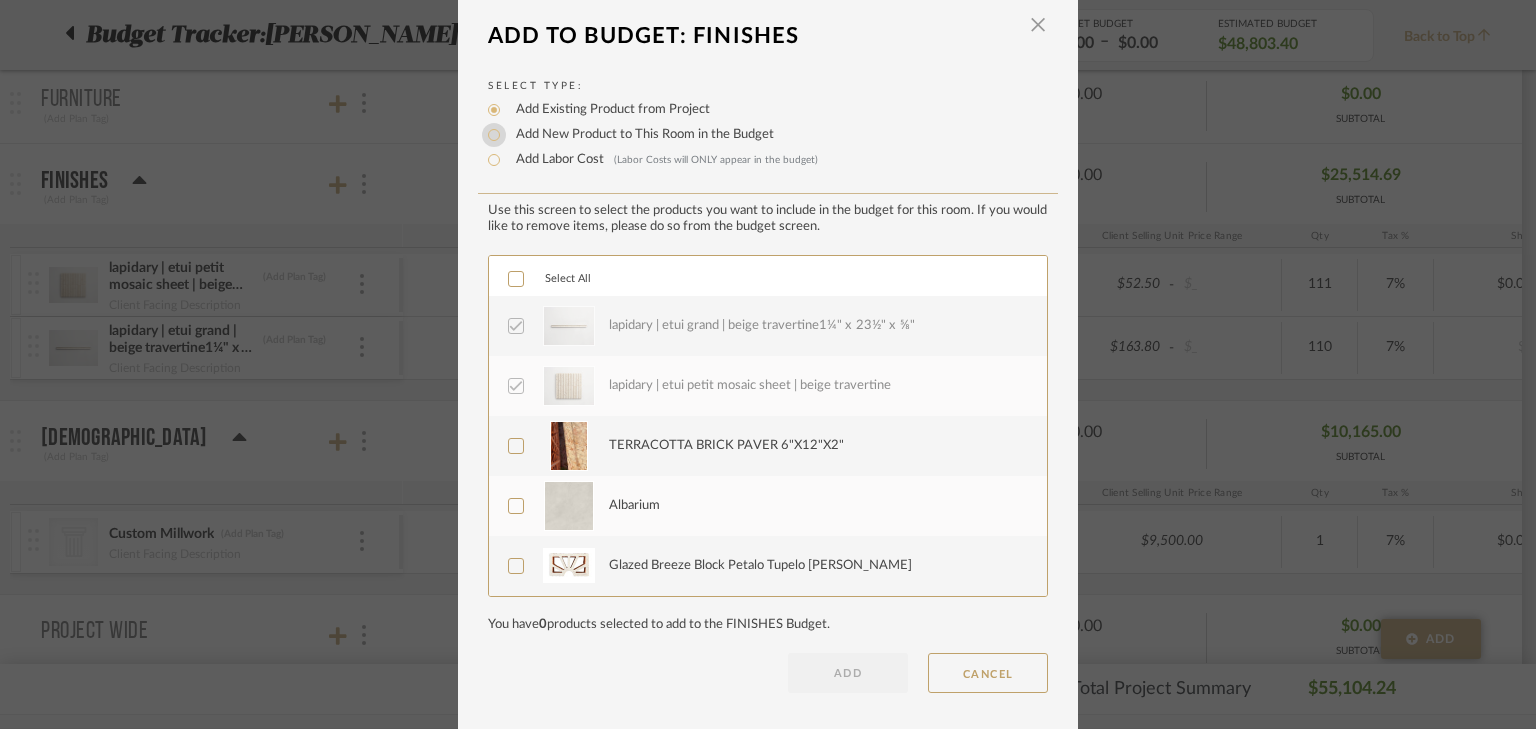 click on "Add New Product to This Room in the Budget" at bounding box center (494, 135) 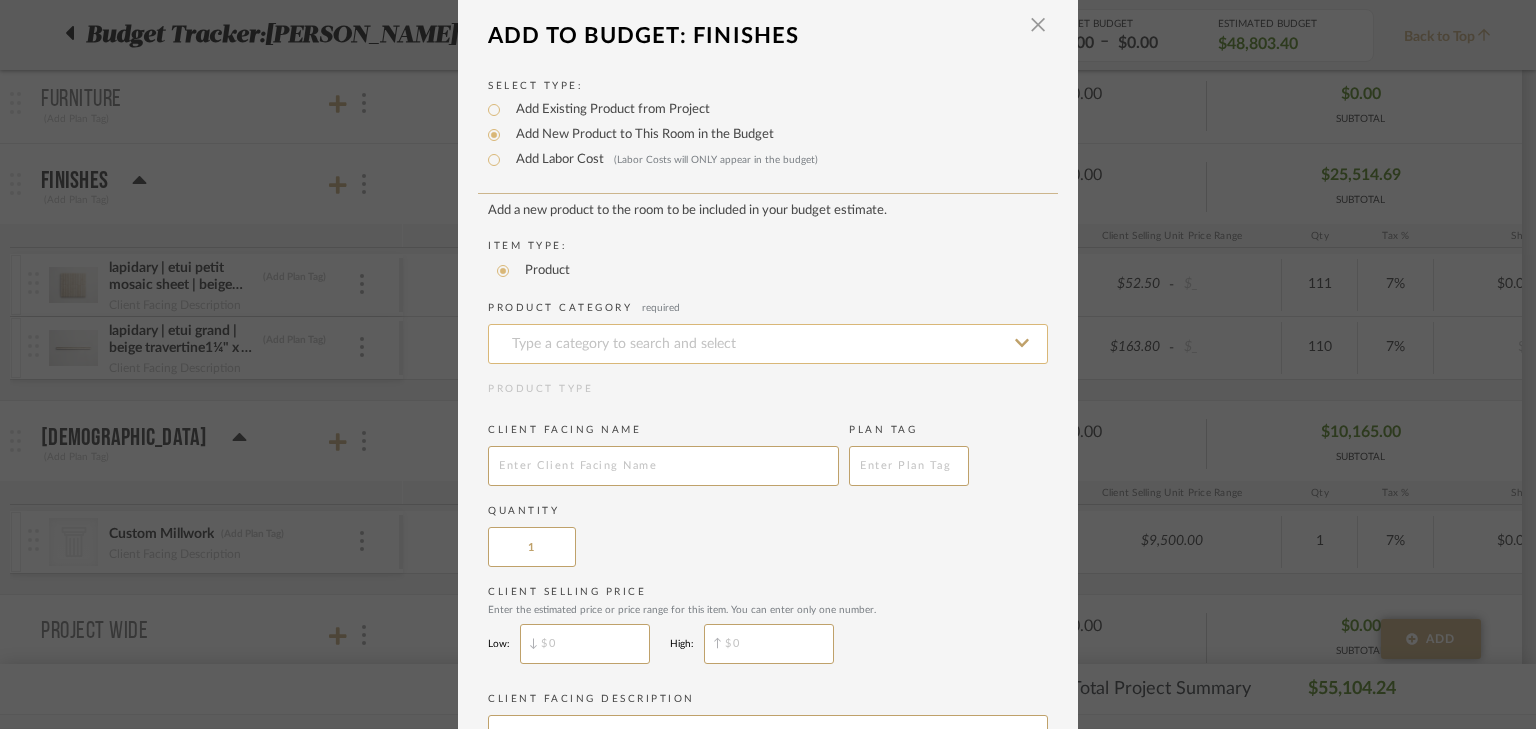 click at bounding box center [768, 344] 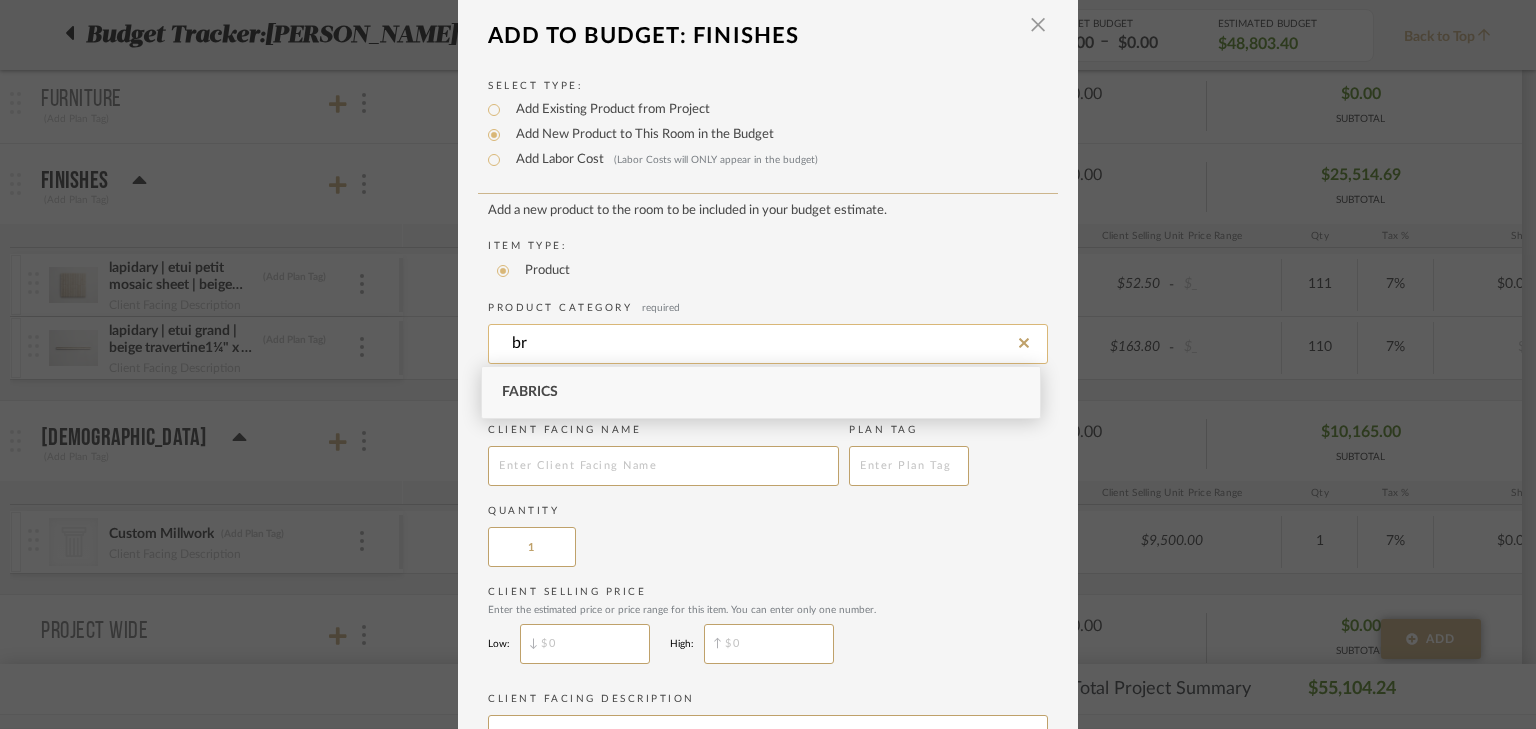 type on "b" 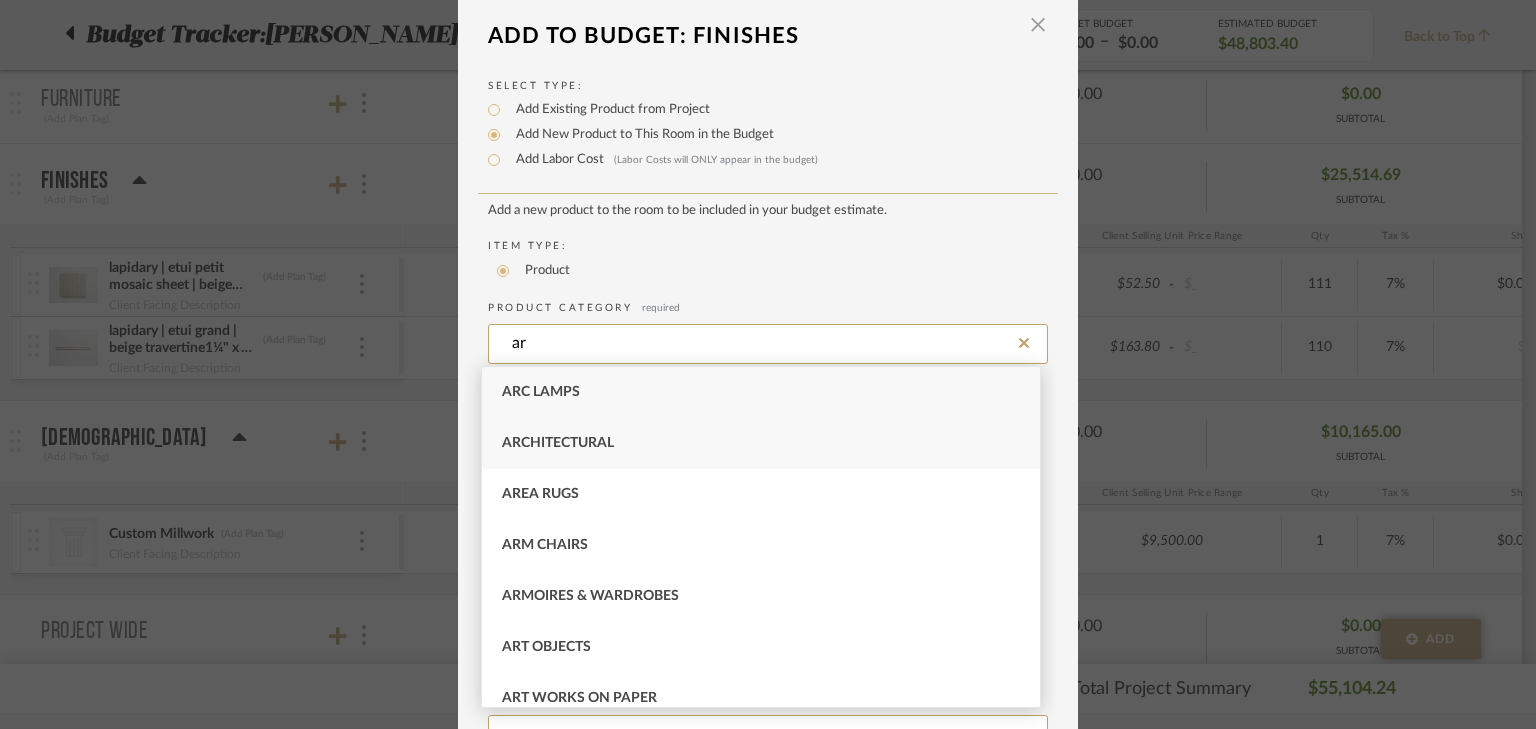 click on "Architectural" at bounding box center [761, 443] 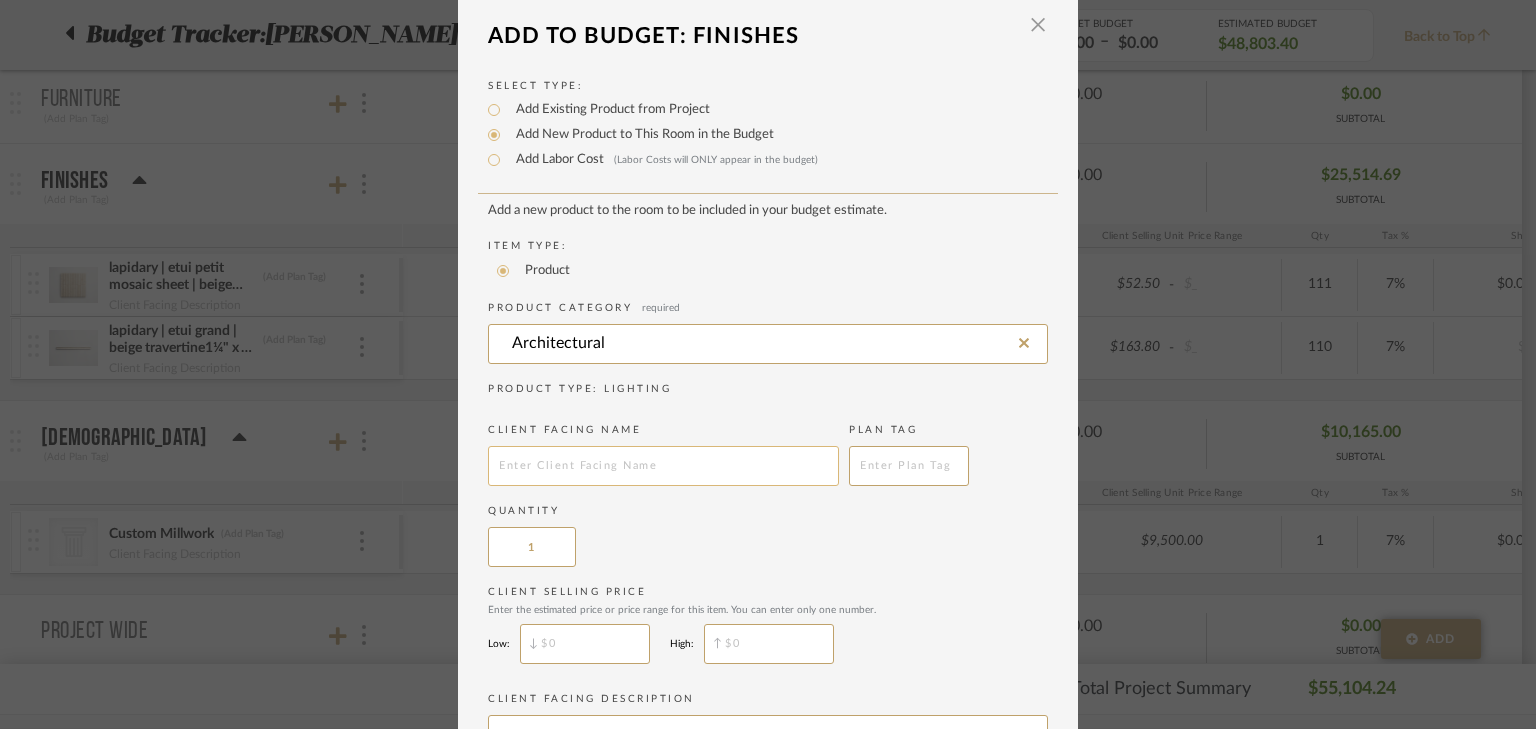 click at bounding box center (663, 466) 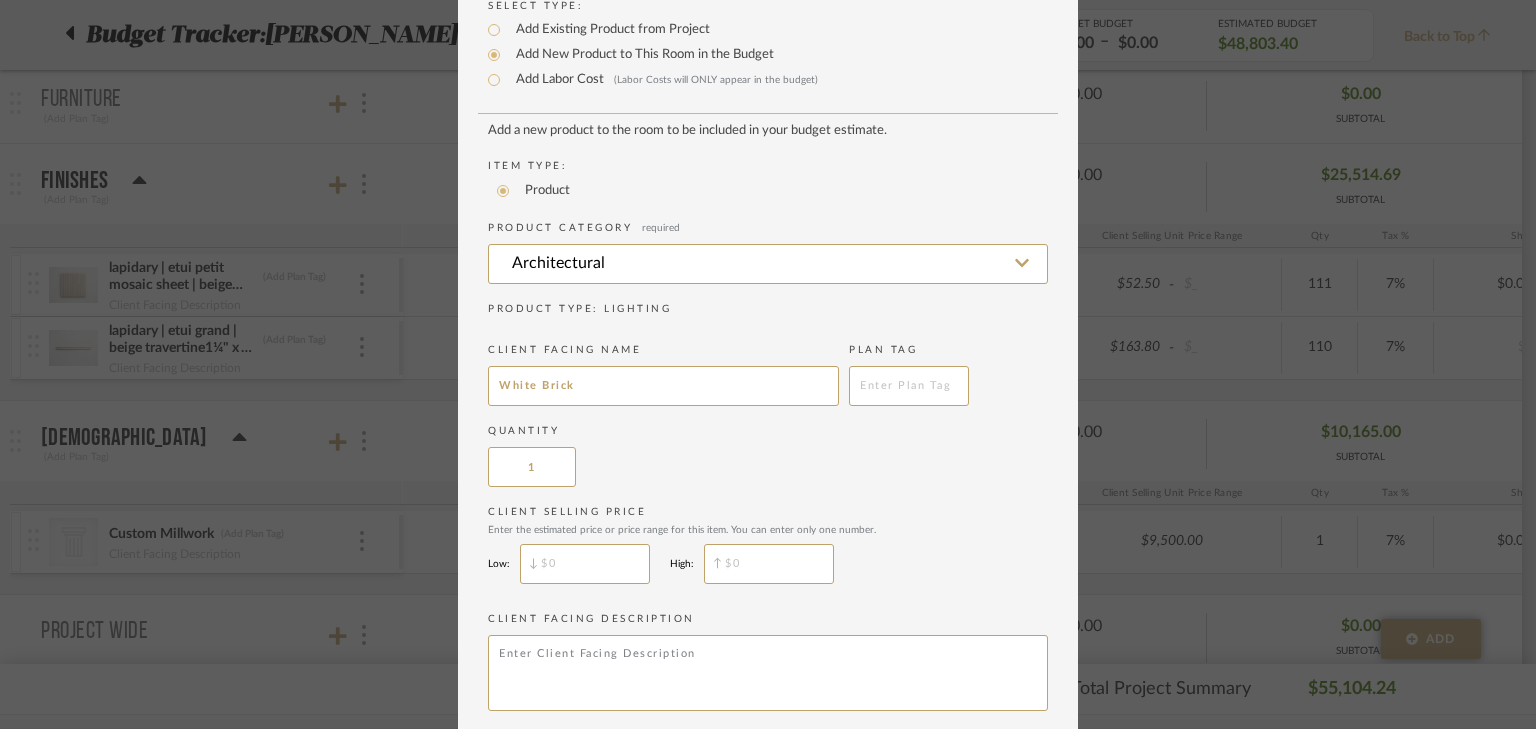 scroll, scrollTop: 176, scrollLeft: 0, axis: vertical 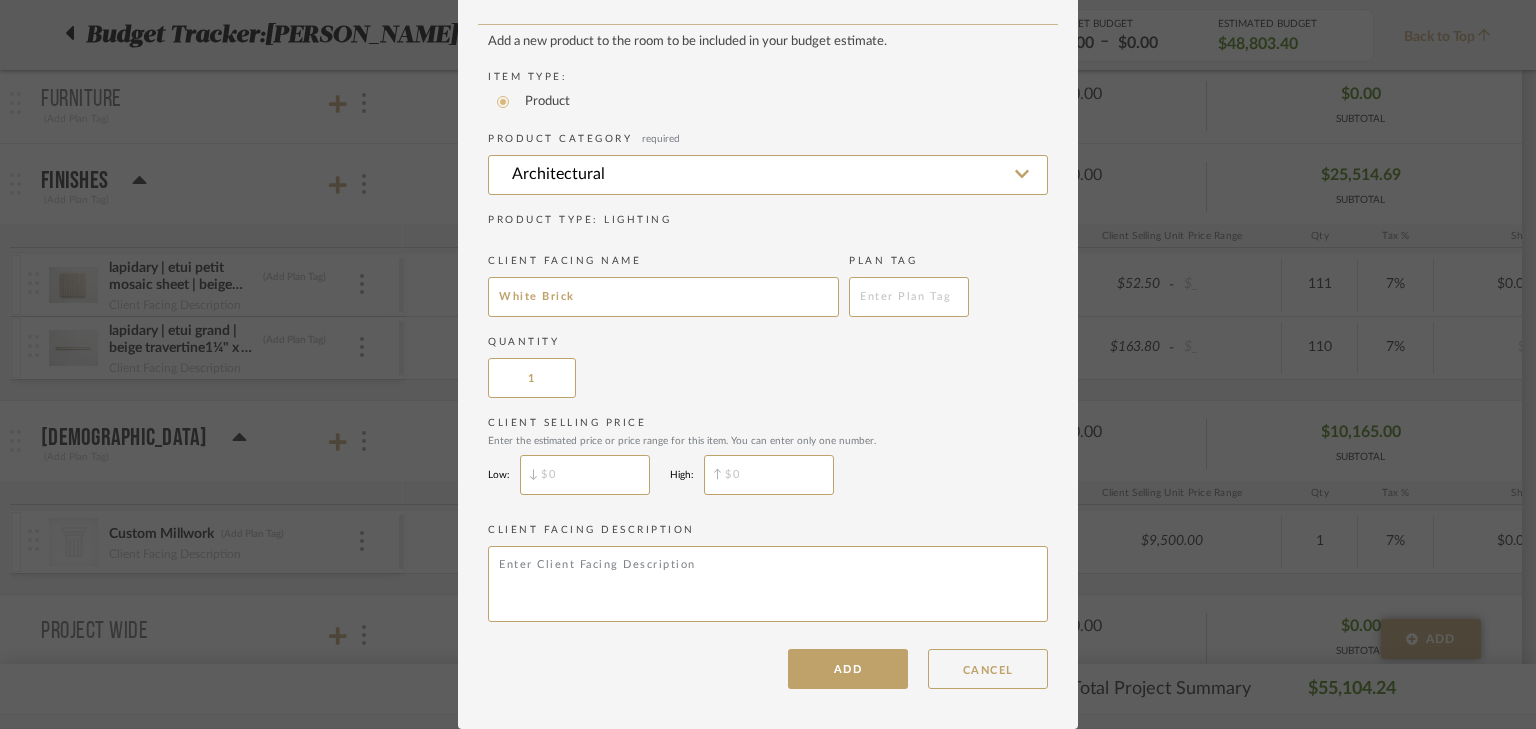 type on "White Brick" 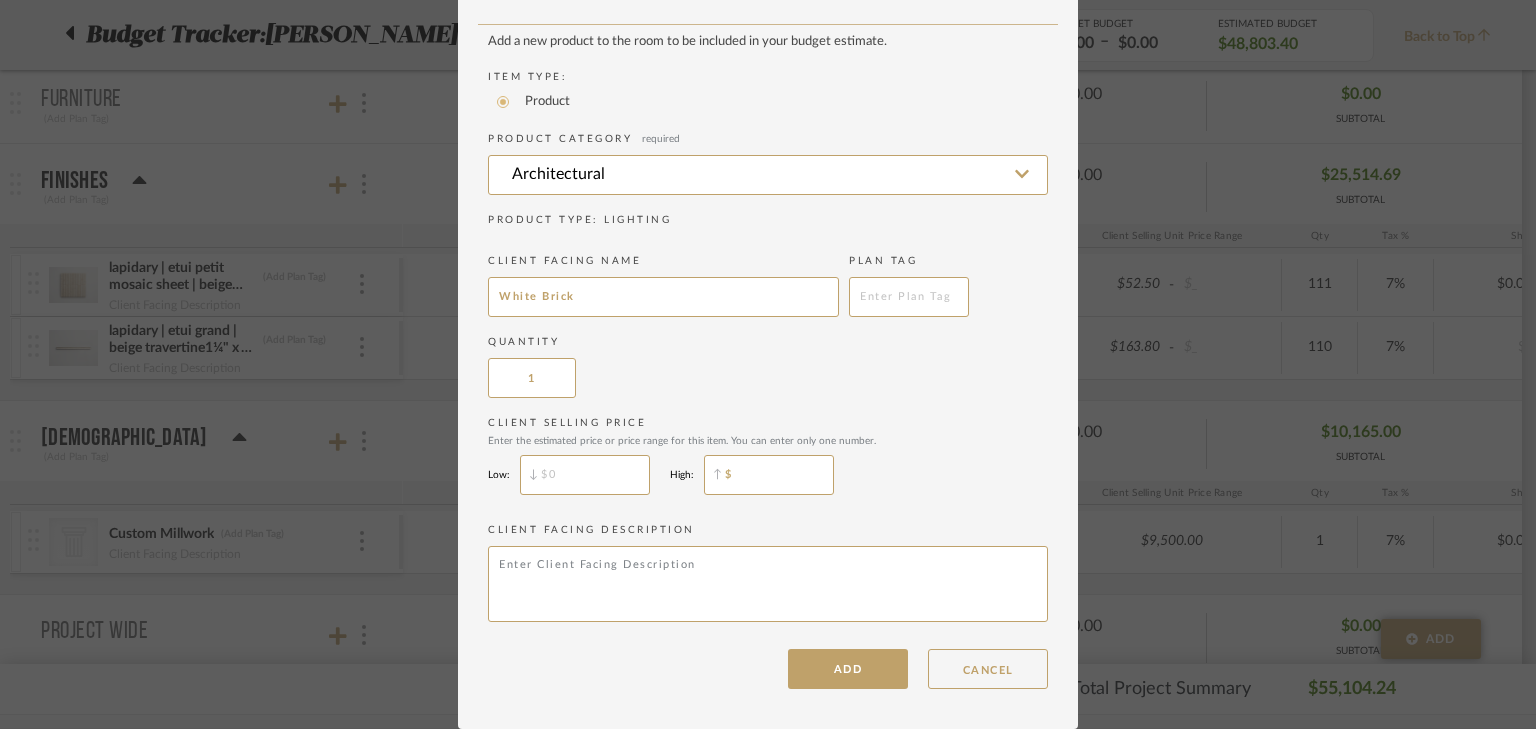 click on "$" at bounding box center (769, 475) 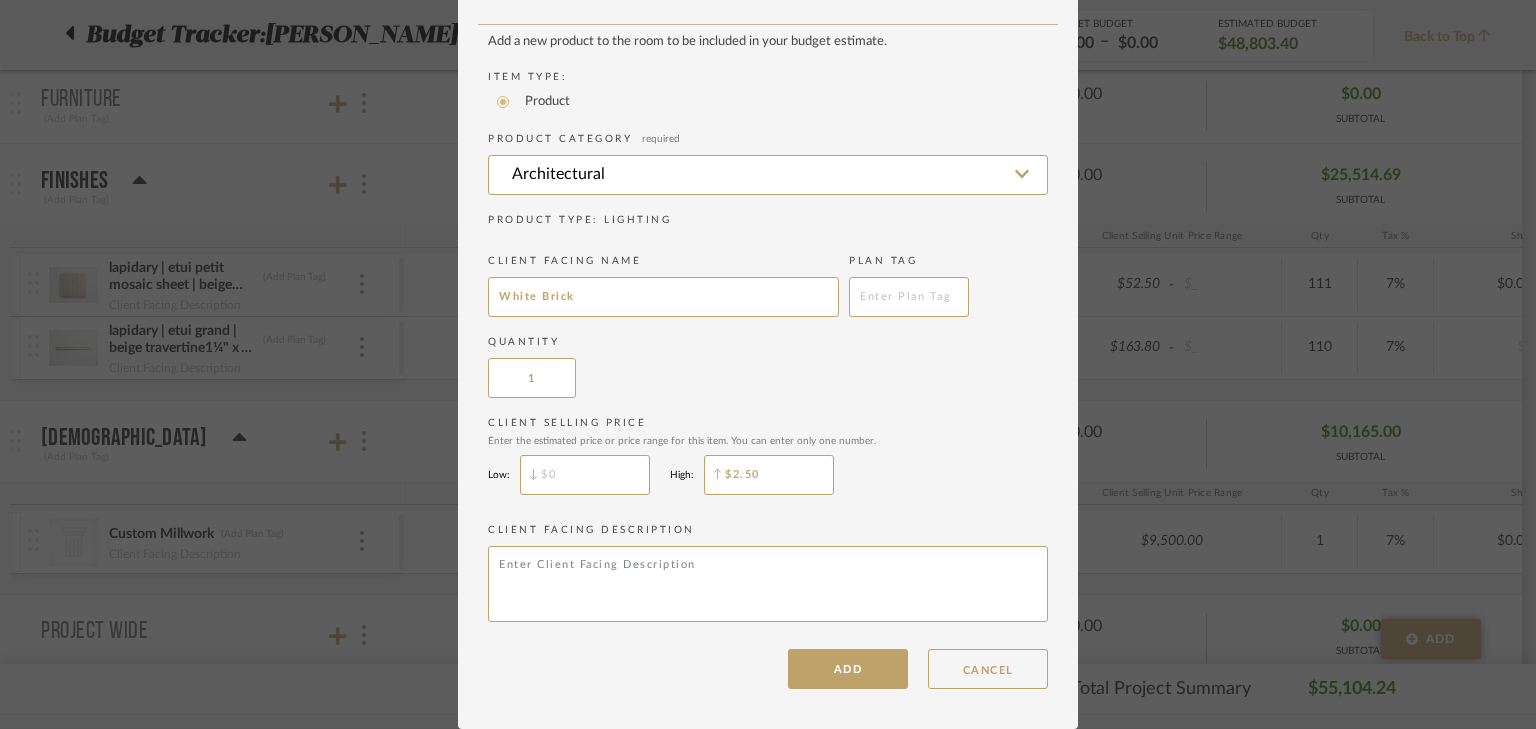 type on "$2.50" 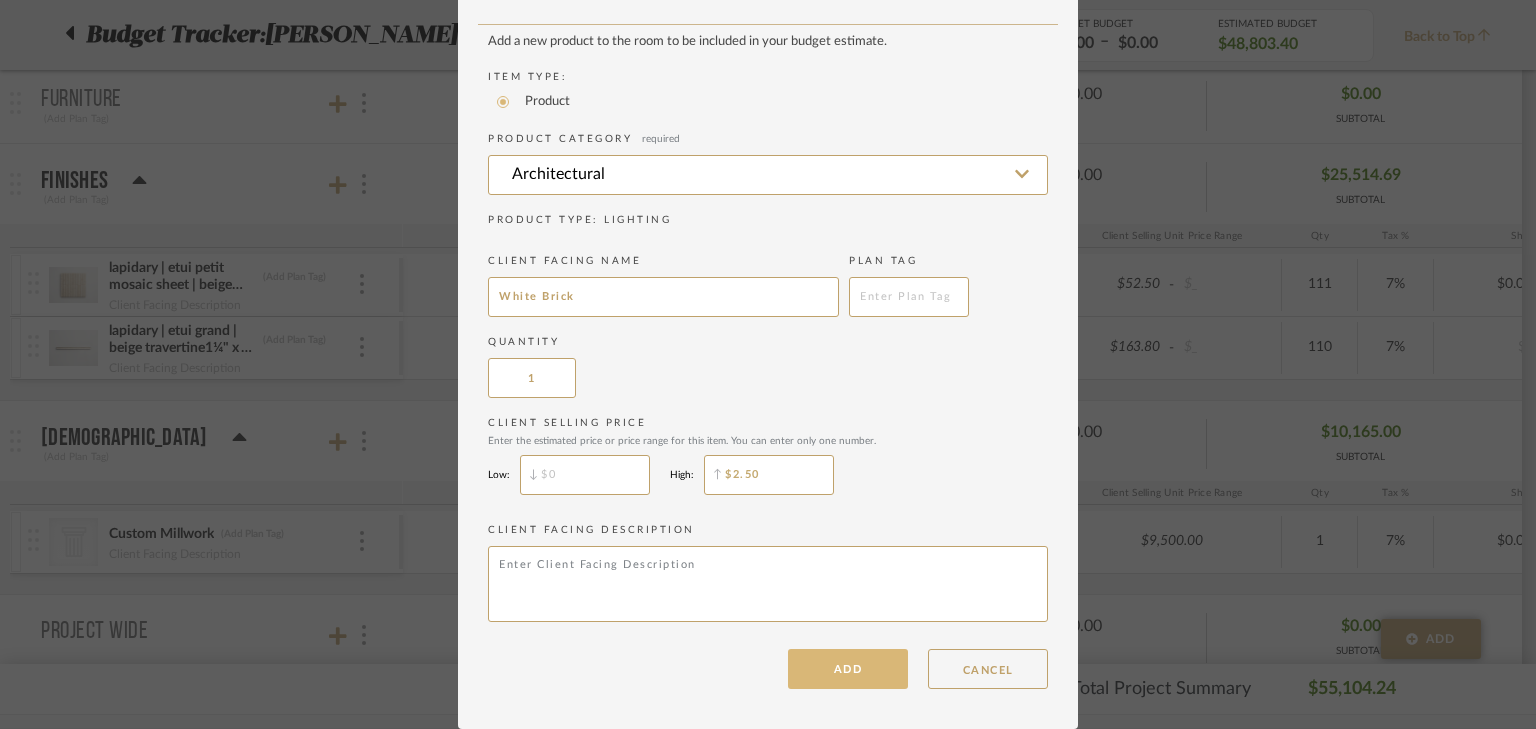 click on "ADD" at bounding box center [848, 669] 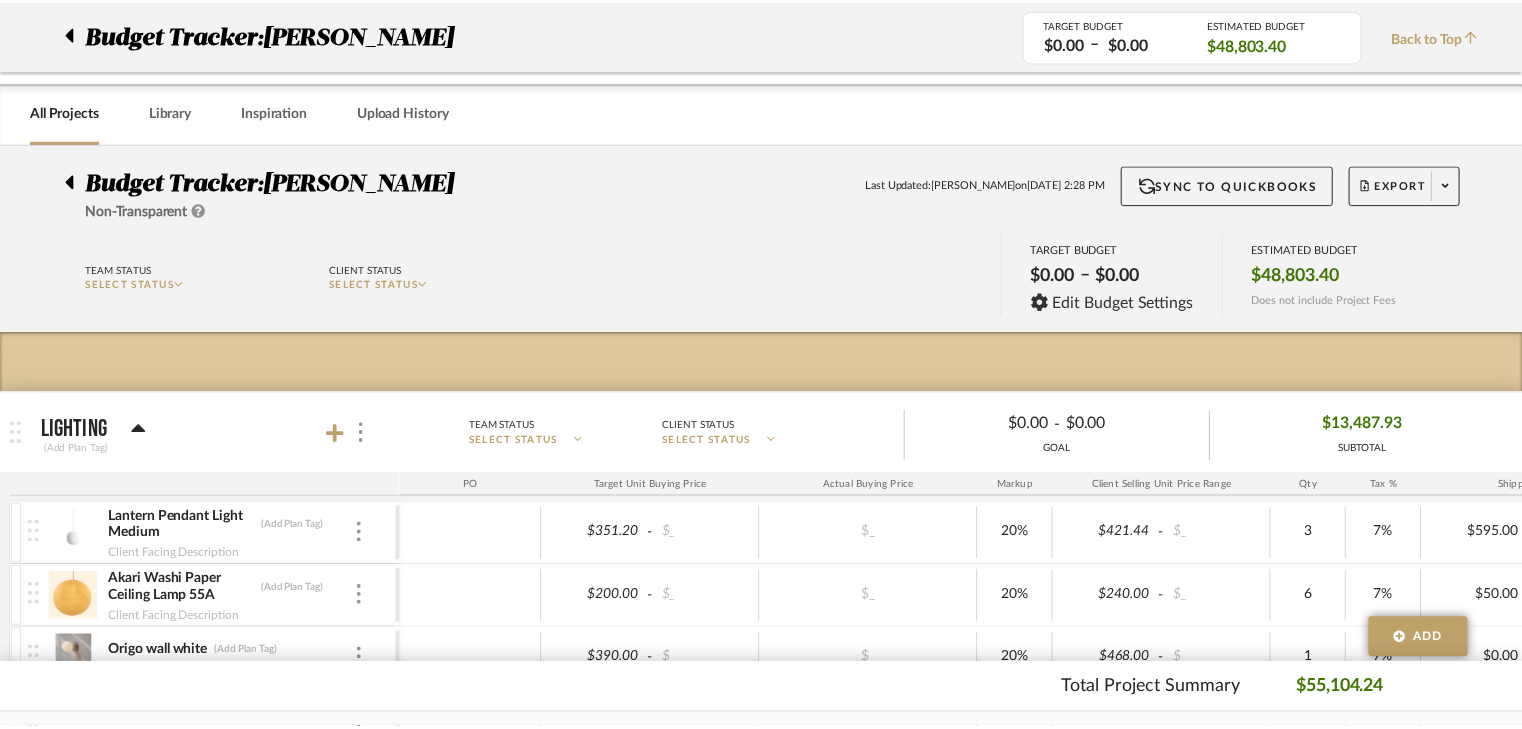 scroll, scrollTop: 1600, scrollLeft: 0, axis: vertical 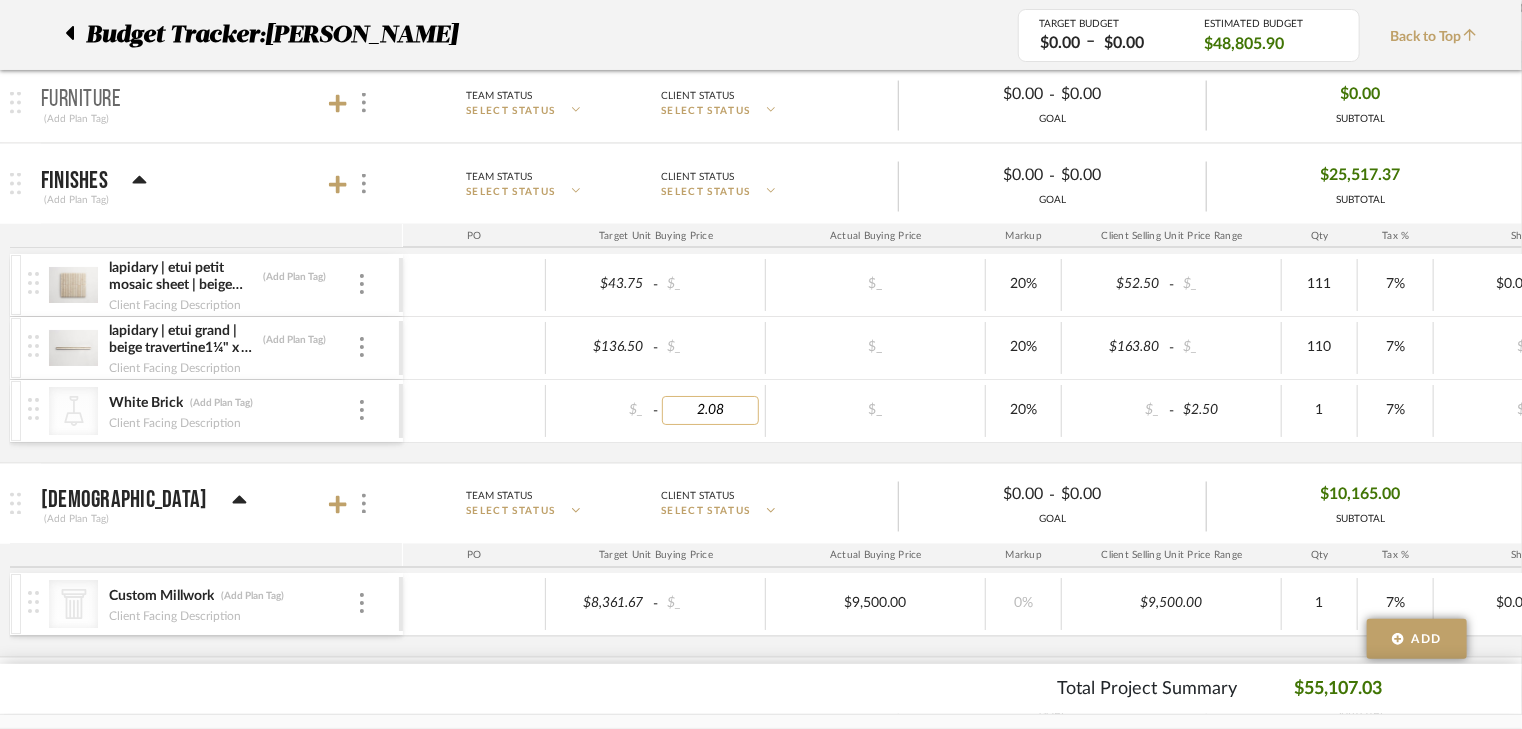 click on "2.08" at bounding box center [711, 410] 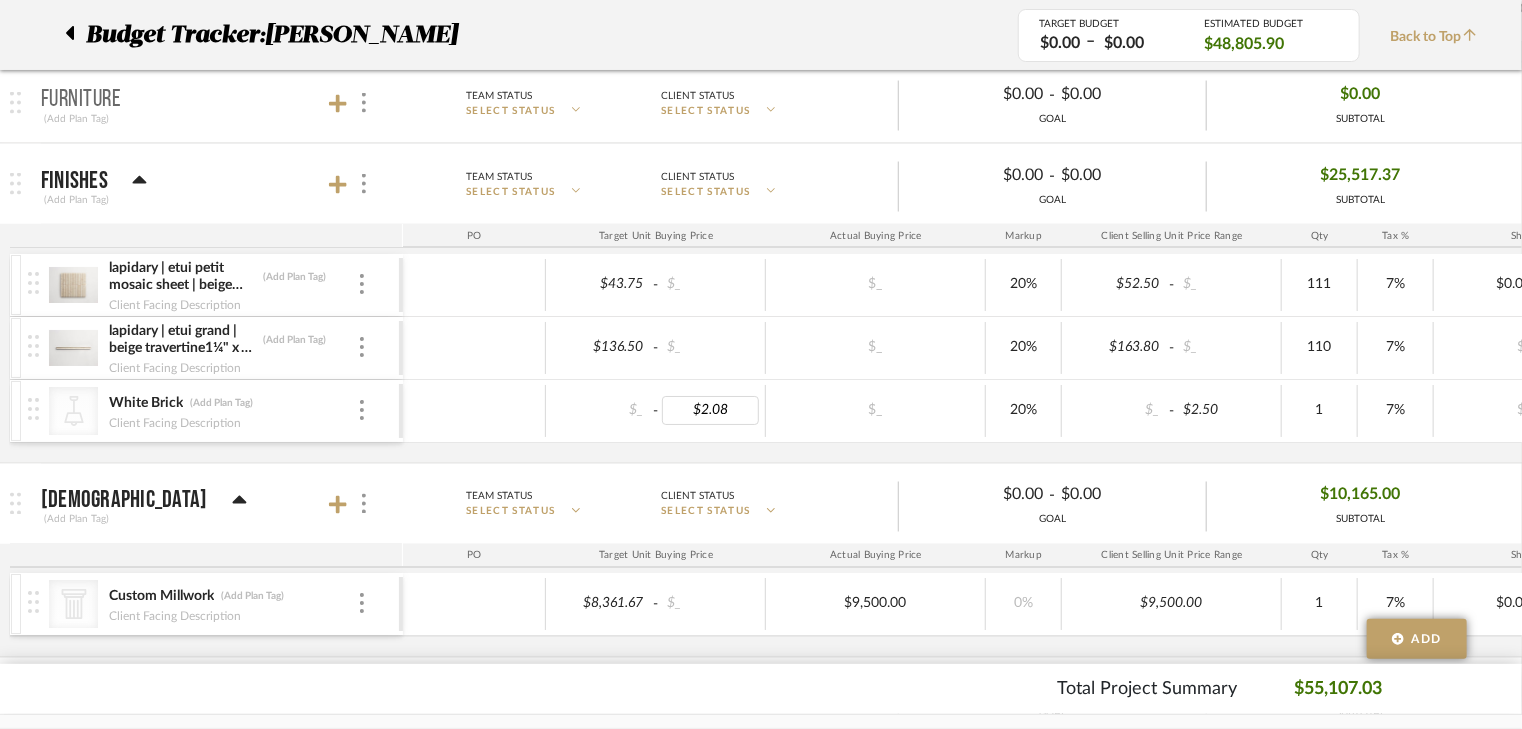 click on "lapidary | etui petit mosaic sheet | beige travertine   (Add Plan Tag)   Client Facing Description   $43.75  -  $_   $_   20%   $52.50  -  $_   111   7%   $0.00  -  $_   0%  Taxable  $6,235.43   lapidary | etui grand | beige travertine1¼" x  23½" x  ⅝"   (Add Plan Tag)   Client Facing Description   $136.50  -  $_   $_   20%   $163.80  -  $_   110   7%   $_  -  $_   0%  Taxable  $19,279.26
CategoryIconLighting
Created with Sketch.
White Brick    (Add Plan Tag)   Client Facing Description   $_  - $2.08  $_   20%   $_  -  $2.50   1   7%   $_  -  $0.00   0%  Taxable  $2.68" at bounding box center (1044, 358) 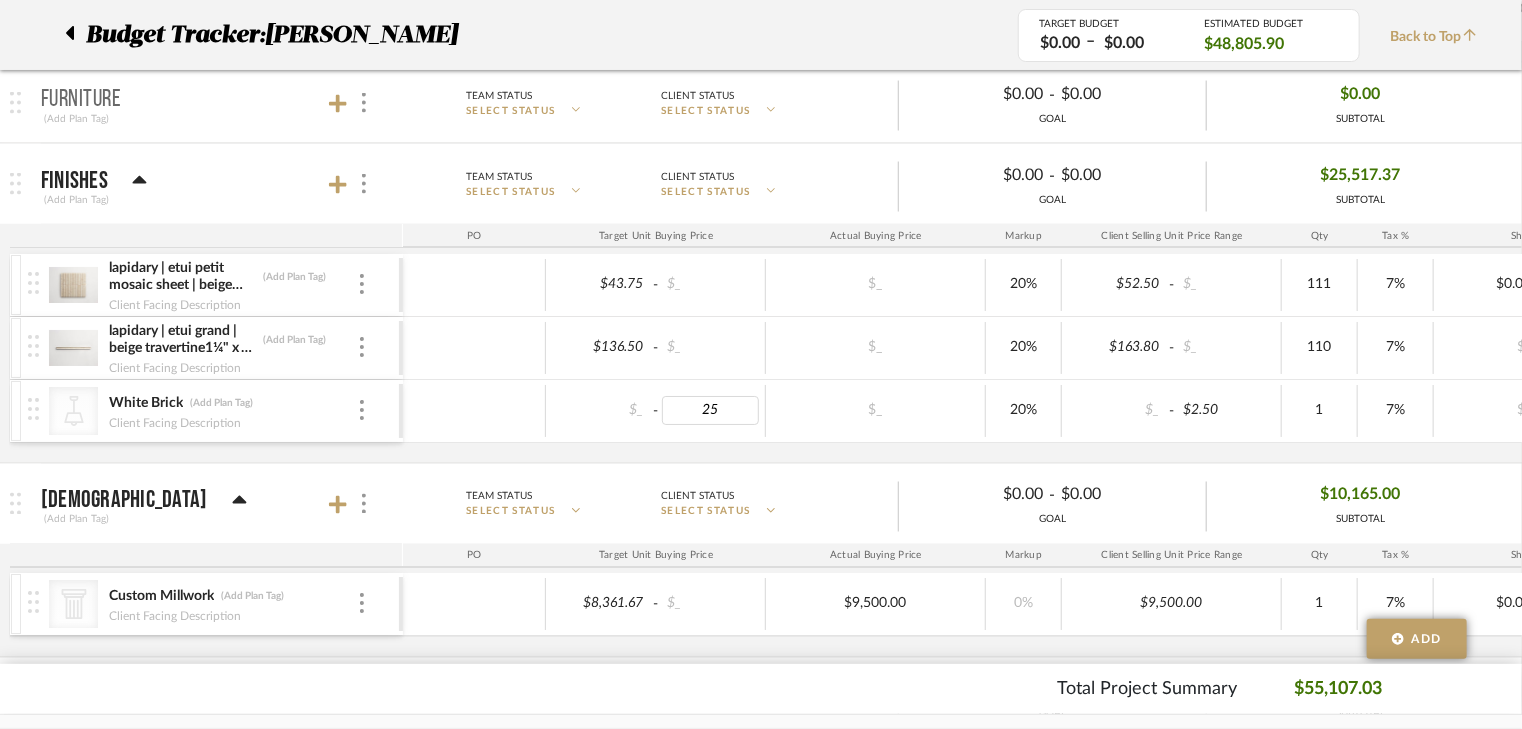 type on "250" 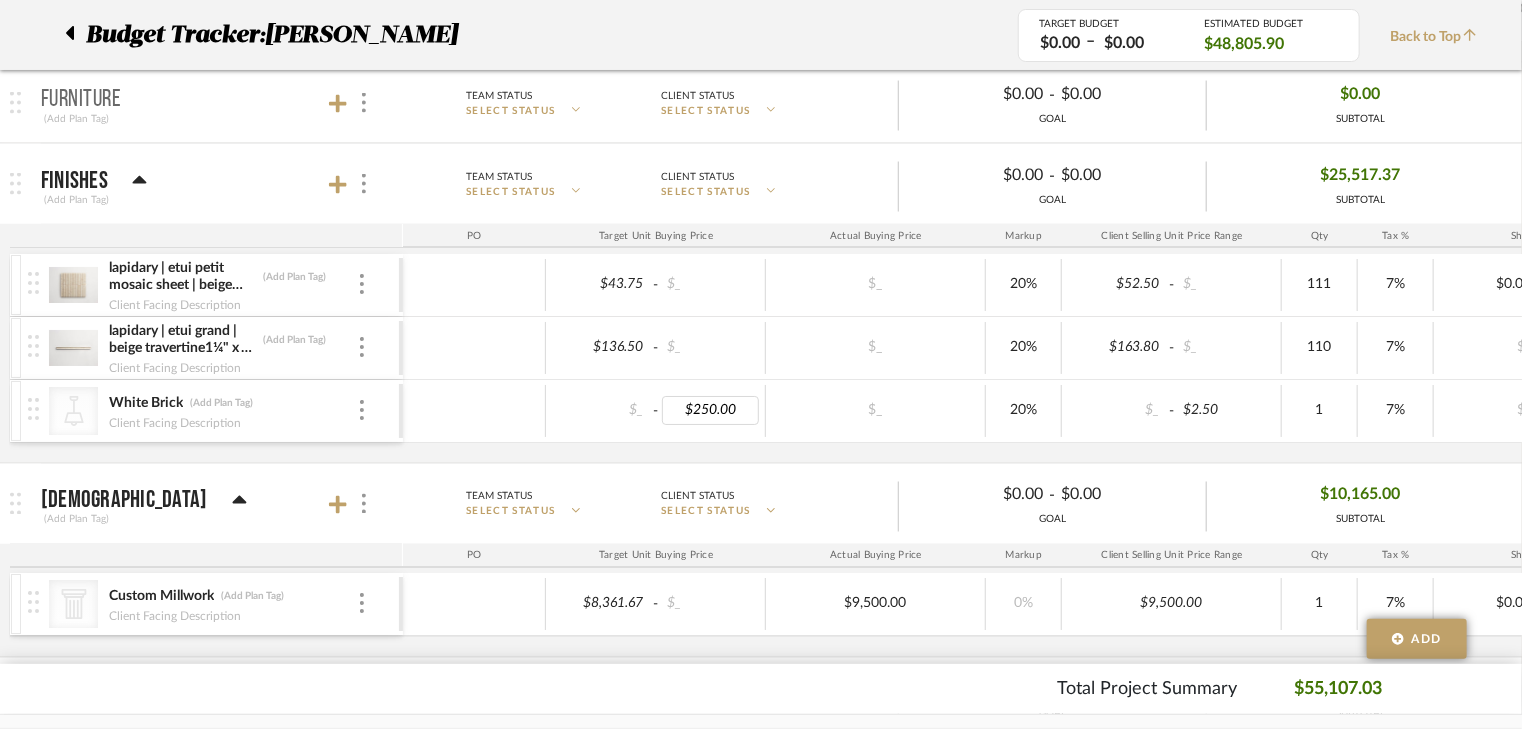 click on "Chrome Web Clipper   Import Pinterest   Support   All Projects   Library   Inspiration   Upload History  Hello, Michael Budget Tracker:  Sana - Nora  Non-Transparent  Last Updated:  Michael Dolatowski  on  Jul 17th, 2:28 PM  Sync to QuickBooks   Export  Team Status SELECT STATUS  Client Status SELECT STATUS  TARGET BUDGET  $0.00   –   $0.00  Edit Budget Settings ESTIMATED BUDGET  $48,805.90  Does not include Project Fees Budget Tracker:   Sana - Nora  TARGET BUDGET  $0.00   –   $0.00  ESTIMATED BUDGET  $48,805.90  Back to Top   LIGHTING   (Add Plan Tag)  Team Status SELECT STATUS  Client Status SELECT STATUS   $0.00  -  $0.00  GOAL $13,487.93 SUBTOTAL  PO  Target Unit Buying Price Actual Buying Price Markup Client Selling Unit Price Range Qty Tax % Shipping Cost Ship. Markup % Shipping Misc.  Client Extended Price   Lantern Pendant Light Medium   (Add Plan Tag)   Client Facing Description   $351.20  -  $_   $_   20%   $421.44  -  $_   3   7%   $595.00  -  $_   10%  Taxable  $2,007.32  -" at bounding box center (761, -1236) 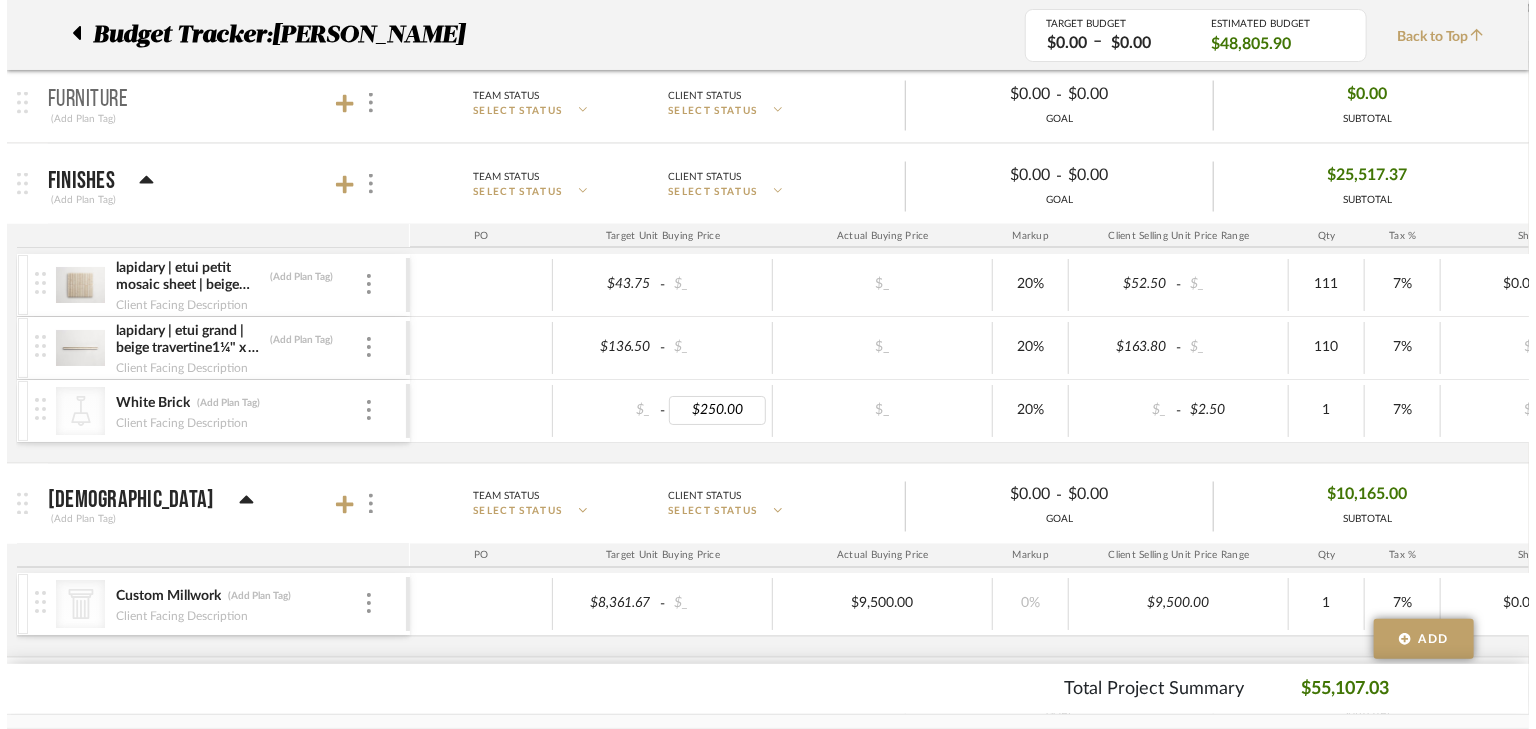 scroll, scrollTop: 0, scrollLeft: 0, axis: both 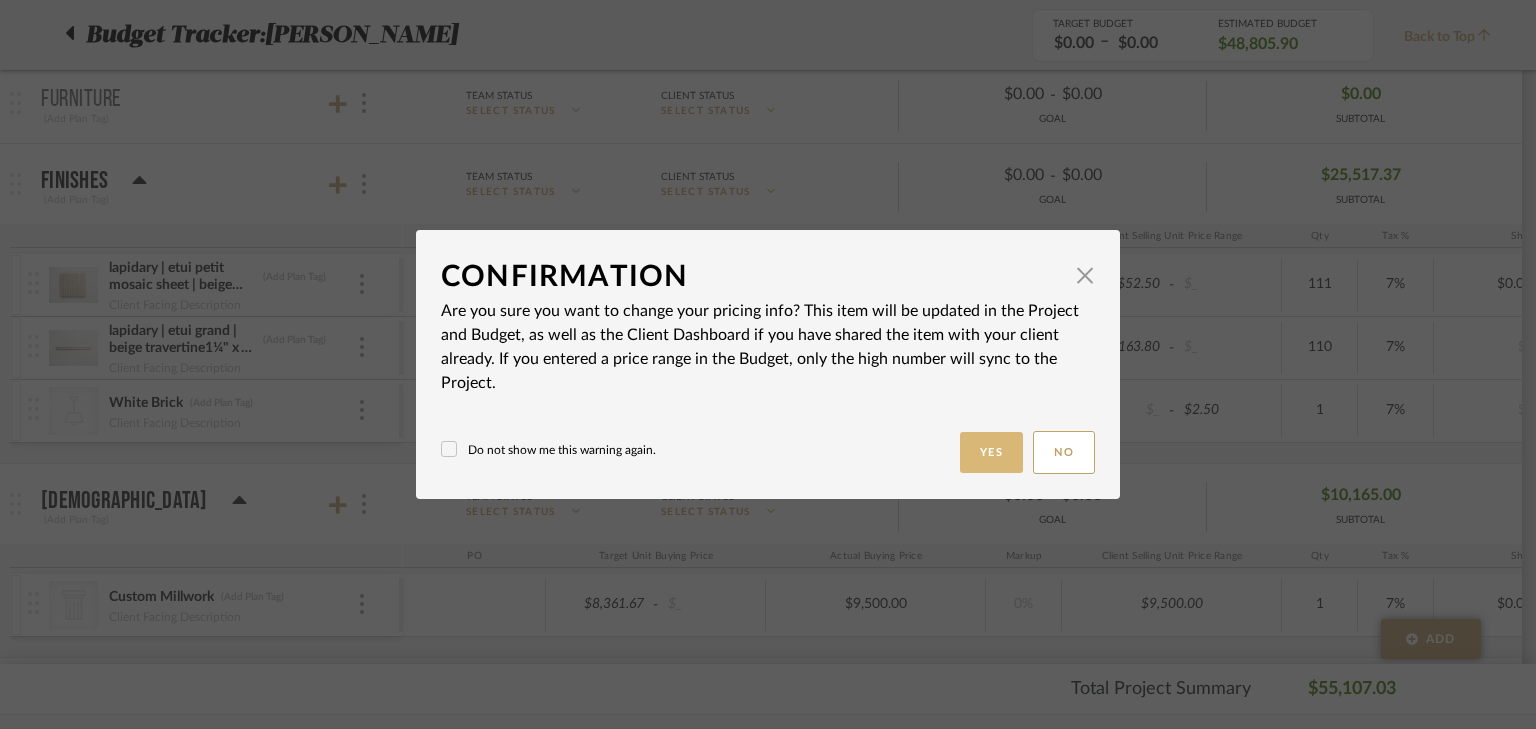 click on "Yes" at bounding box center (992, 452) 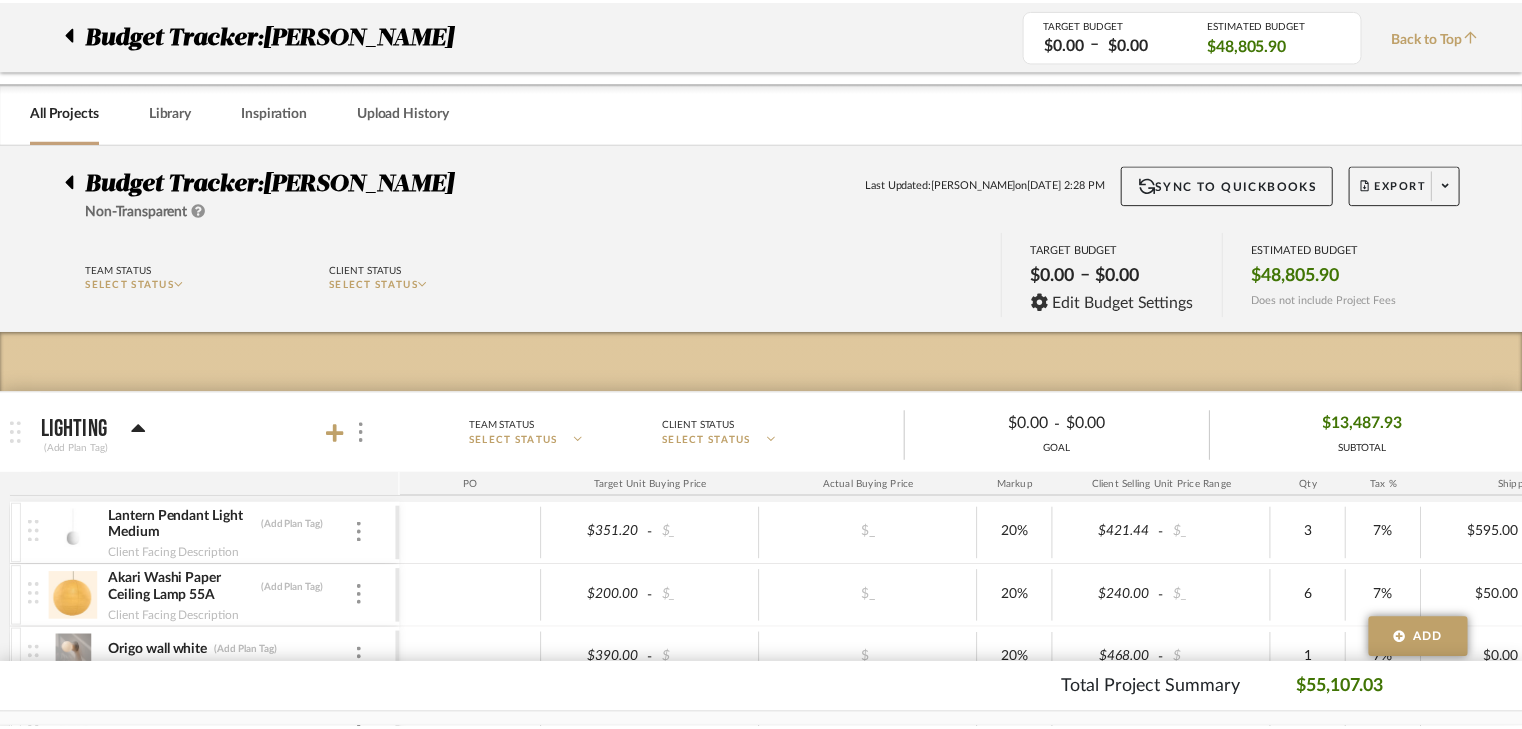 scroll, scrollTop: 1600, scrollLeft: 0, axis: vertical 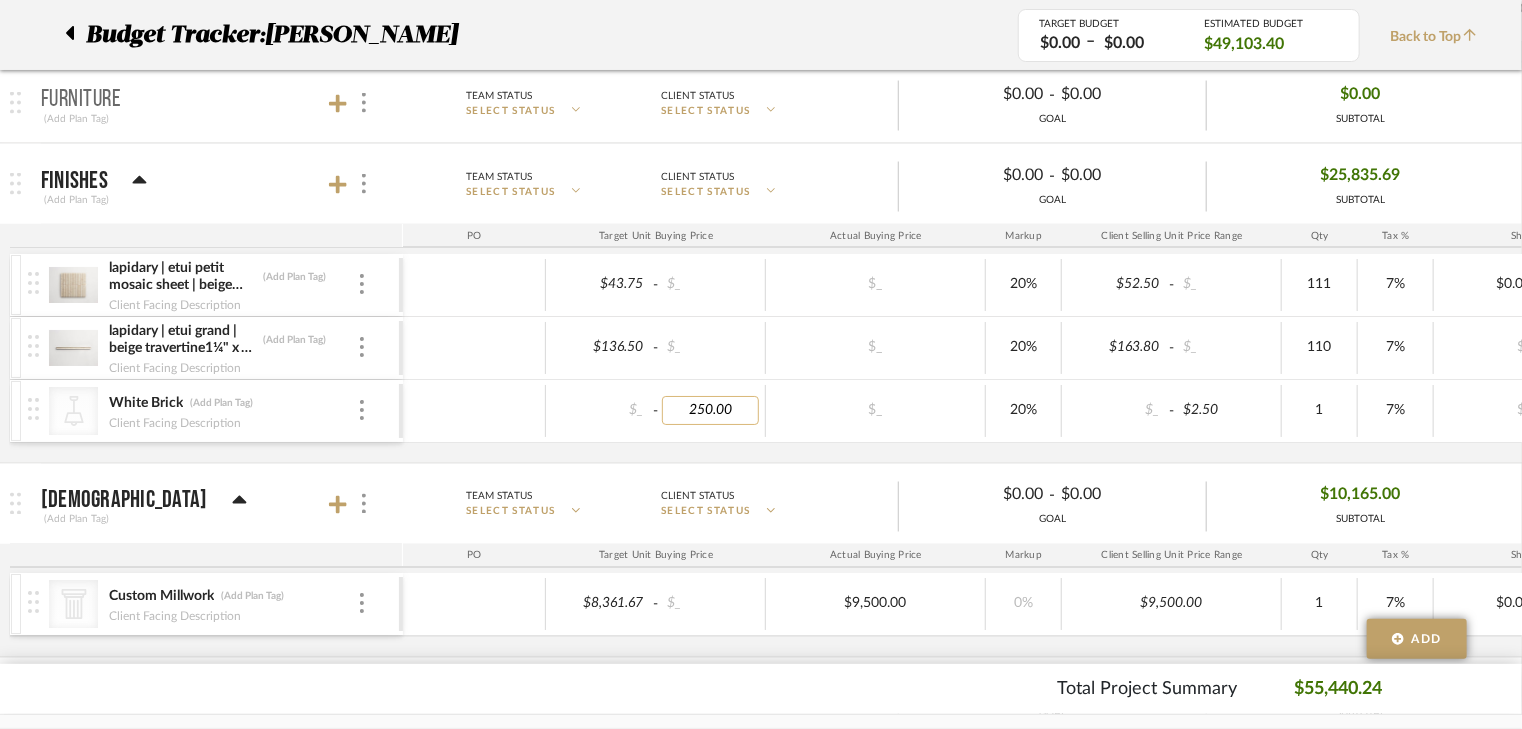 click on "250.00" at bounding box center (711, 410) 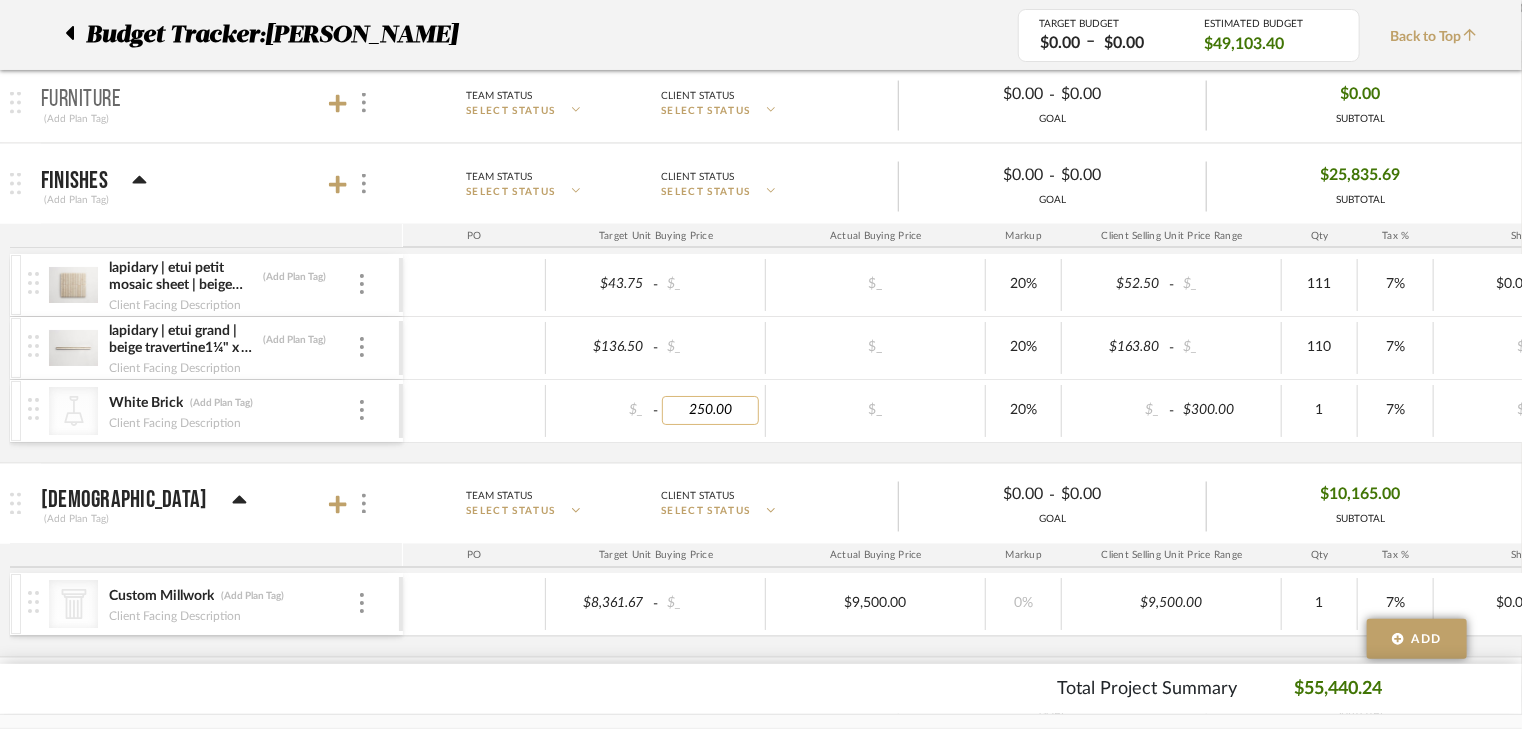click on "250.00" at bounding box center [711, 410] 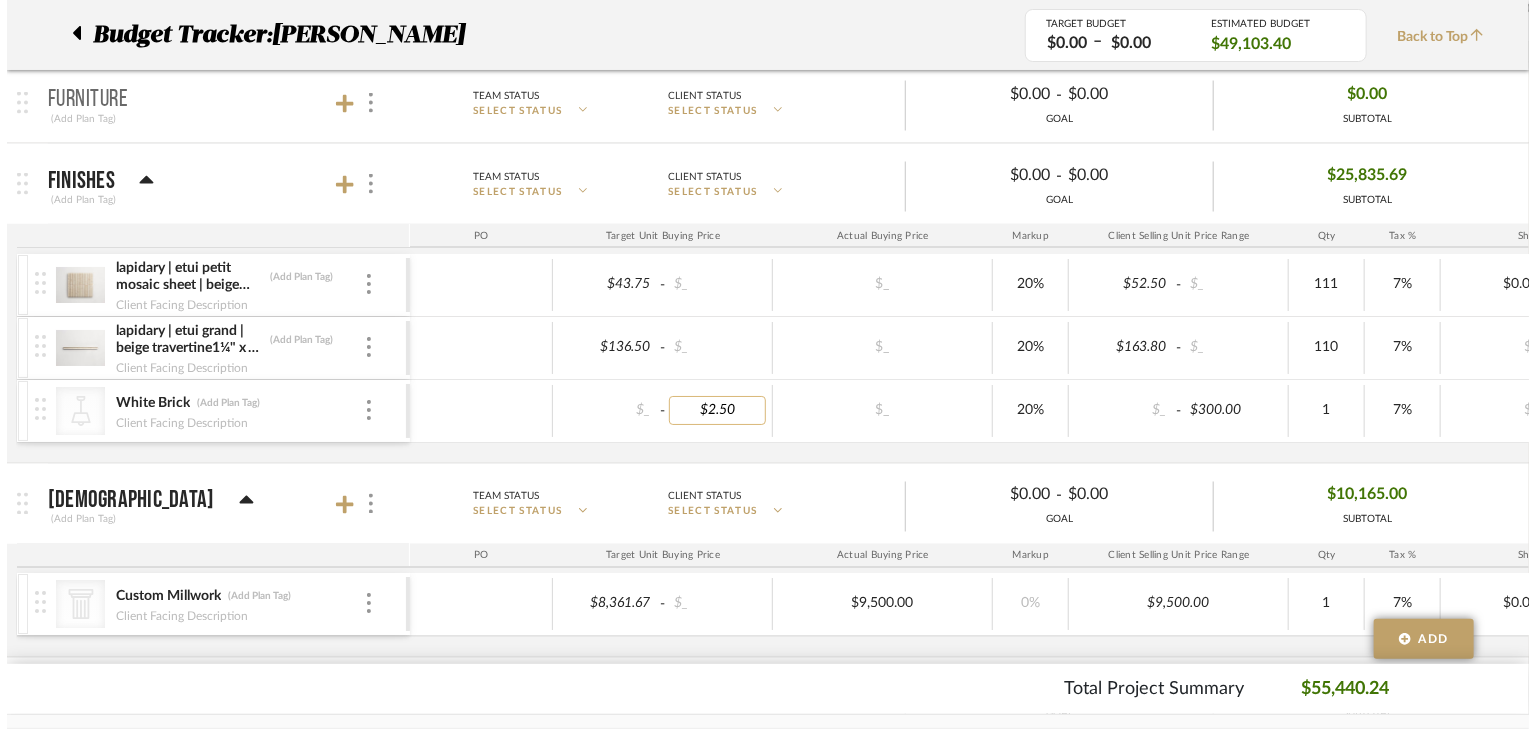 scroll, scrollTop: 0, scrollLeft: 0, axis: both 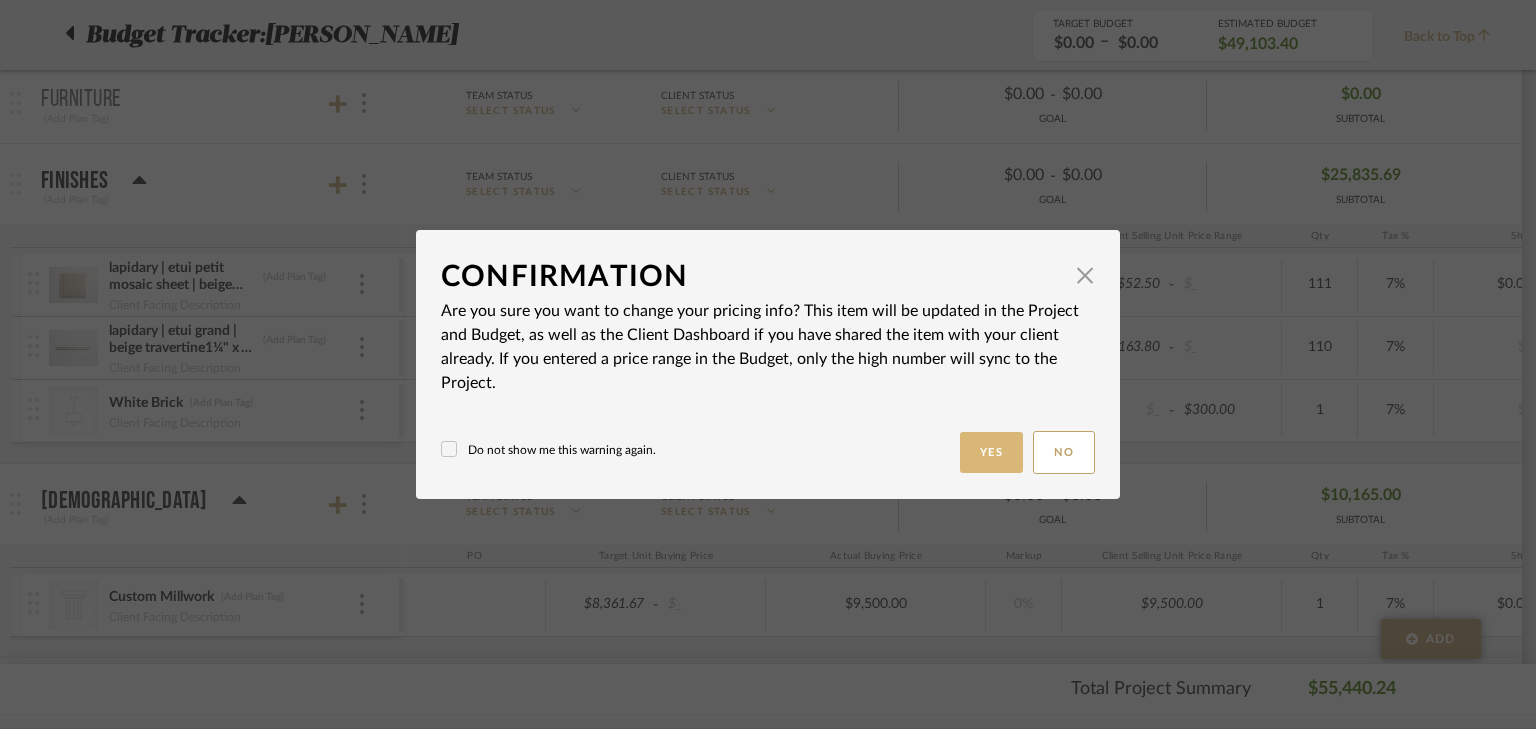 click on "Yes" at bounding box center [992, 452] 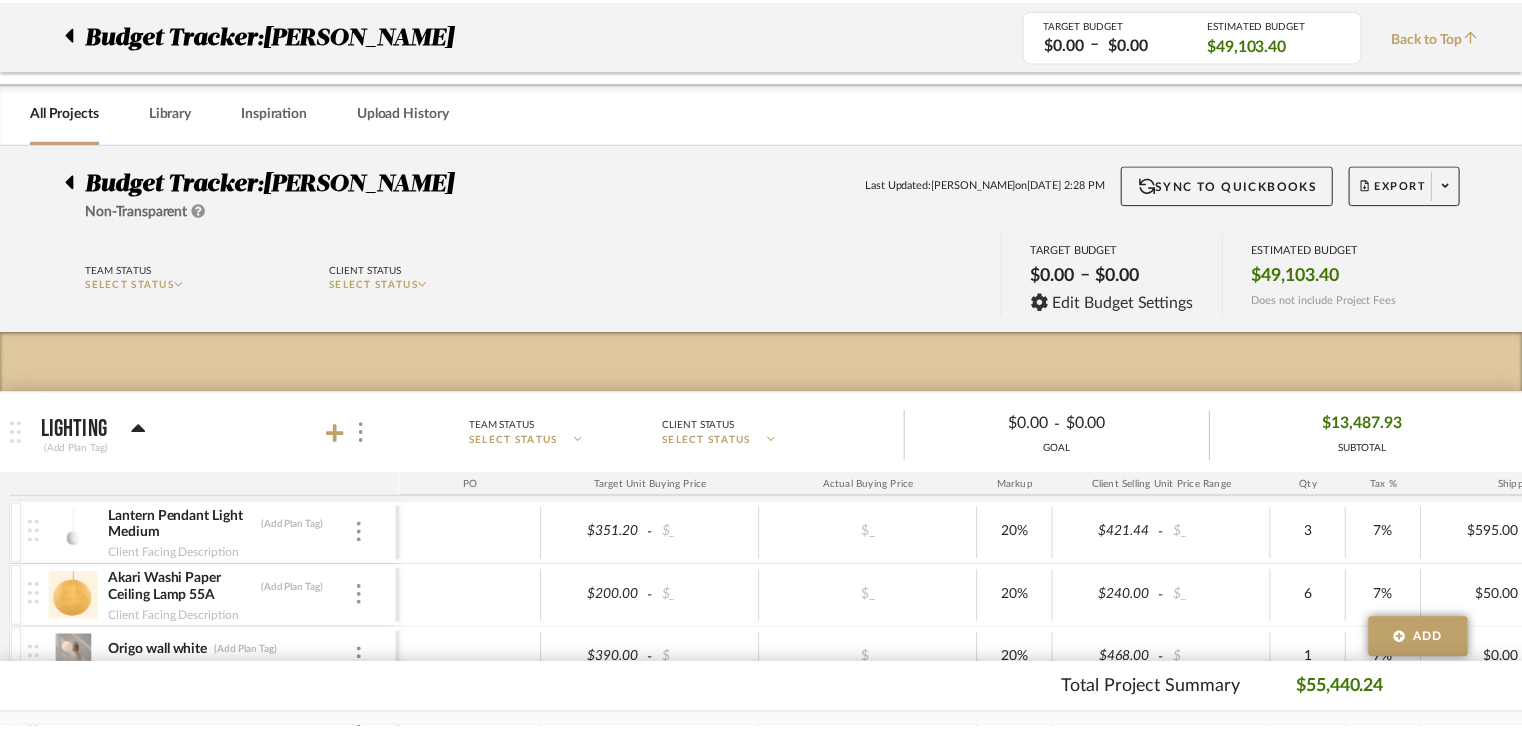 scroll, scrollTop: 1600, scrollLeft: 0, axis: vertical 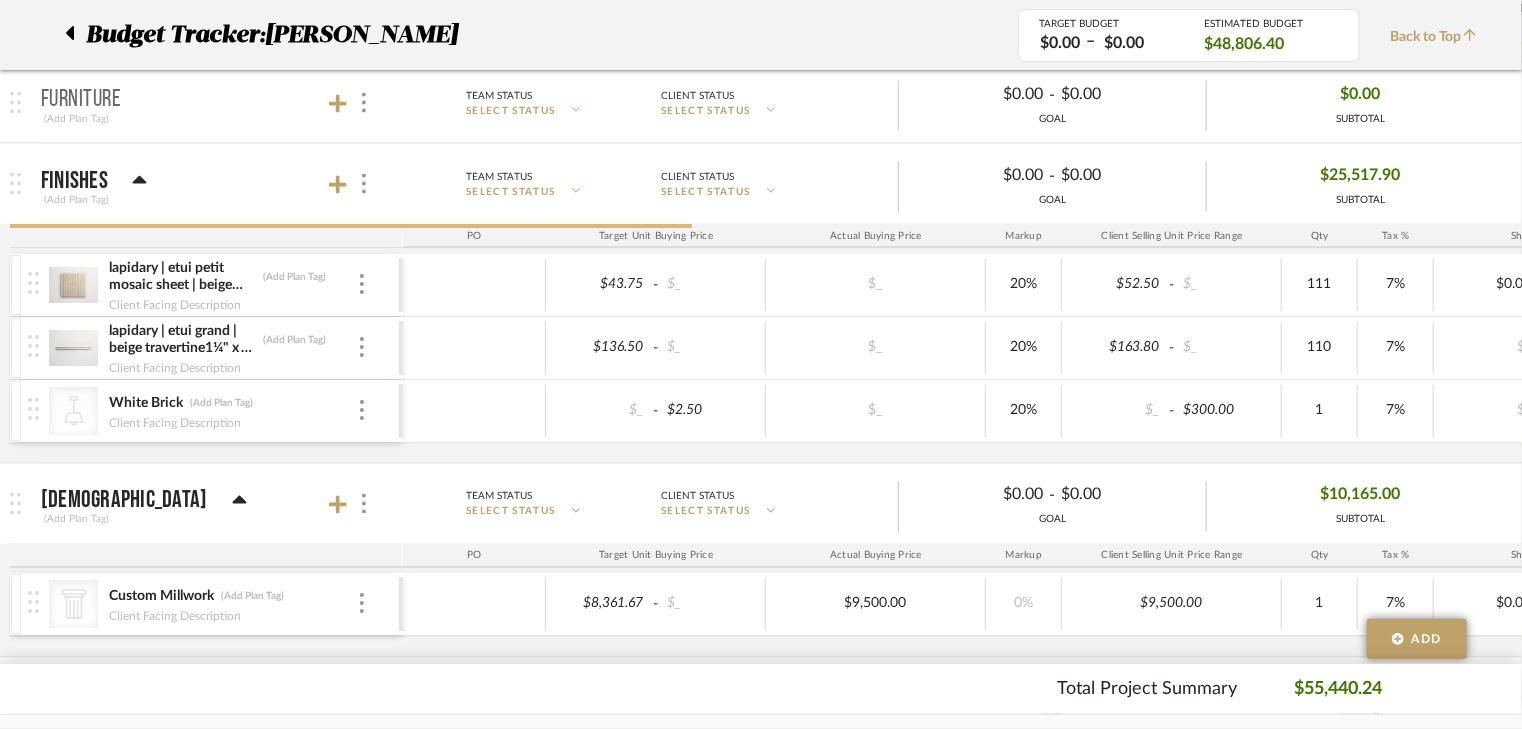 click on "lapidary | etui petit mosaic sheet | beige travertine   (Add Plan Tag)   Client Facing Description   $43.75  -  $_   $_   20%   $52.50  -  $_   111   7%   $0.00  -  $_   0%  Taxable  $6,235.43   lapidary | etui grand | beige travertine1¼" x  23½" x  ⅝"   (Add Plan Tag)   Client Facing Description   $136.50  -  $_   $_   20%   $163.80  -  $_   110   7%   $_  -  $_   0%  Taxable  $19,279.26
CategoryIconLighting
Created with Sketch.
White Brick    (Add Plan Tag)   Client Facing Description   $_  -  $2.50   $_   20%   $_  -  $300.00   1   7%   $_  -  $0.00   0%  Taxable  $321.00" at bounding box center [1044, 358] 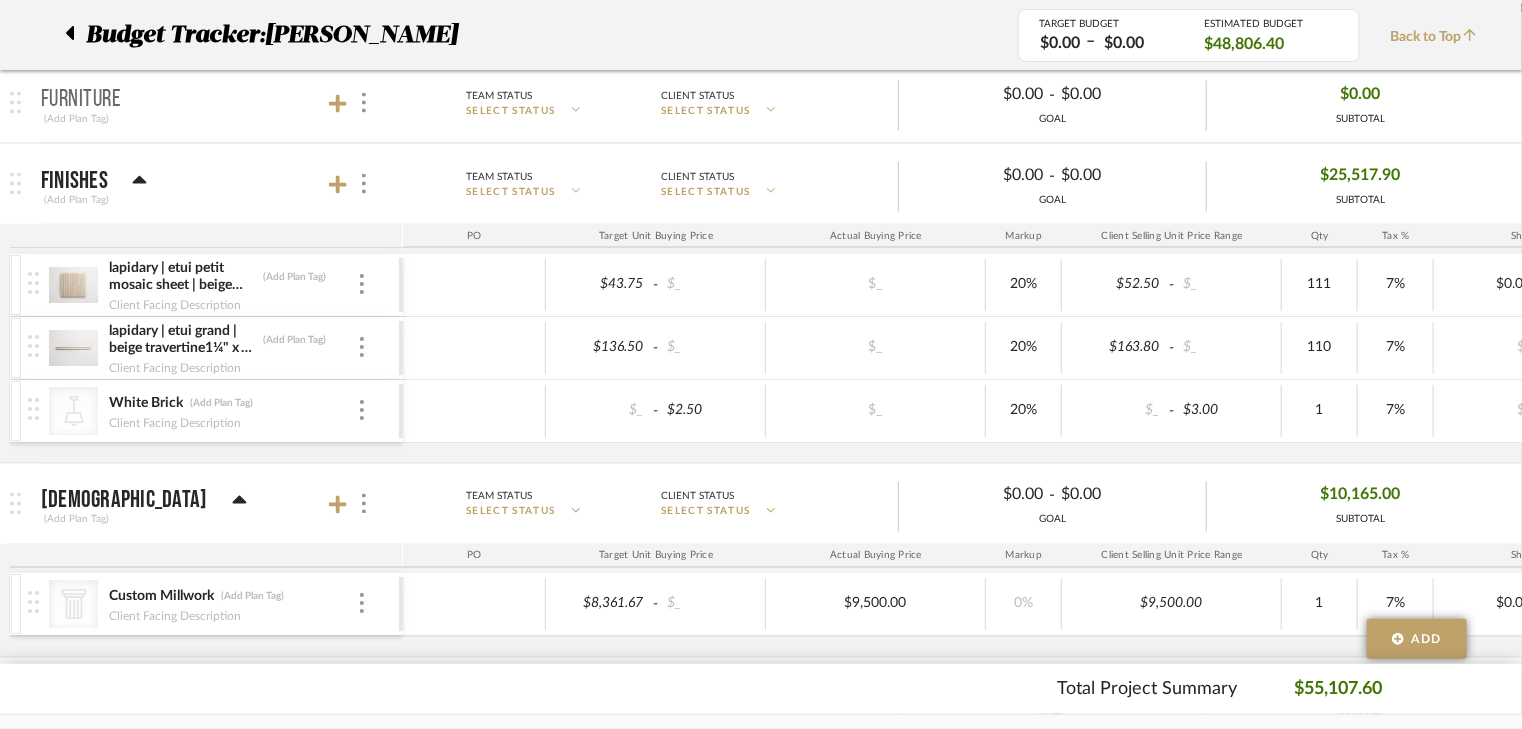 scroll, scrollTop: 0, scrollLeft: 168, axis: horizontal 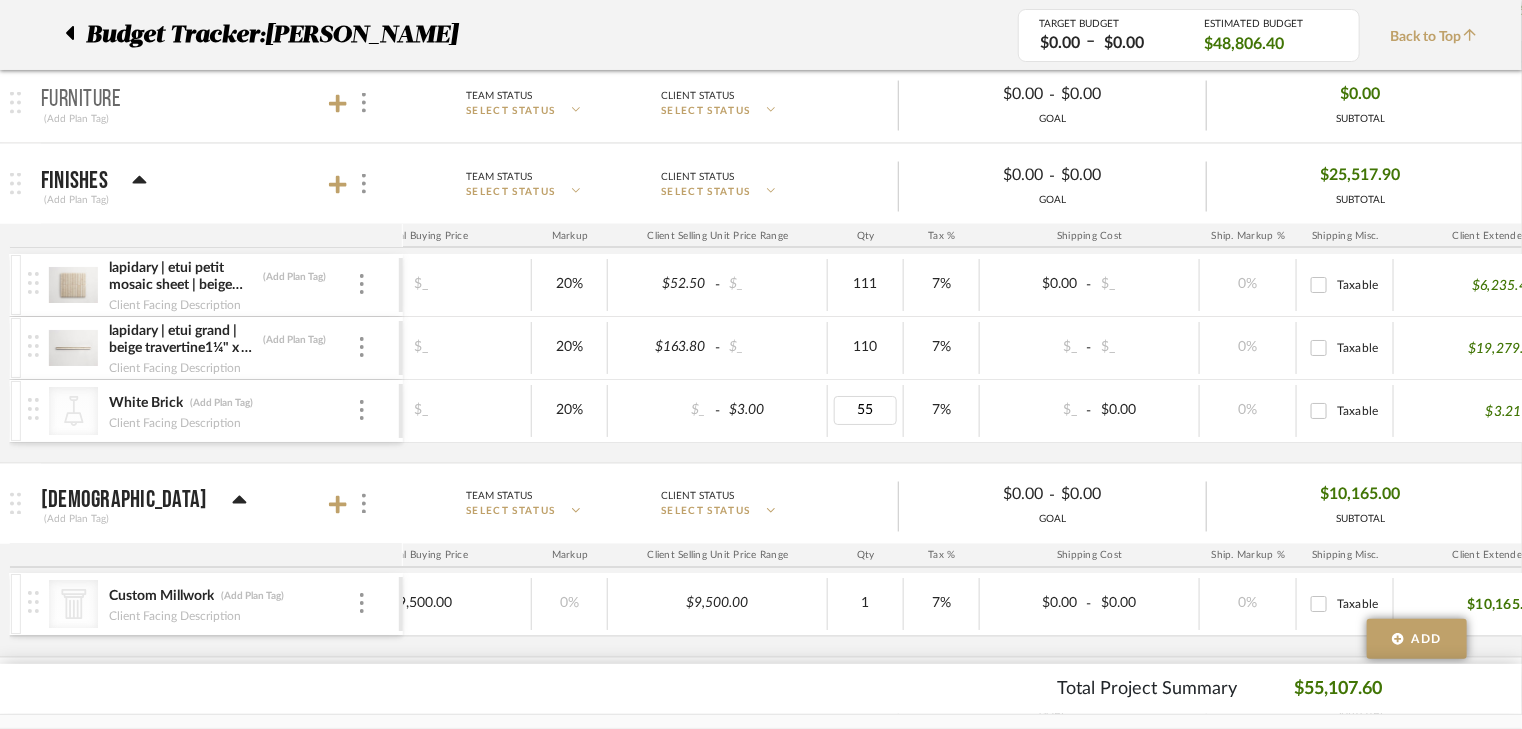 type on "550" 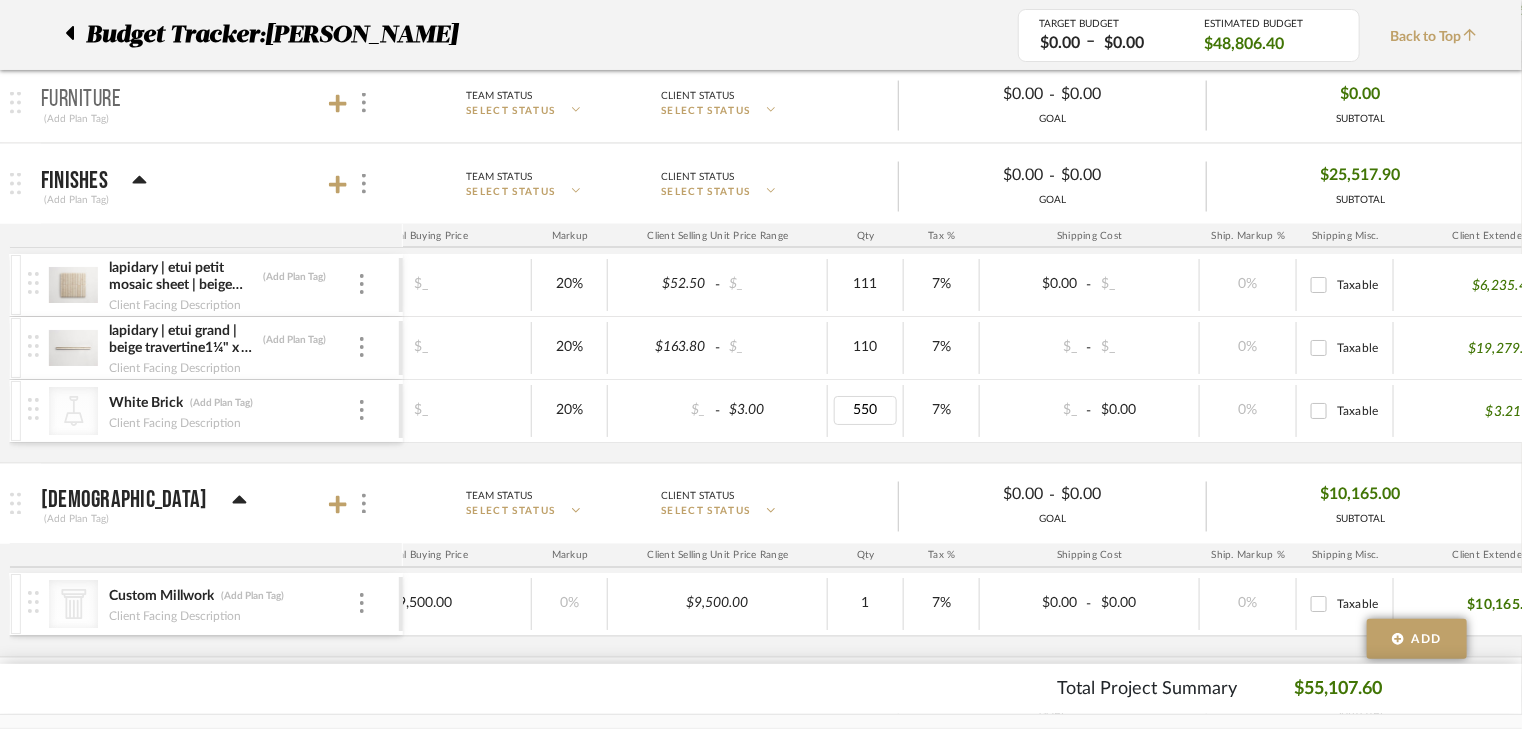 click on "lapidary | etui petit mosaic sheet | beige travertine   (Add Plan Tag)   Client Facing Description   $43.75  -  $_   $_   20%   $52.50  -  $_   111   7%   $0.00  -  $_   0%  Taxable  $6,235.43   lapidary | etui grand | beige travertine1¼" x  23½" x  ⅝"   (Add Plan Tag)   Client Facing Description   $136.50  -  $_   $_   20%   $163.80  -  $_   110   7%   $_  -  $_   0%  Taxable  $19,279.26
CategoryIconLighting
Created with Sketch.
White Brick    (Add Plan Tag)   Client Facing Description   $_  -  $2.50   $_   20%   $_  -  $3.00  550  7%   $_  -  $0.00   0%  Taxable  $3.21" at bounding box center (590, 358) 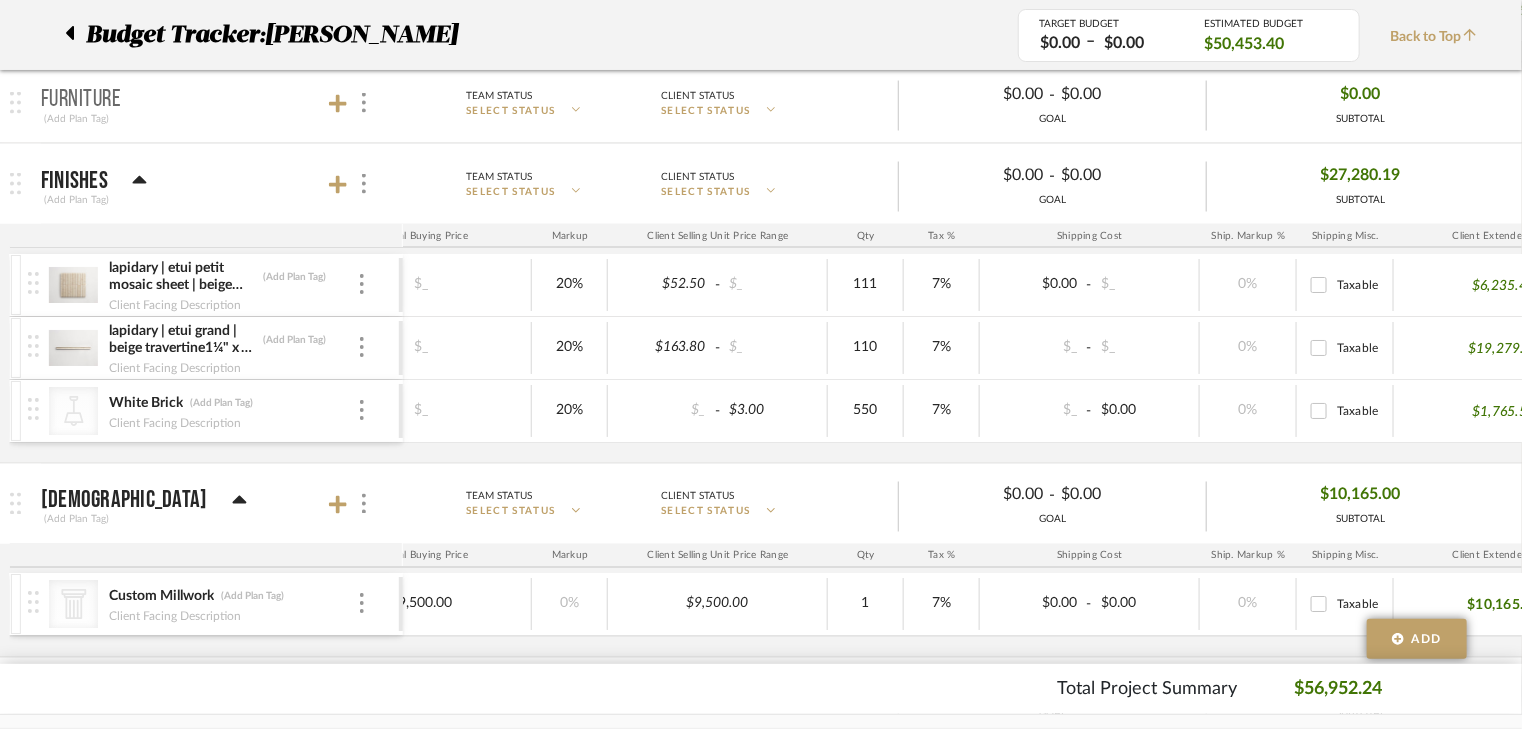 scroll, scrollTop: 0, scrollLeft: 284, axis: horizontal 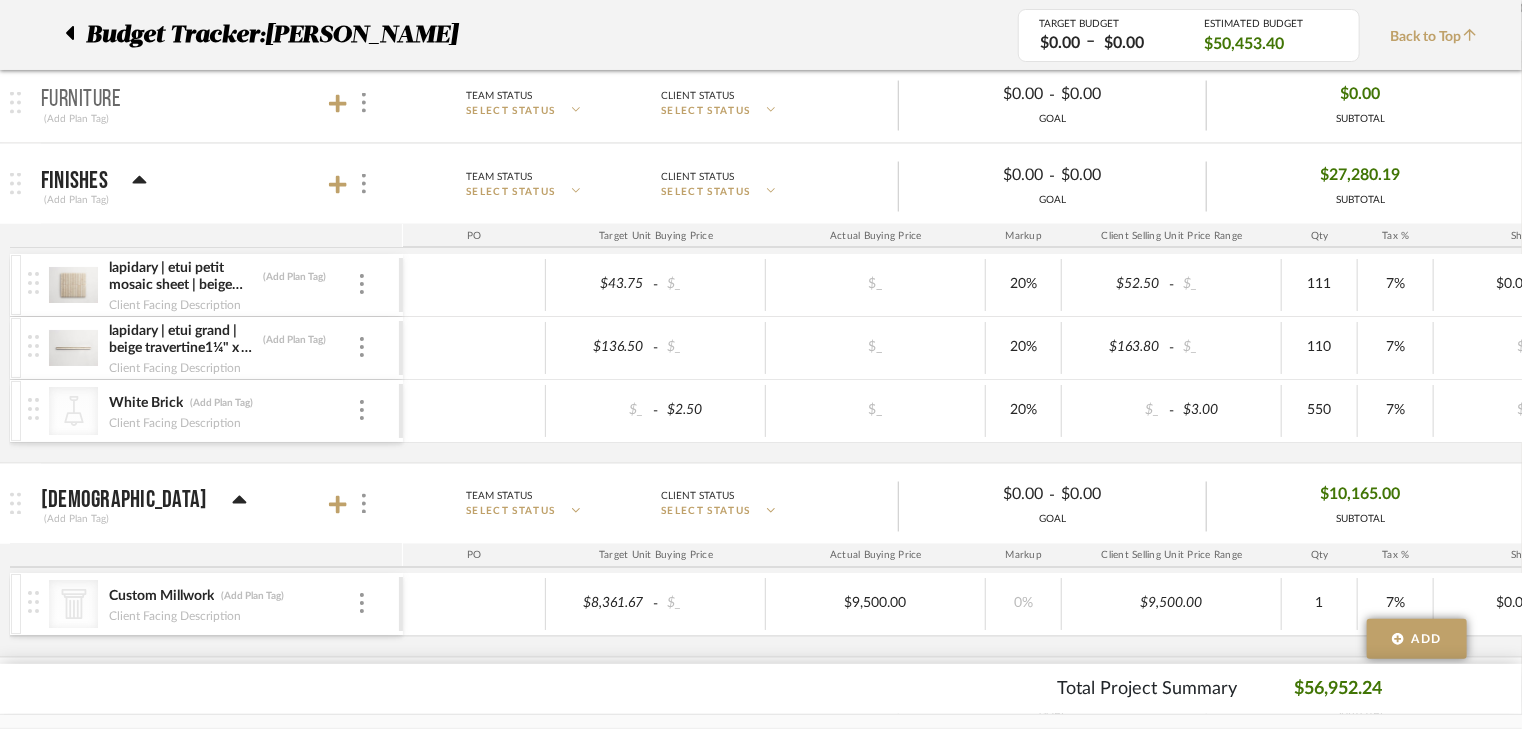 click on "lapidary | etui grand | beige travertine1¼" x  23½" x  ⅝"   (Add Plan Tag)   Client Facing Description" at bounding box center (213, 348) 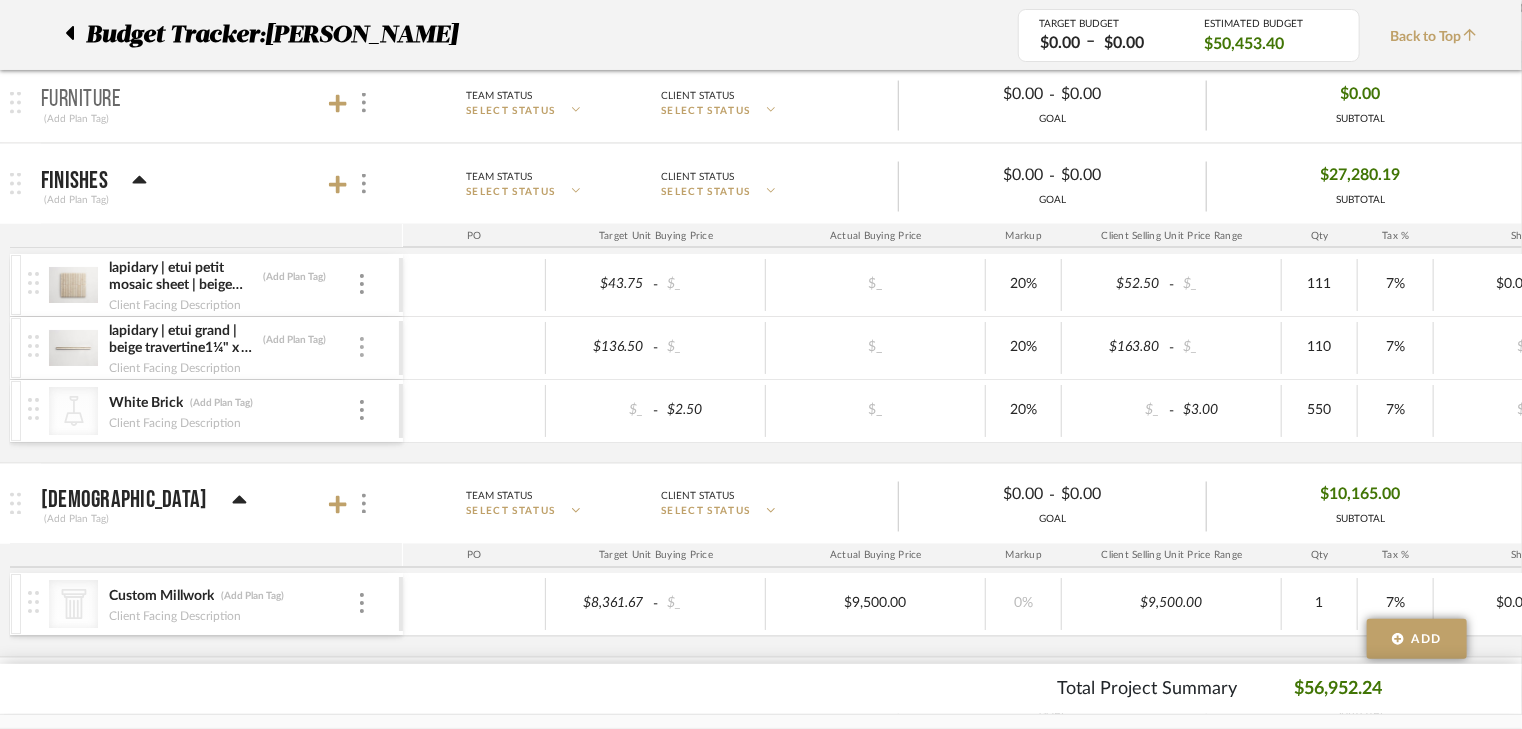 click at bounding box center (362, 347) 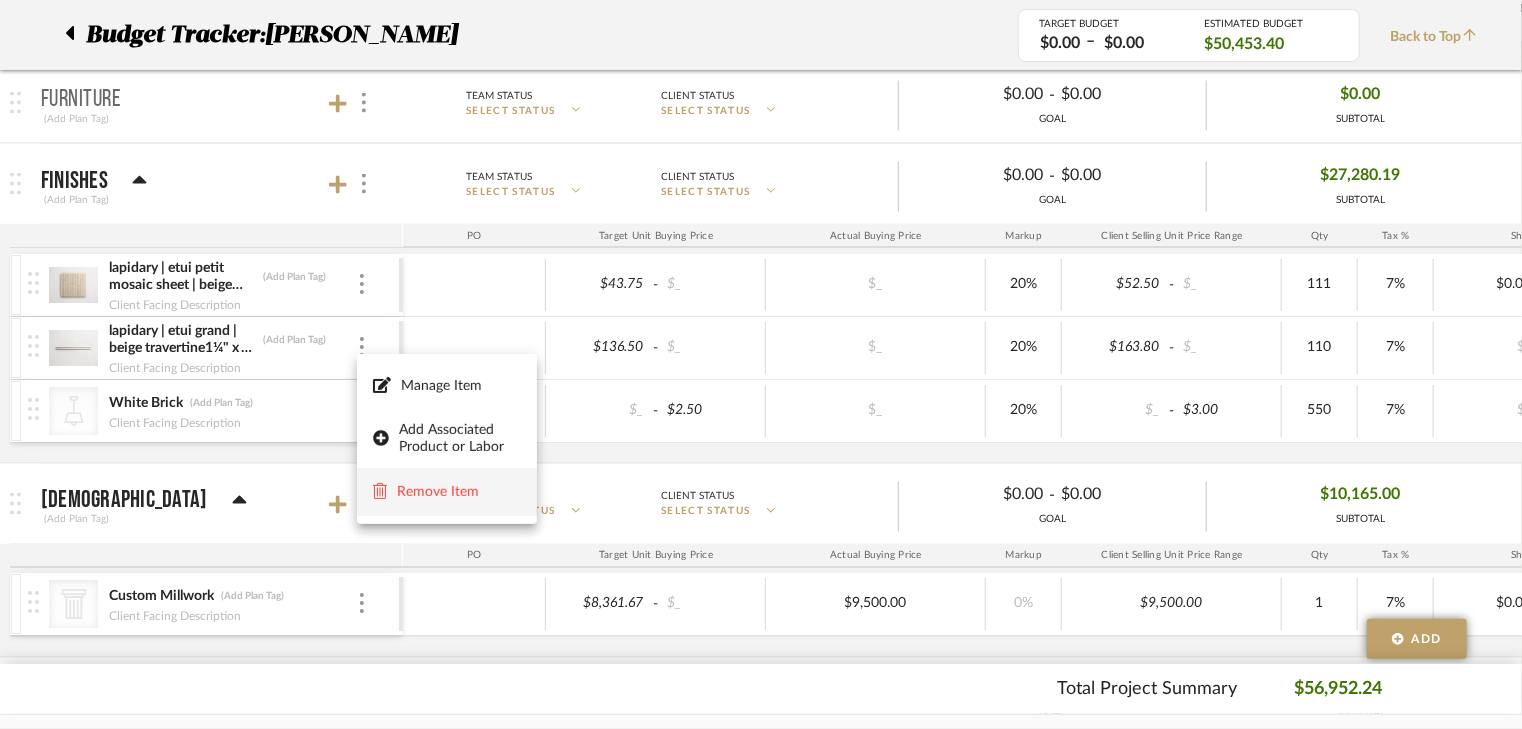 click on "Remove Item" at bounding box center [459, 492] 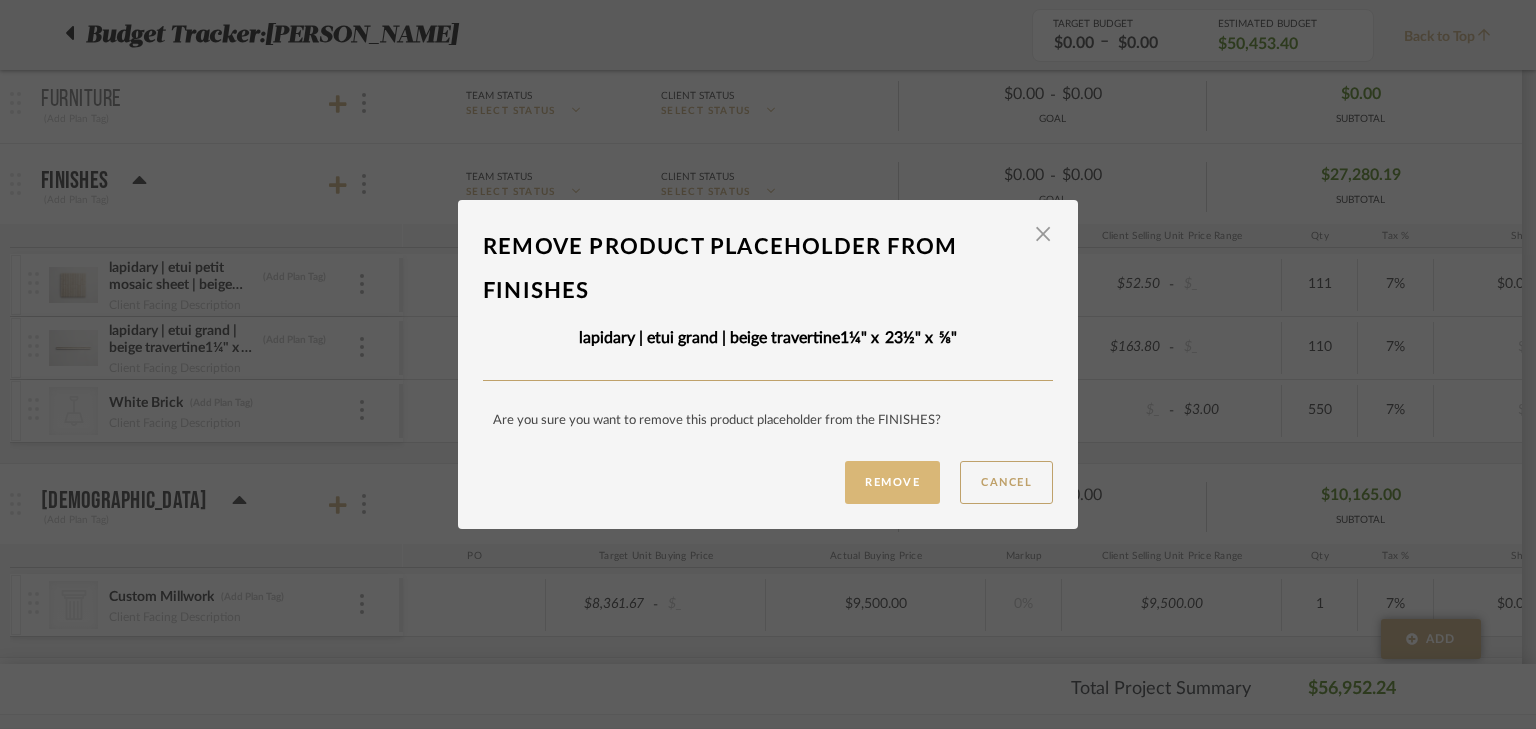 click on "Remove" at bounding box center [892, 482] 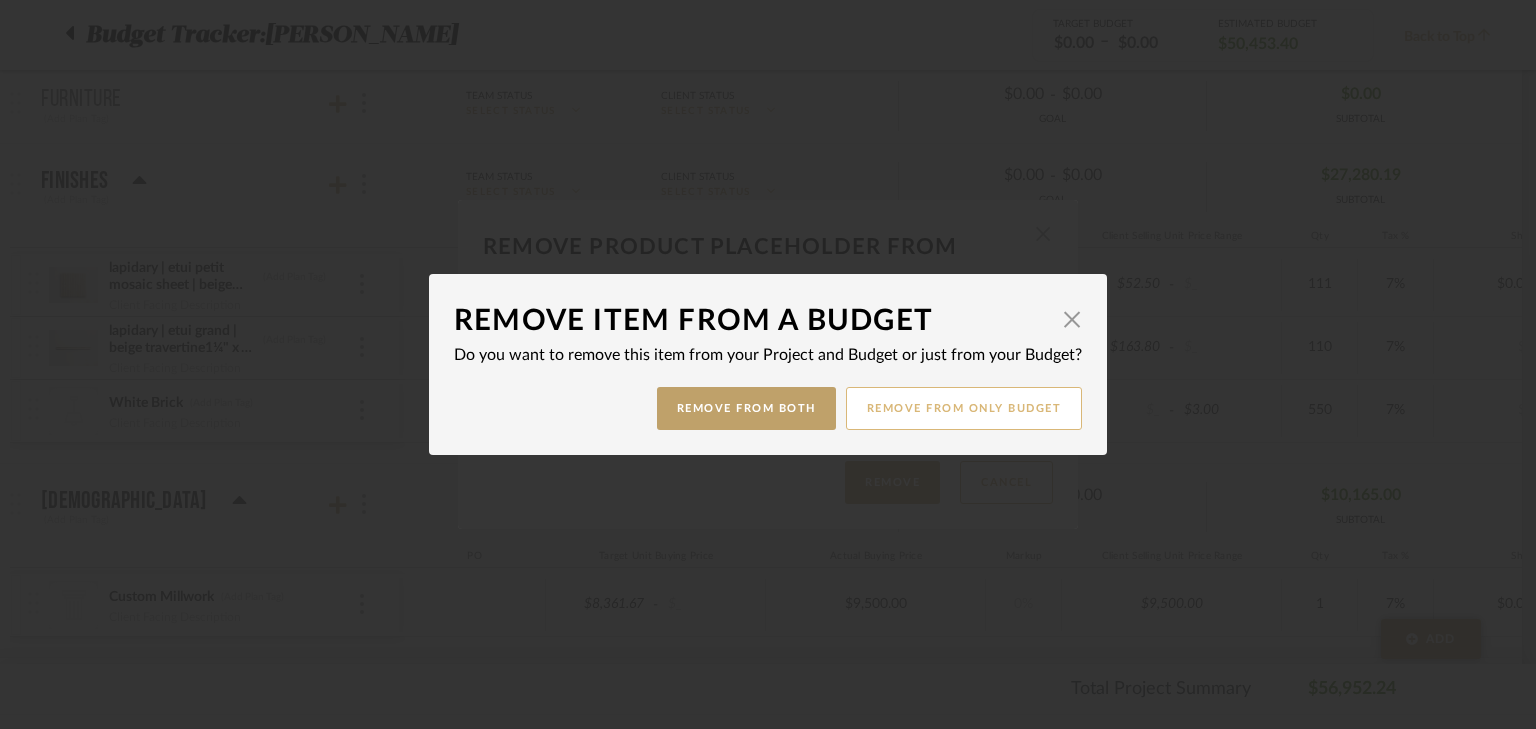 click on "Remove from only Budget" at bounding box center (964, 408) 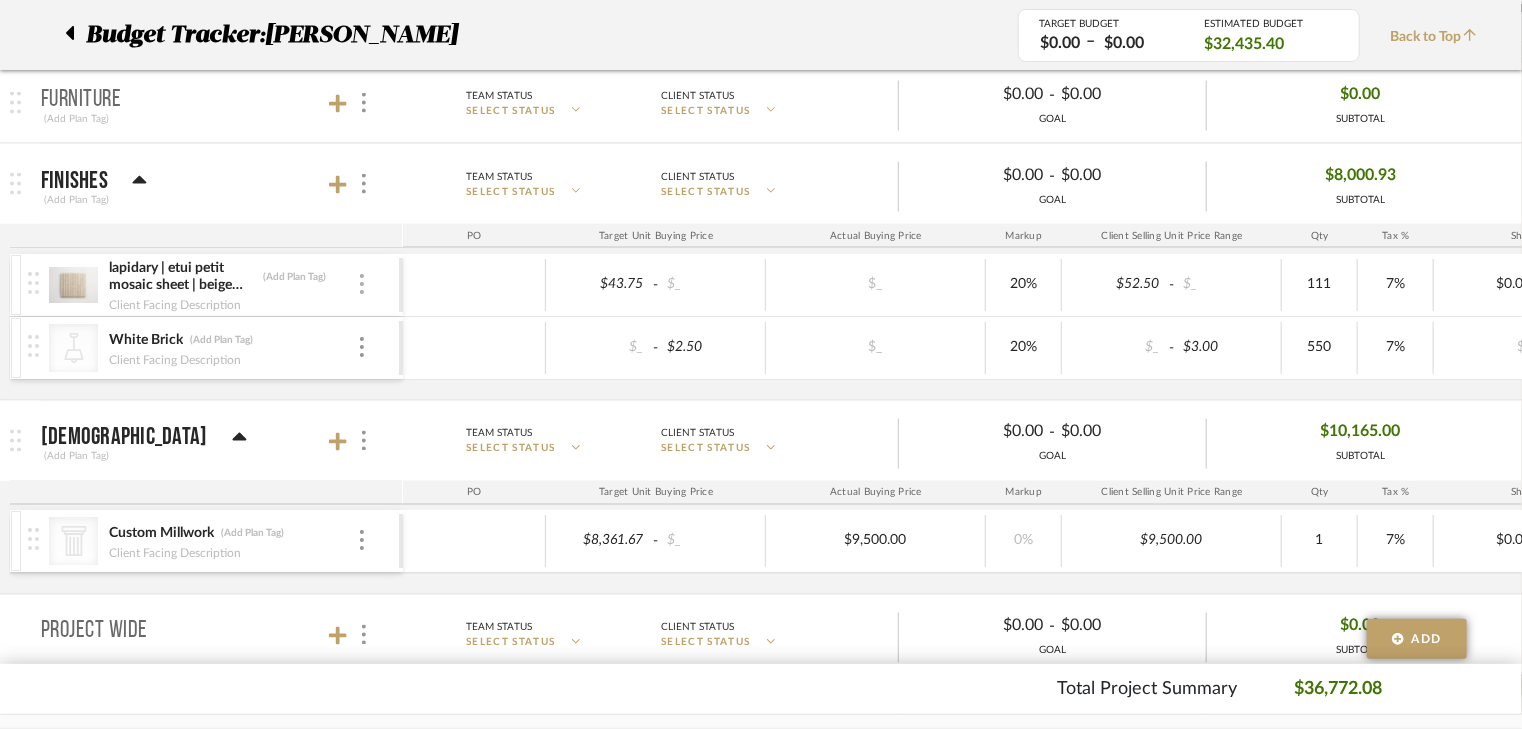 click at bounding box center [362, 285] 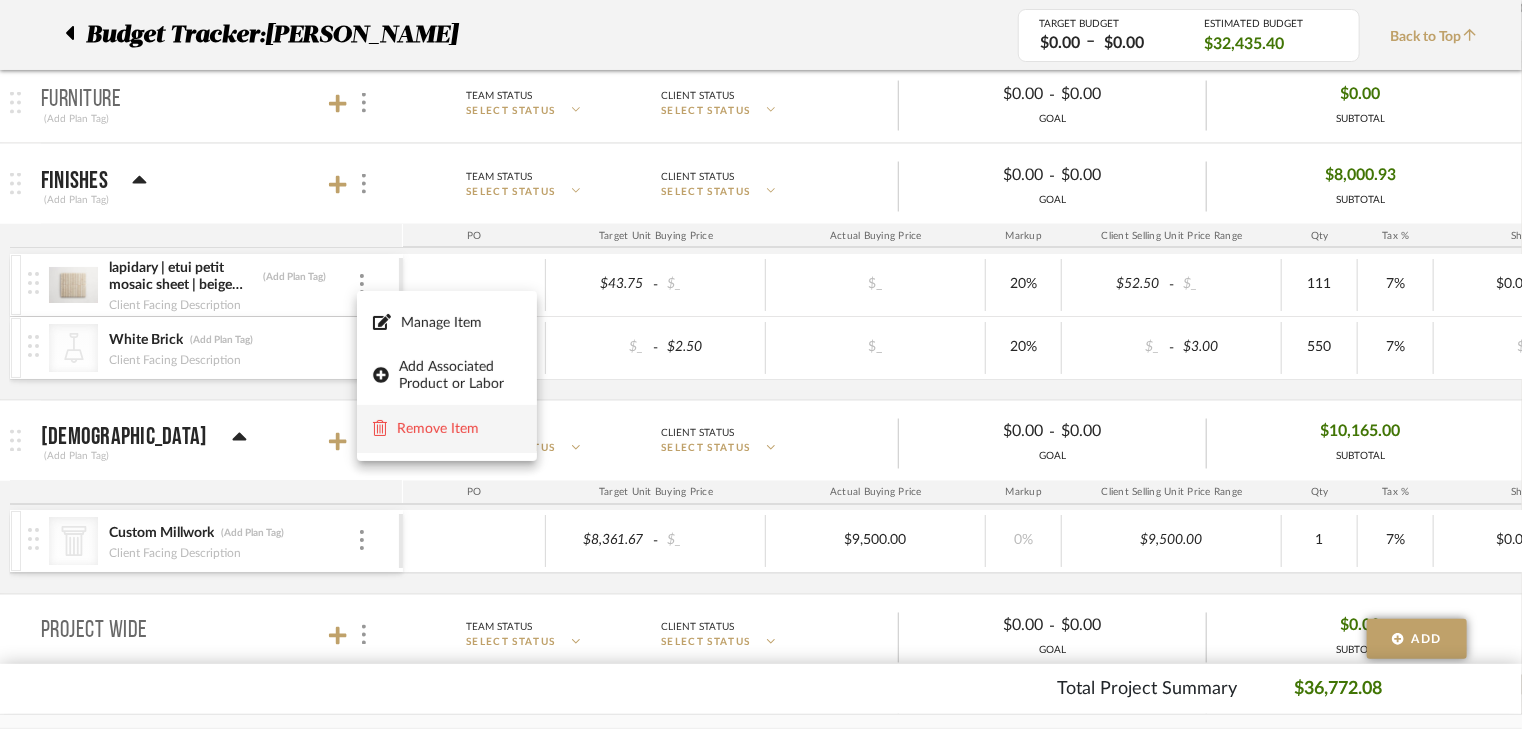 click on "Remove Item" at bounding box center [459, 429] 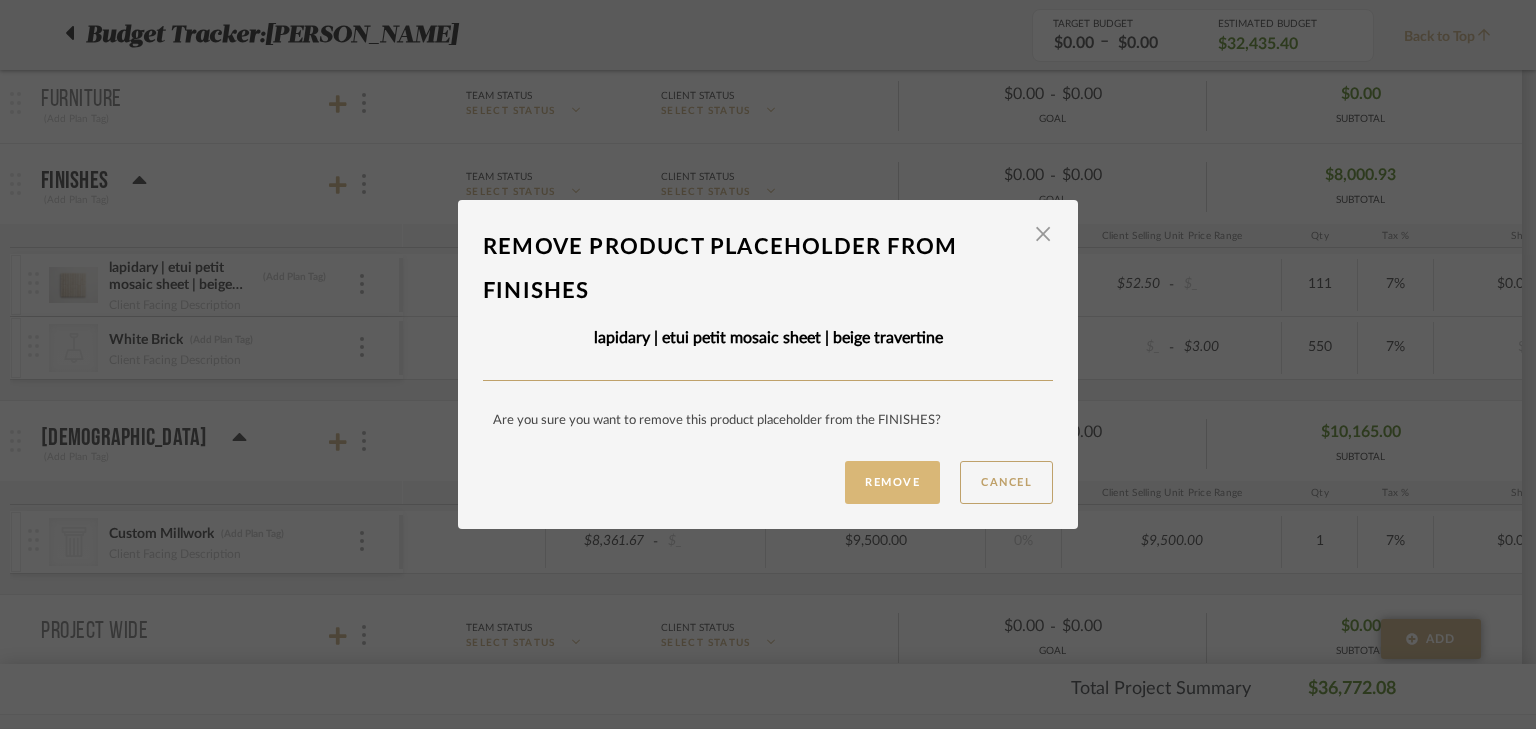 click on "Remove" at bounding box center [892, 482] 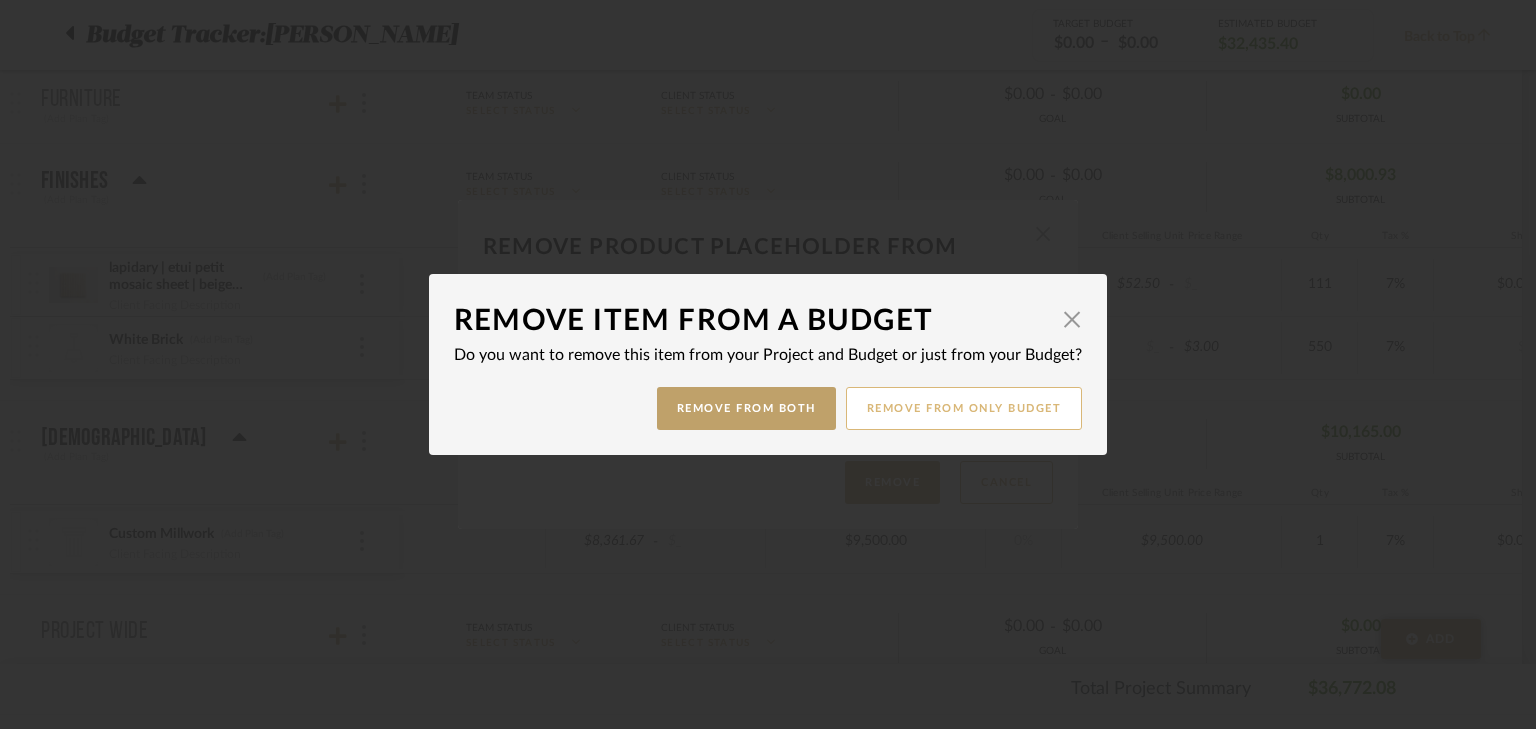 click on "Remove from only Budget" at bounding box center (964, 408) 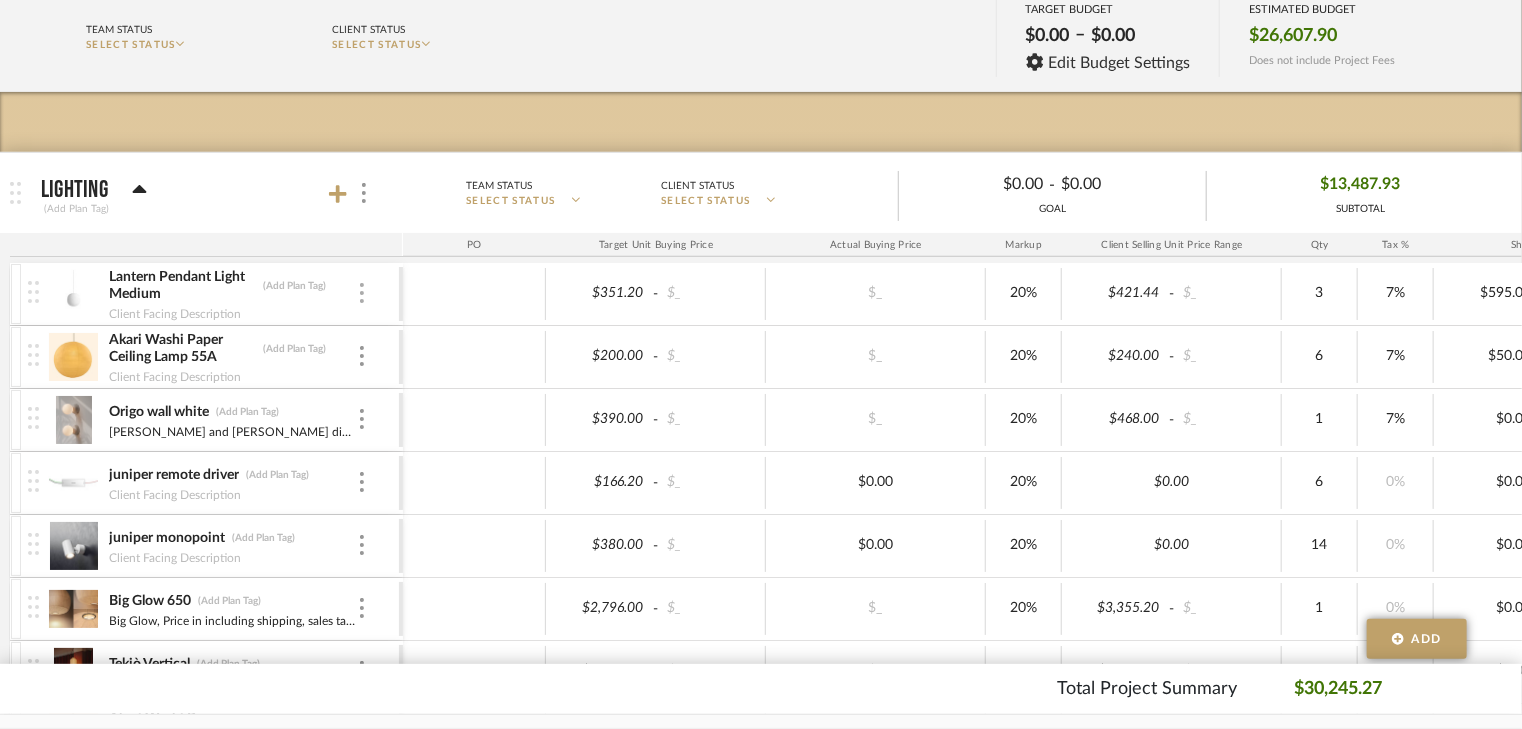 click at bounding box center (362, 293) 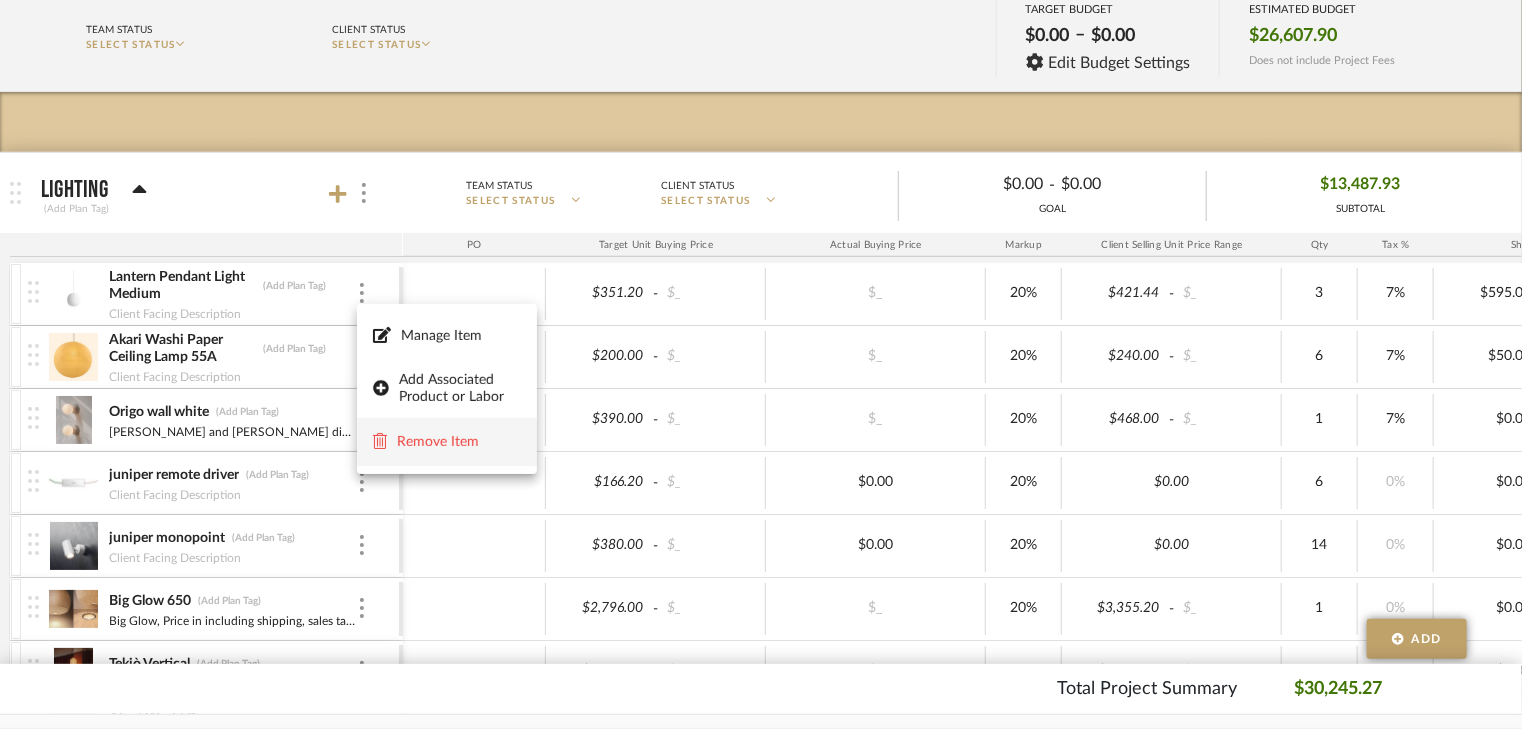 click on "Remove Item" at bounding box center (447, 442) 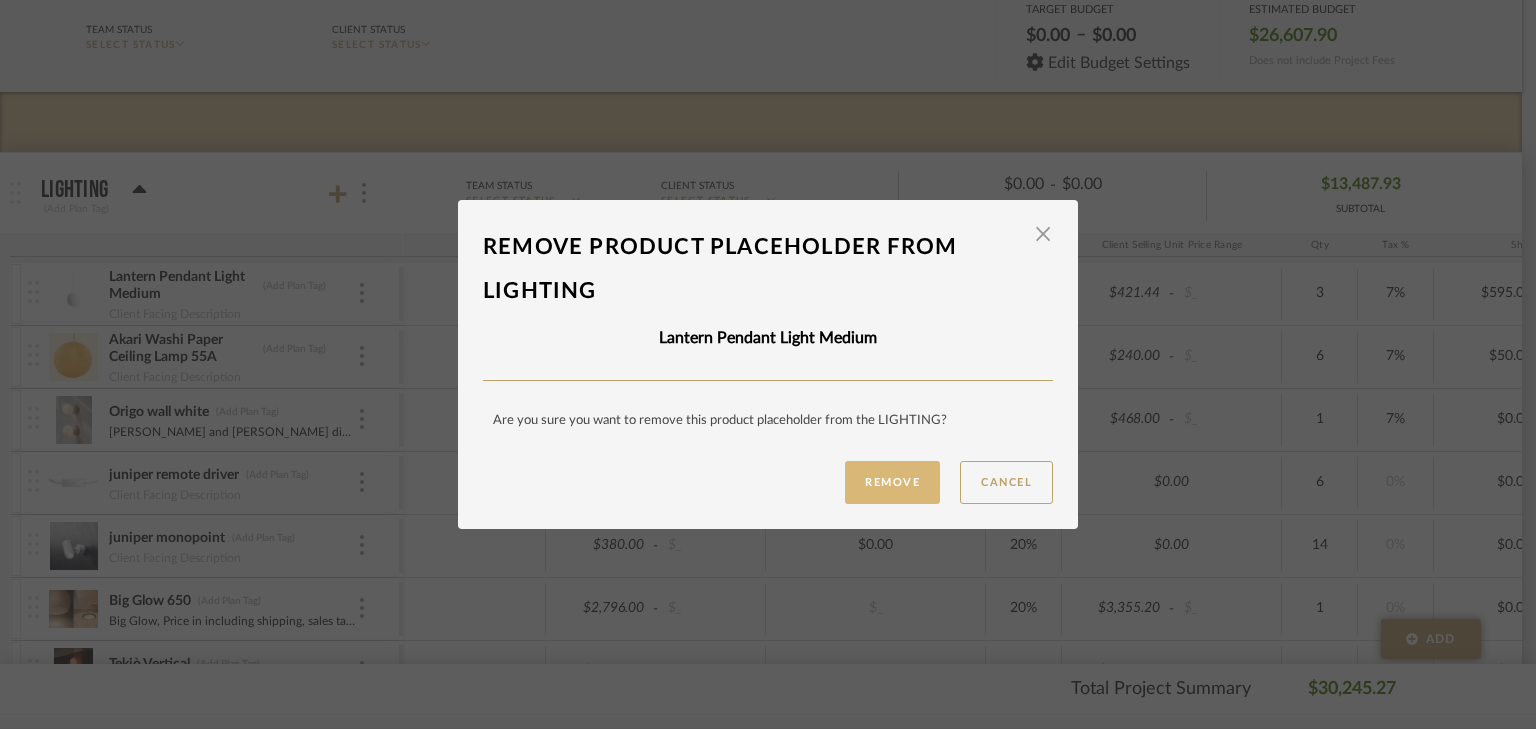 click on "Remove" at bounding box center (892, 482) 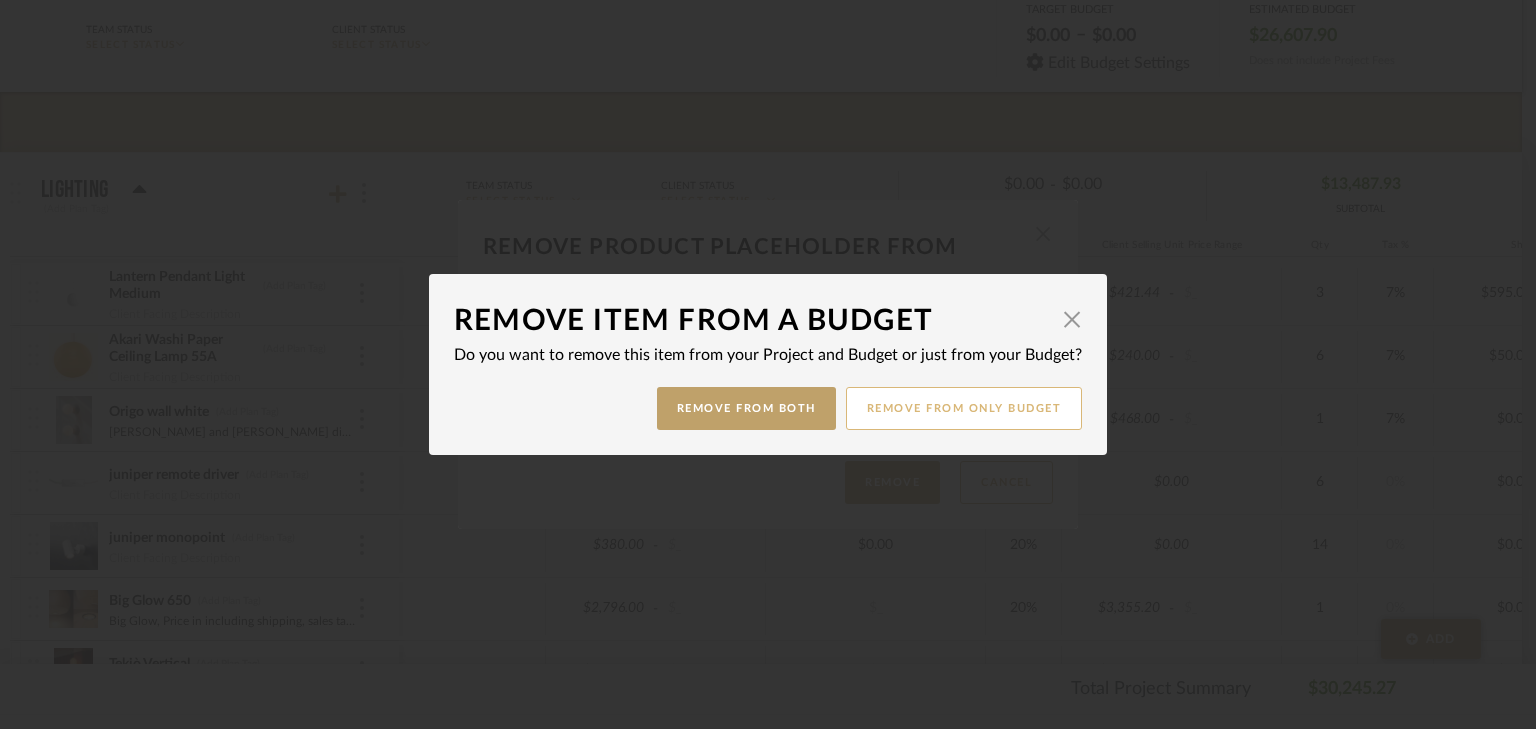 click on "Remove from only Budget" at bounding box center [964, 408] 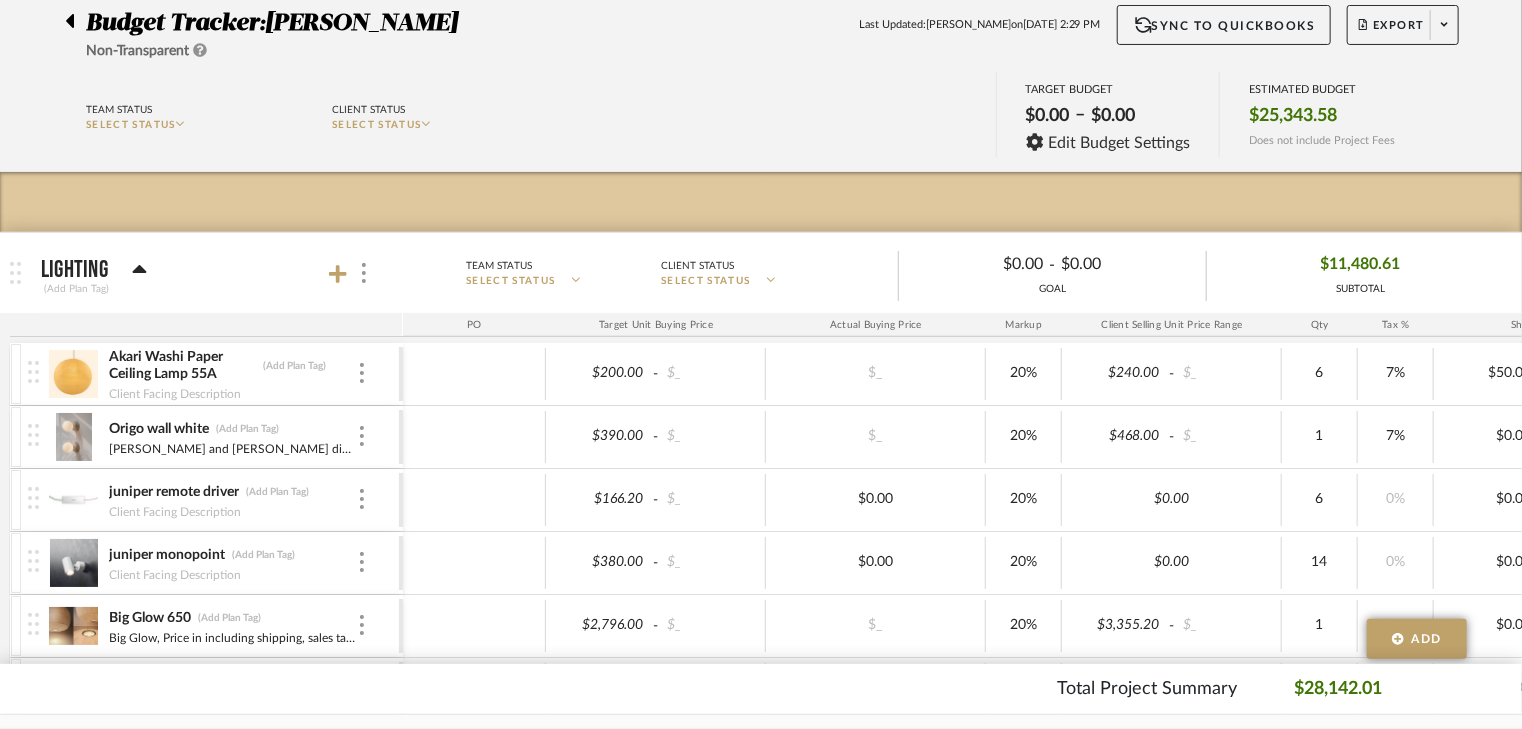 scroll, scrollTop: 0, scrollLeft: 0, axis: both 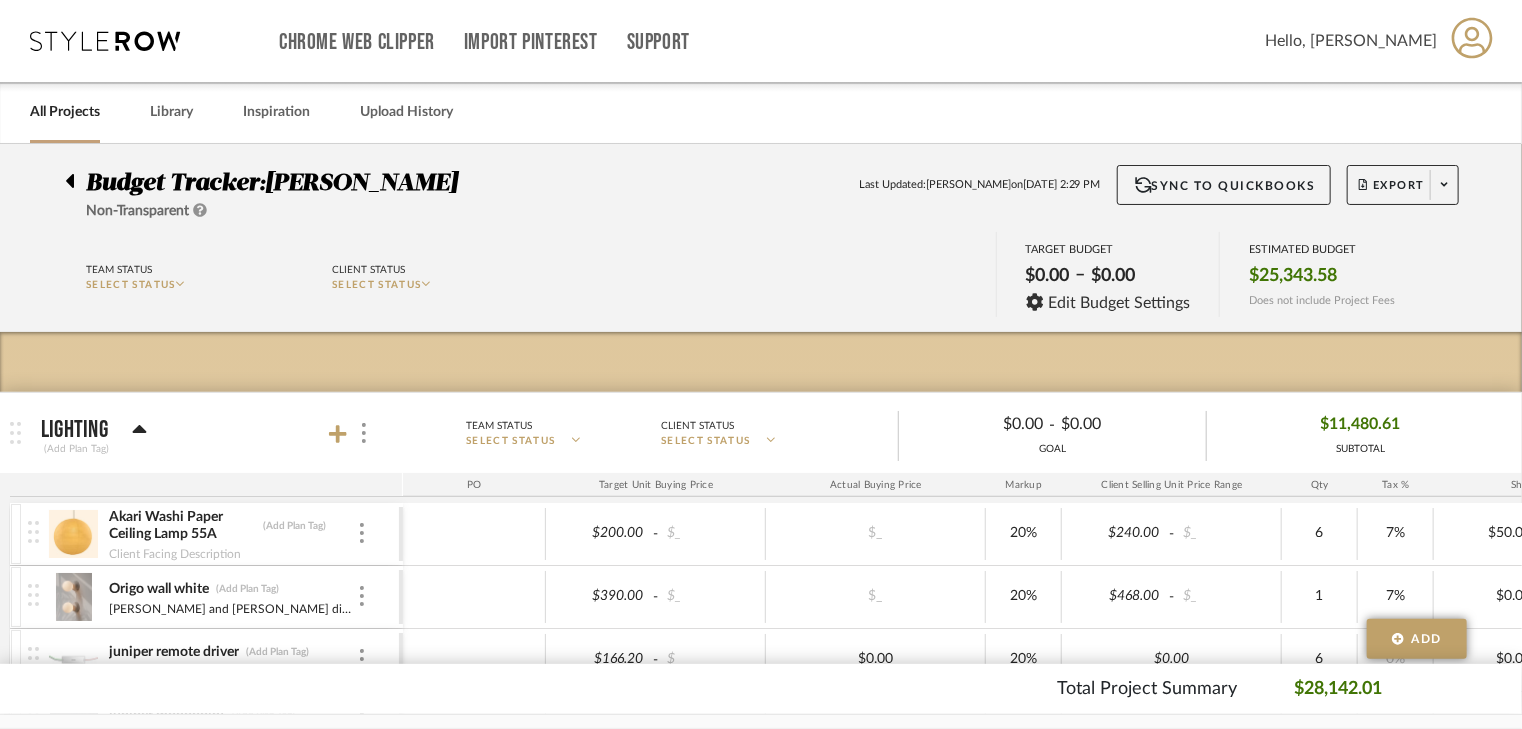 click 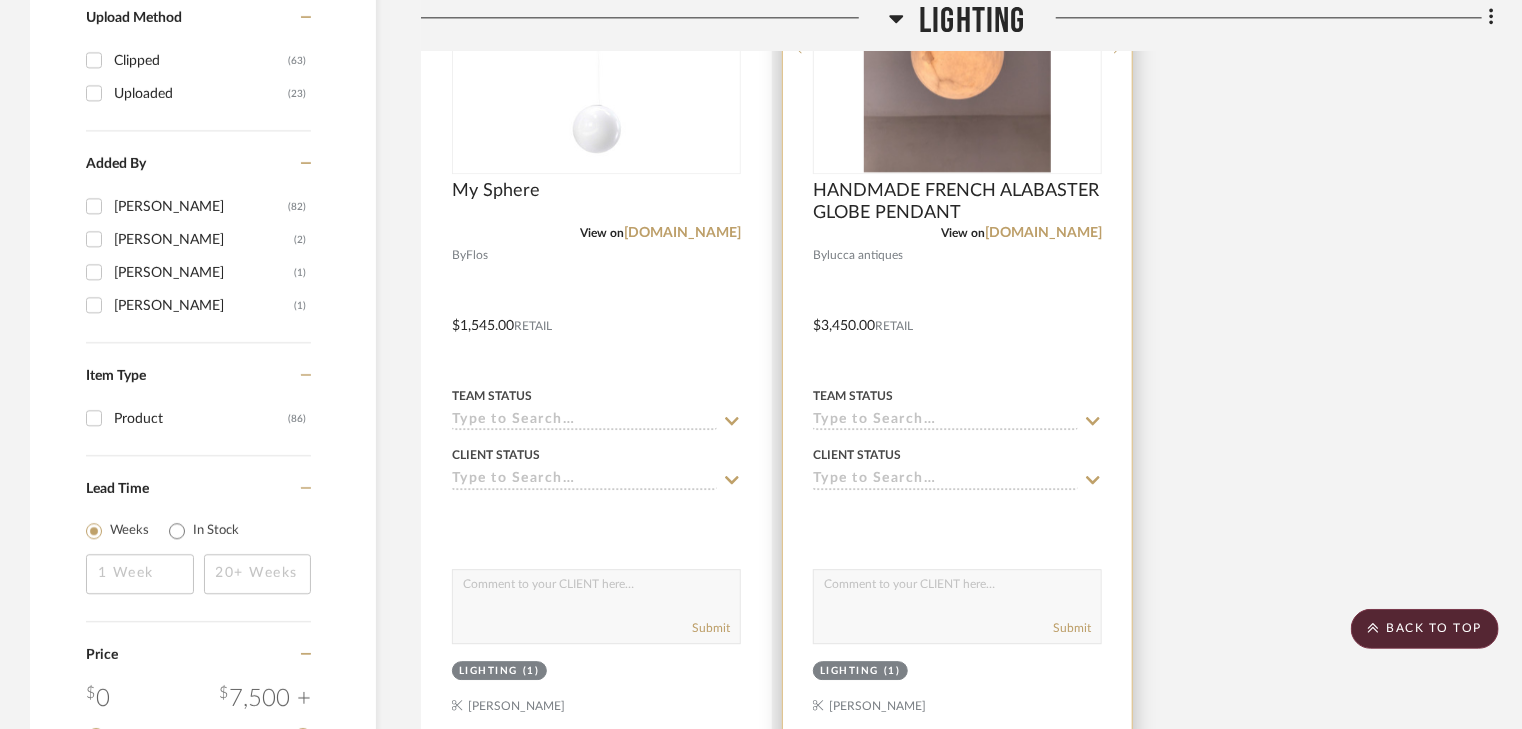scroll, scrollTop: 2720, scrollLeft: 0, axis: vertical 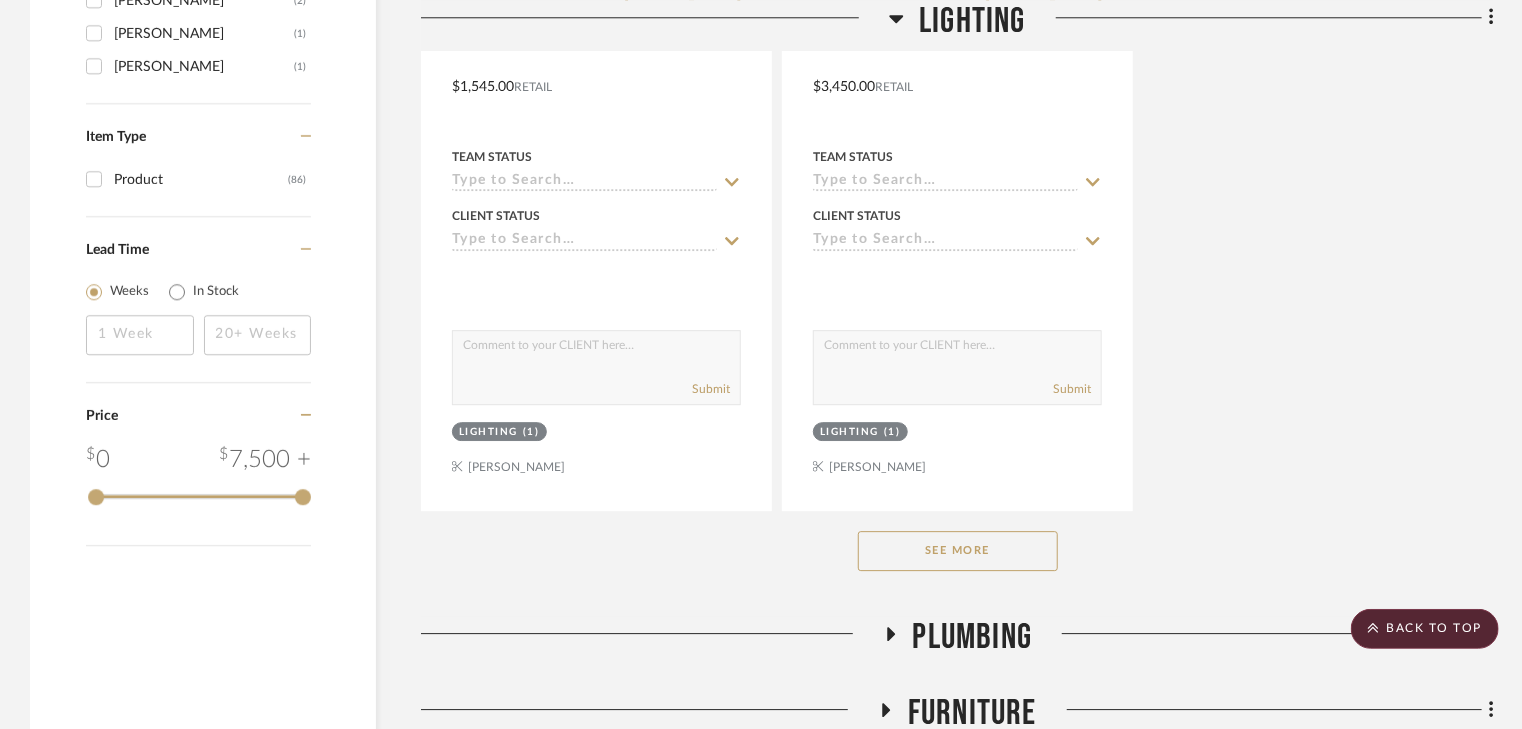 click on "See More" 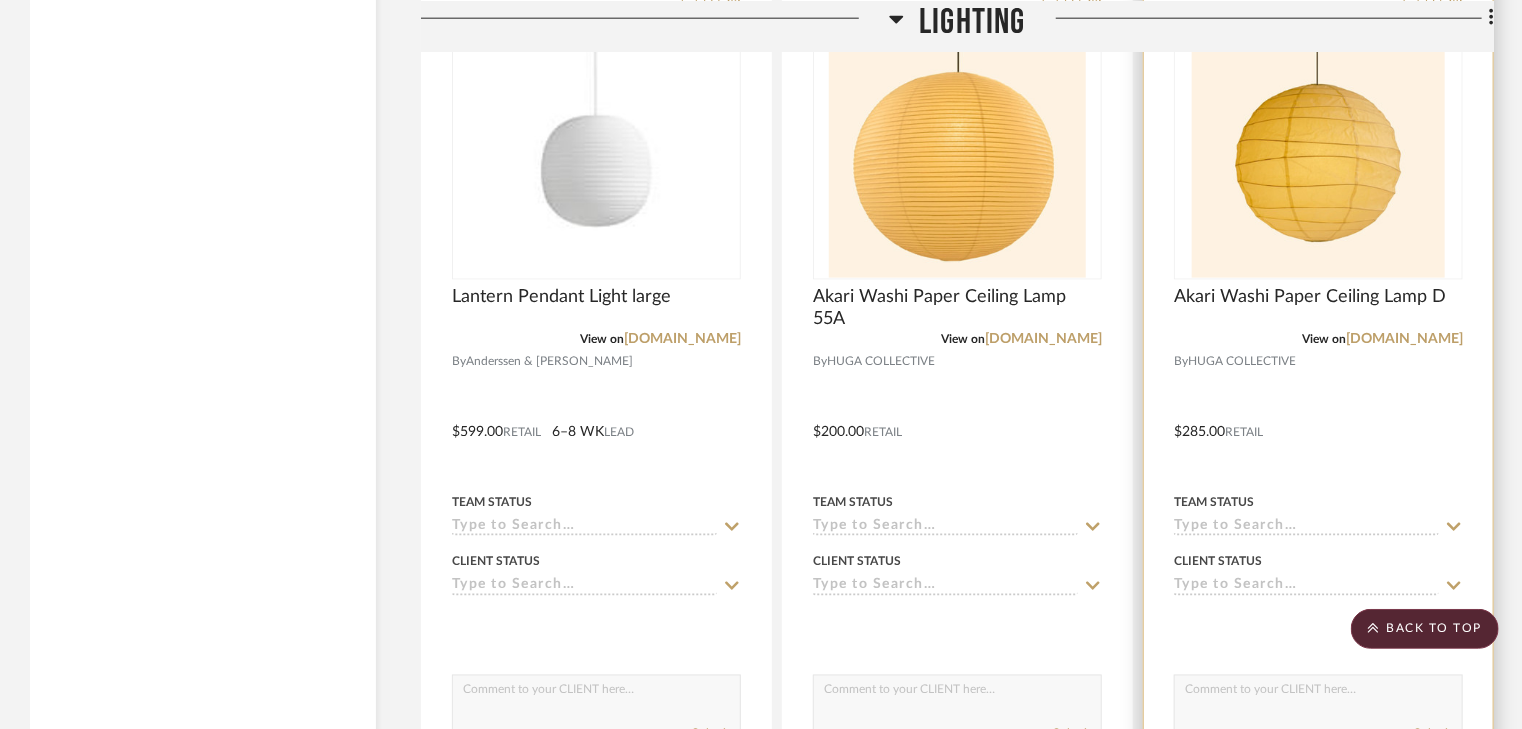 scroll, scrollTop: 5040, scrollLeft: 0, axis: vertical 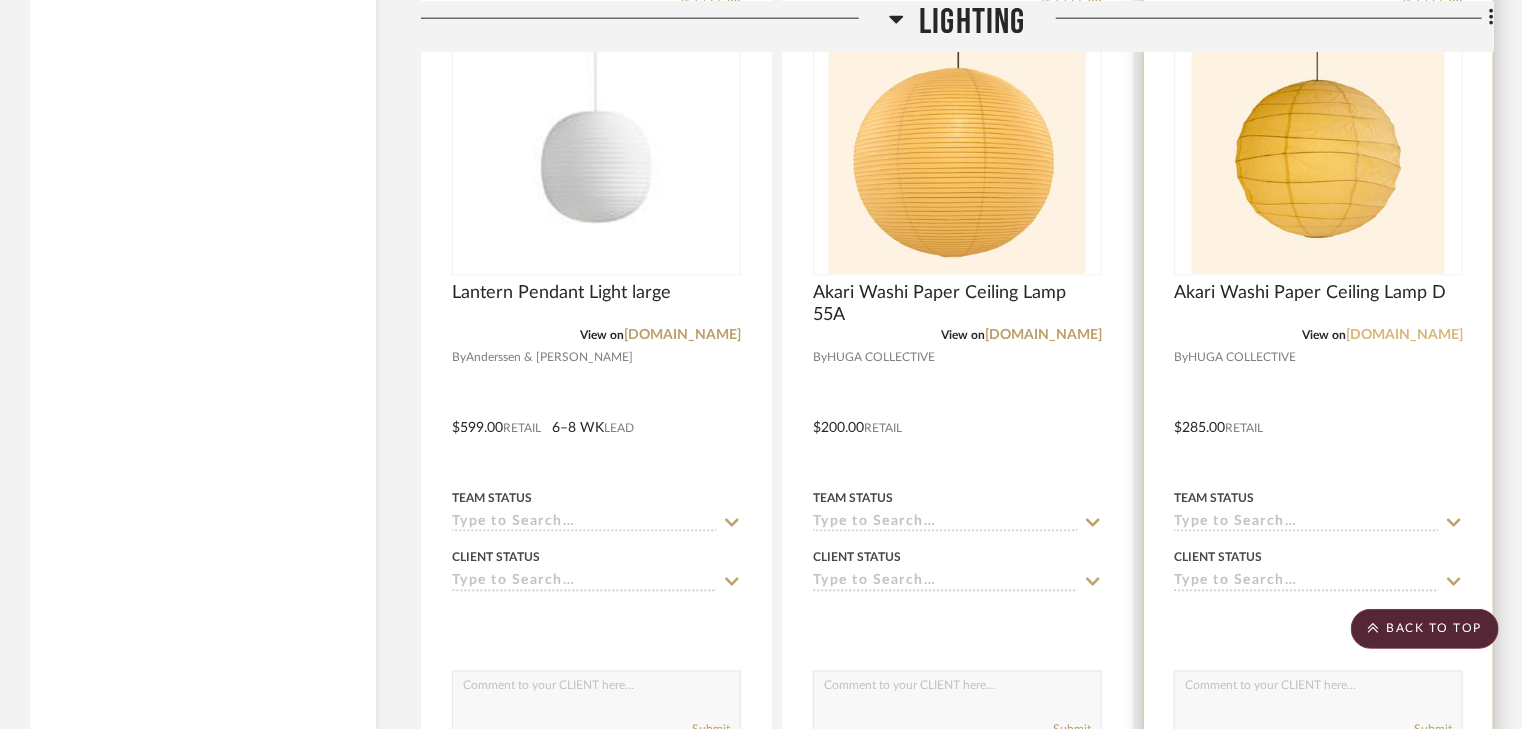 click on "hugacollective.com" at bounding box center (1404, 335) 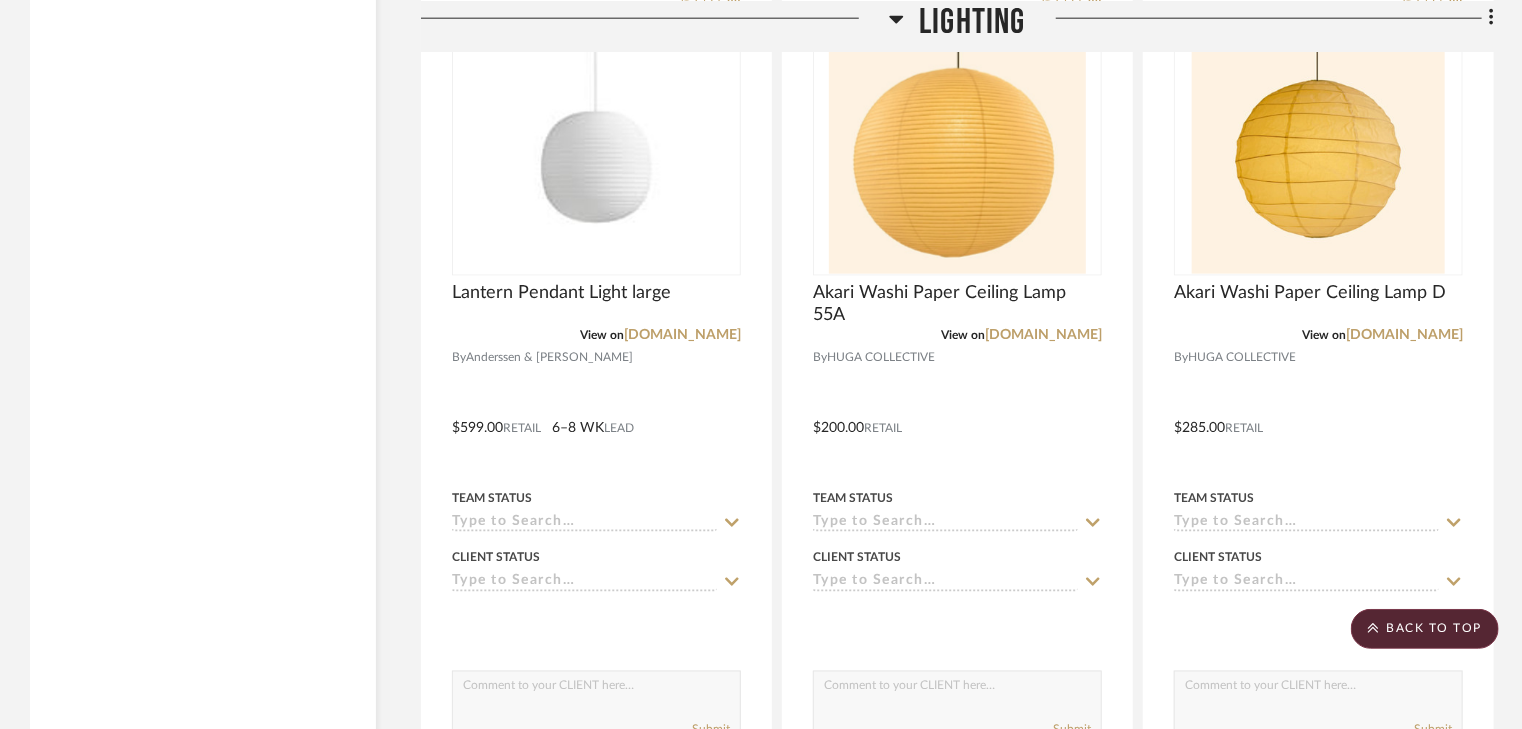 click 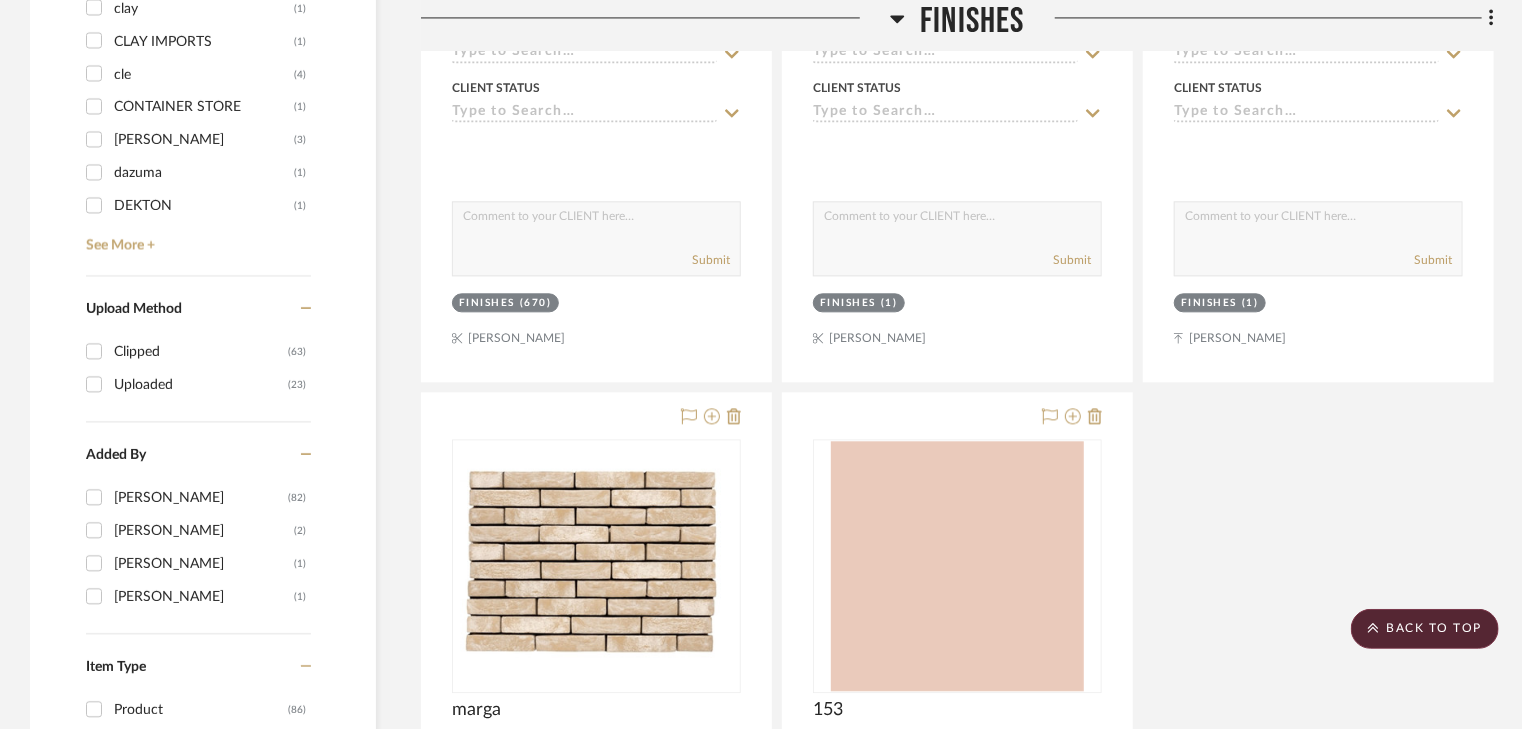 click 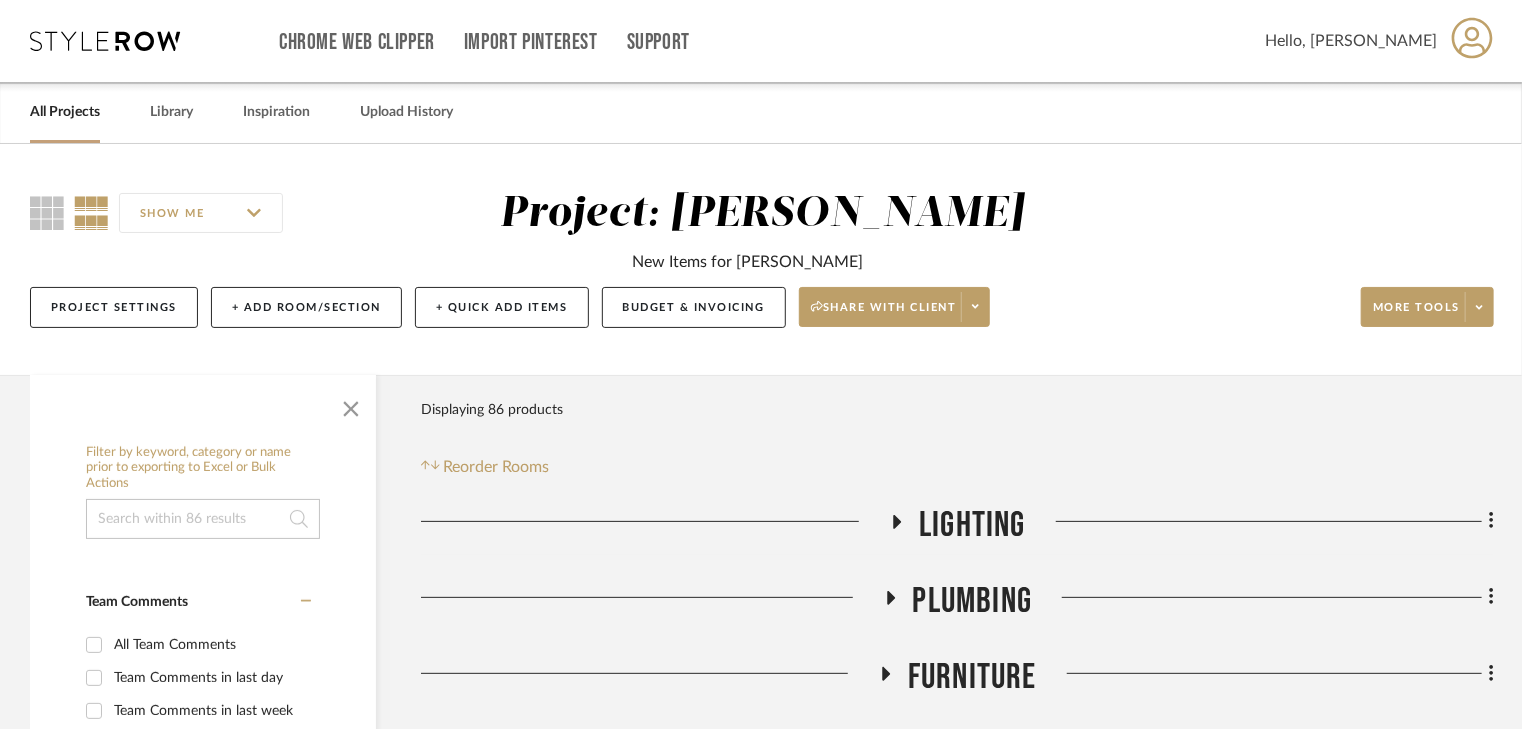scroll, scrollTop: 480, scrollLeft: 0, axis: vertical 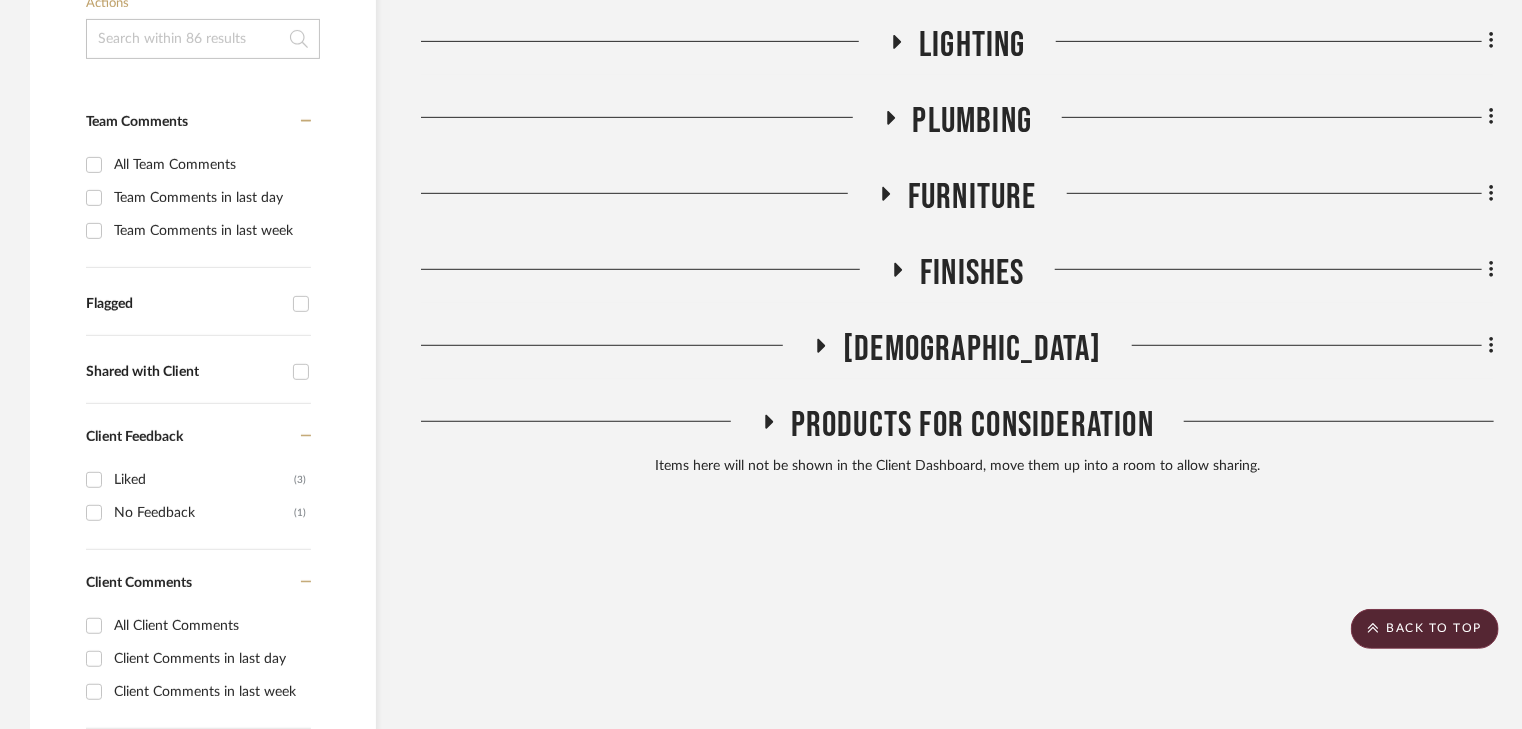 click 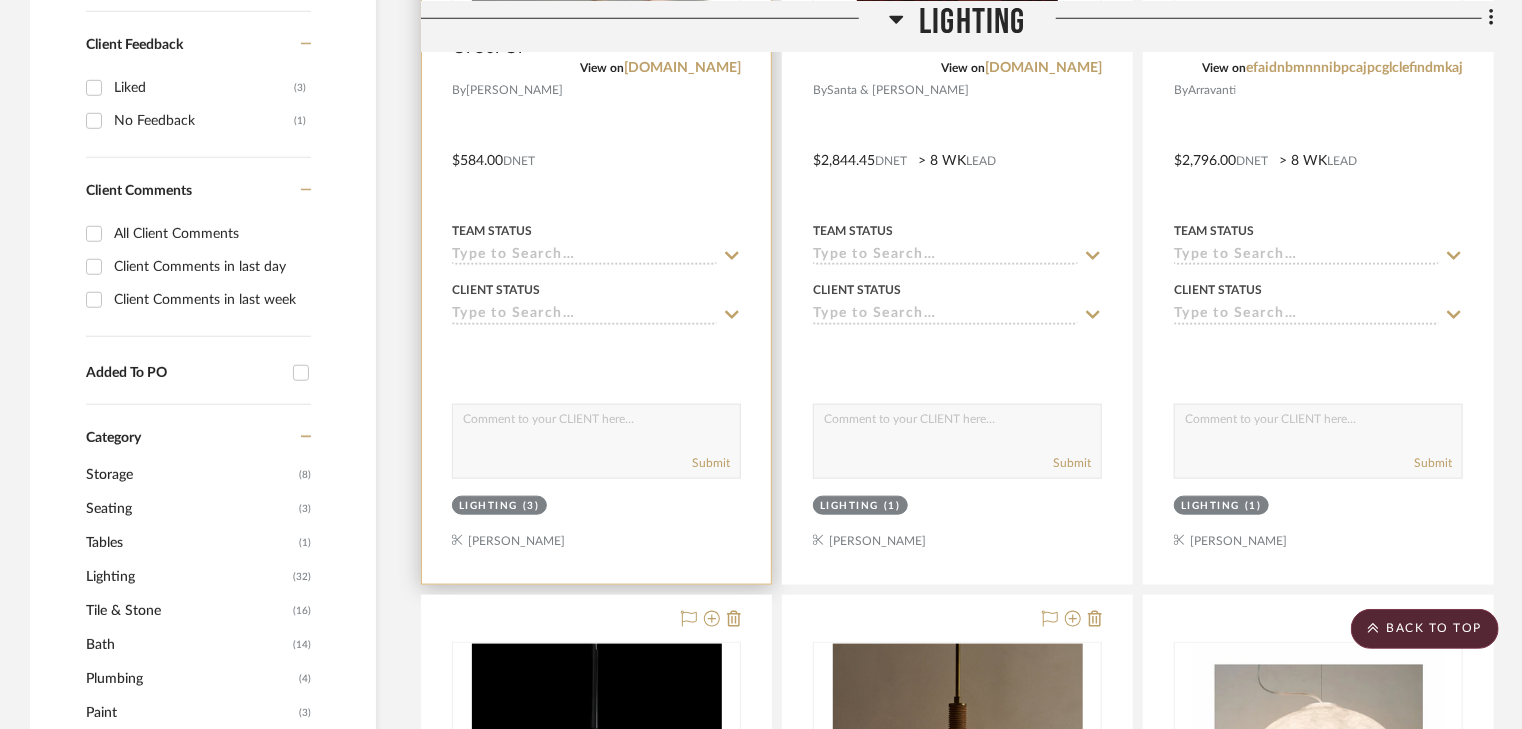 scroll, scrollTop: 880, scrollLeft: 0, axis: vertical 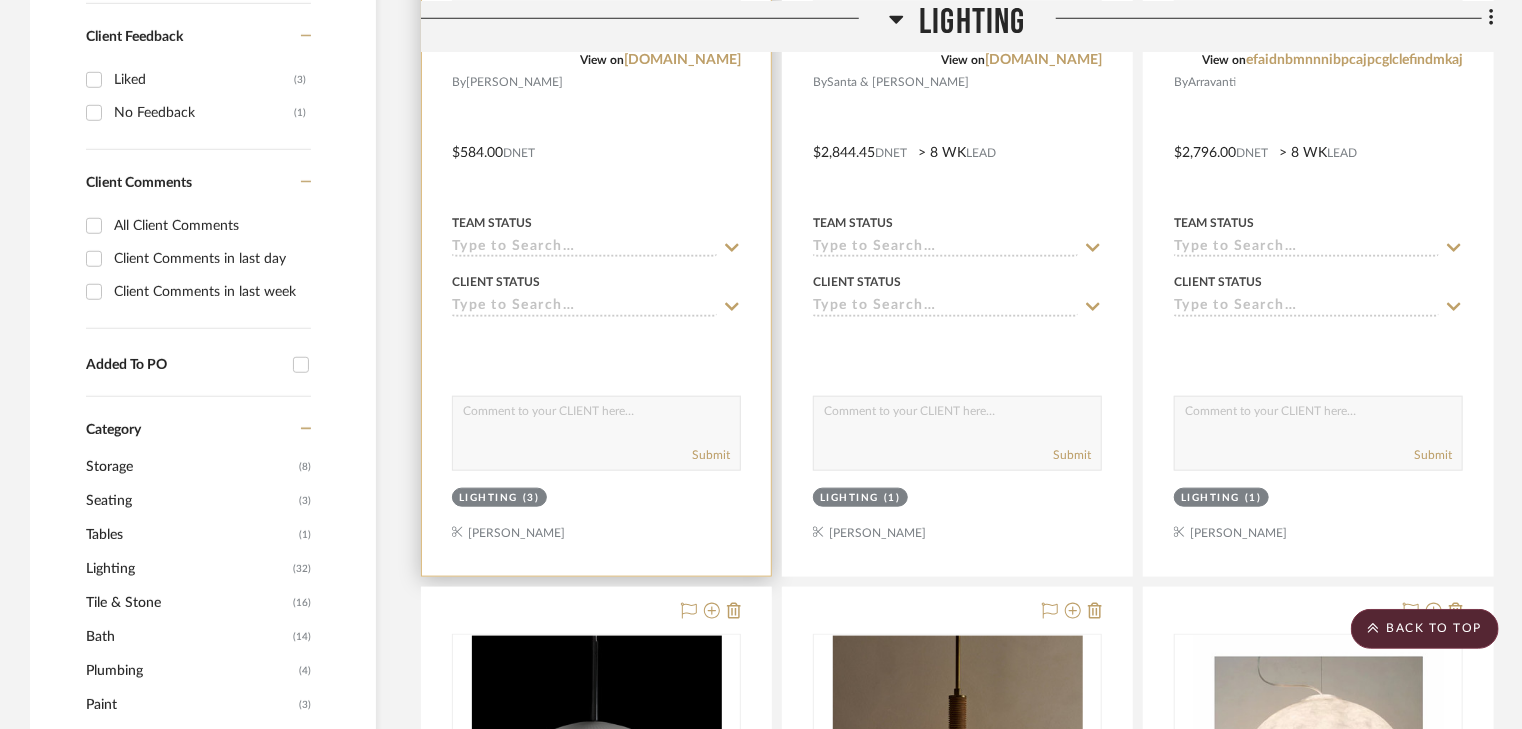 click at bounding box center [596, 138] 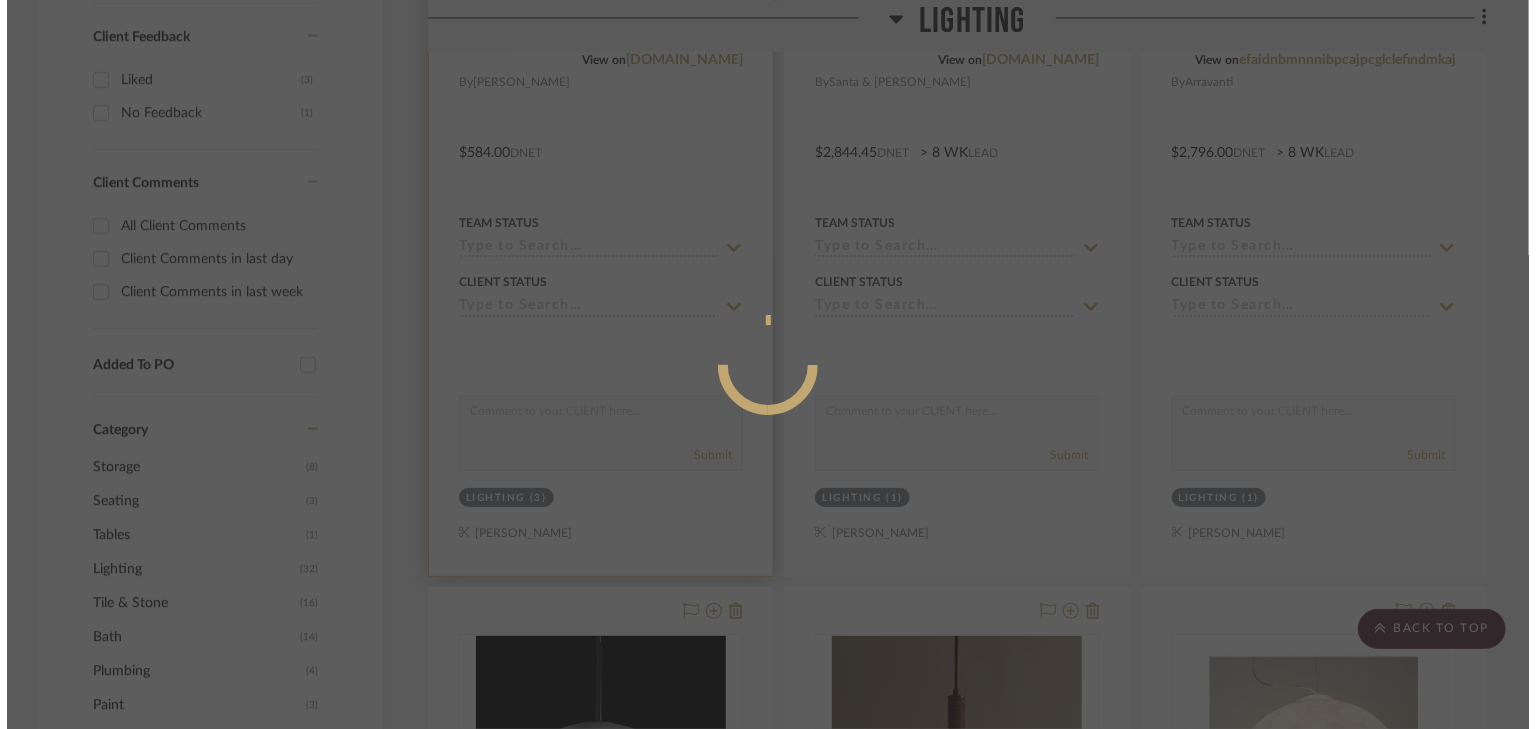 scroll, scrollTop: 0, scrollLeft: 0, axis: both 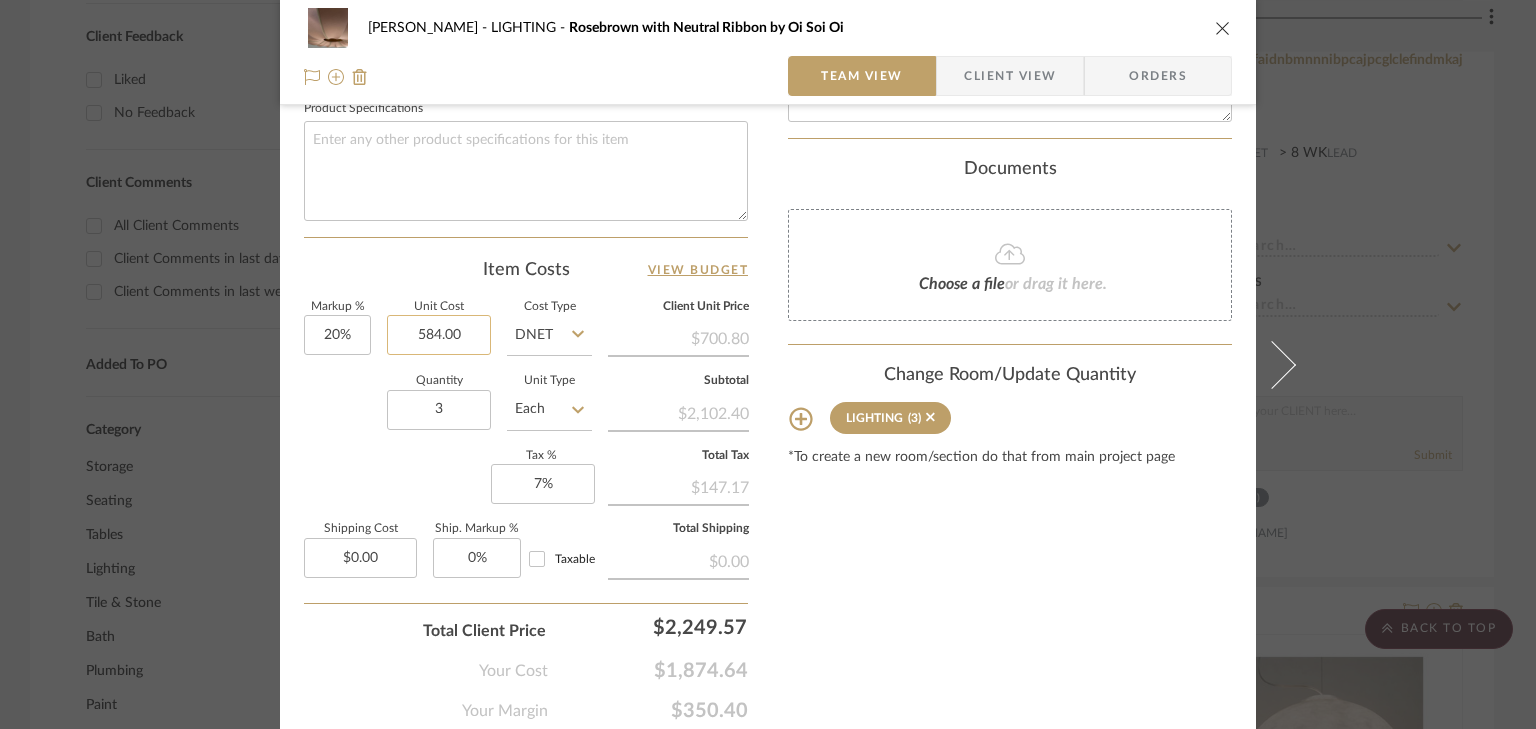 click on "584.00" 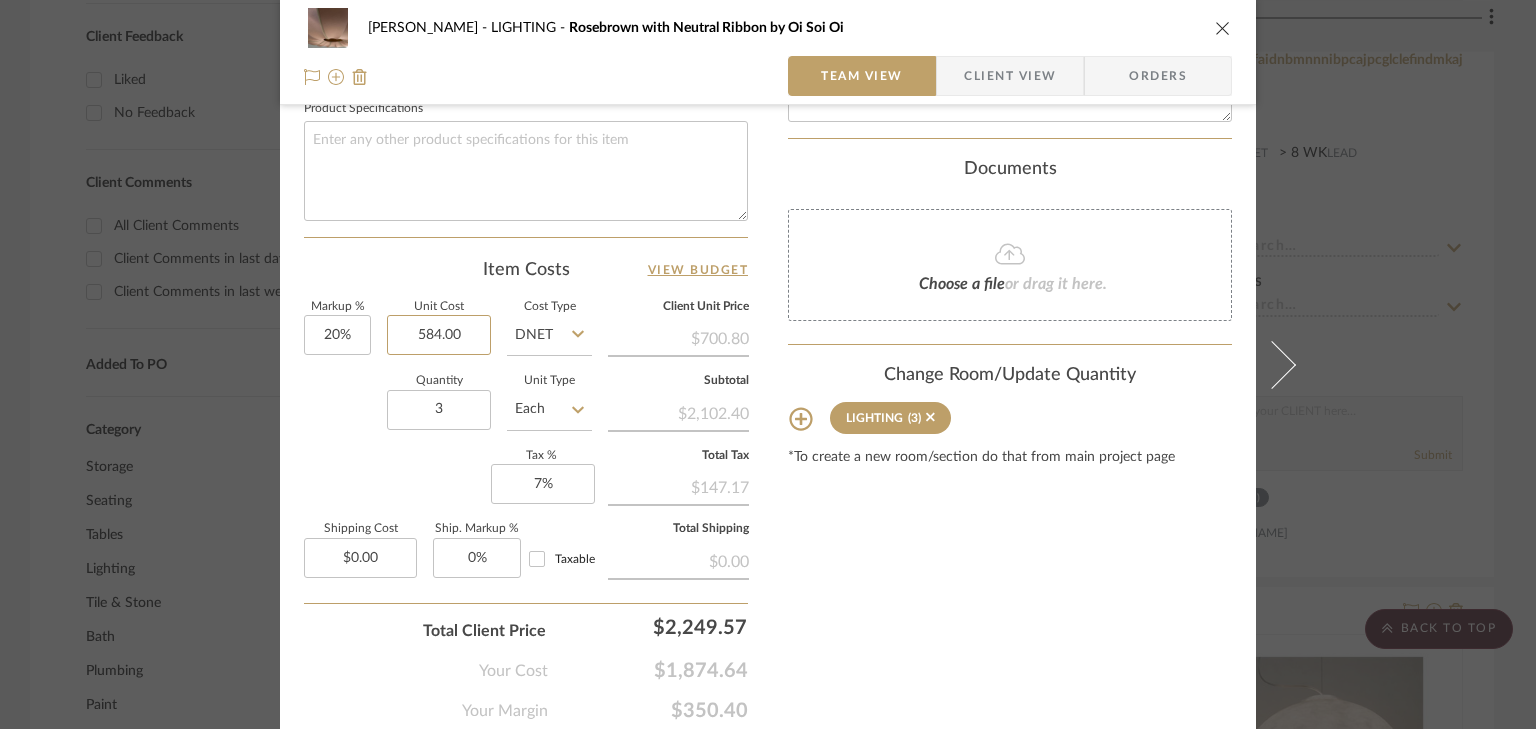 scroll, scrollTop: 1032, scrollLeft: 0, axis: vertical 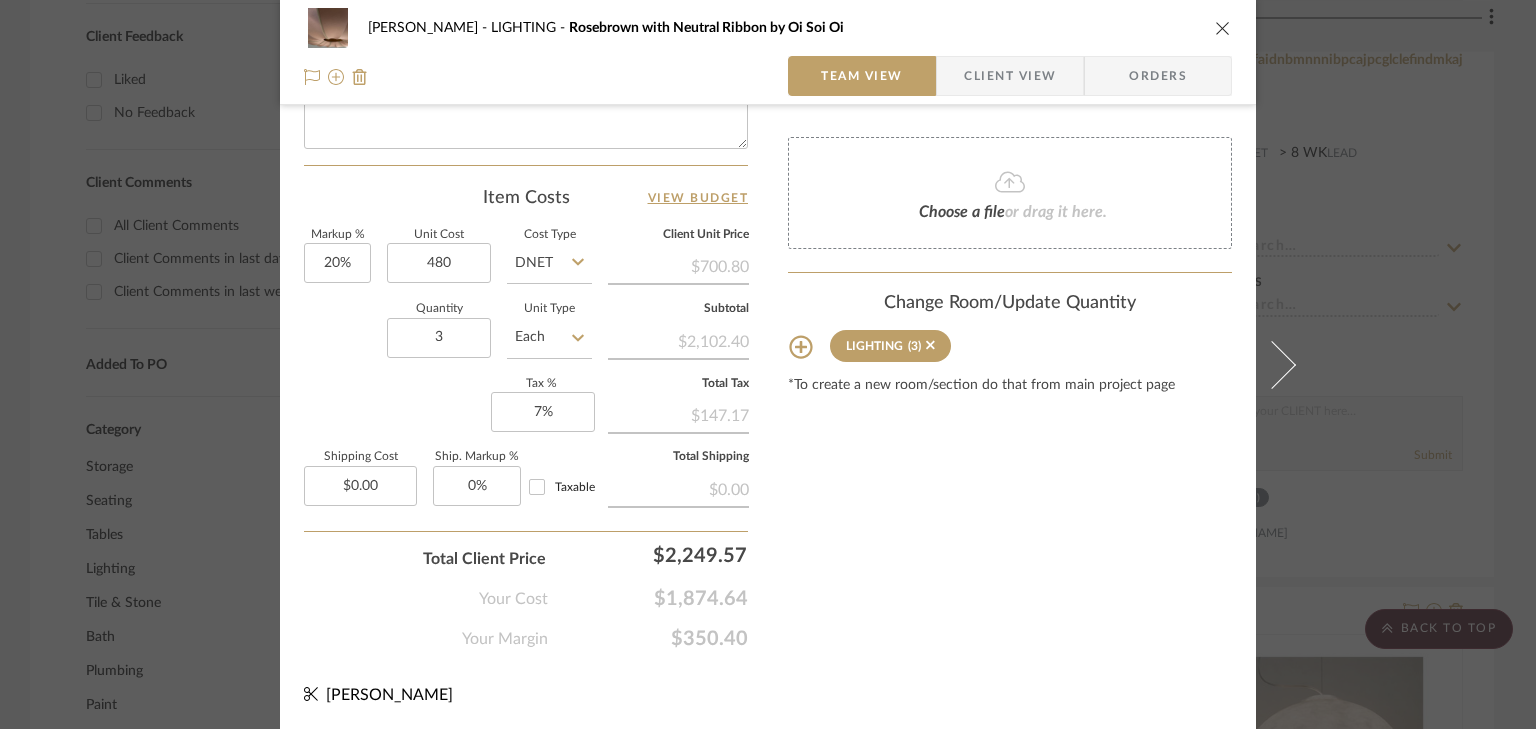 type on "$480.00" 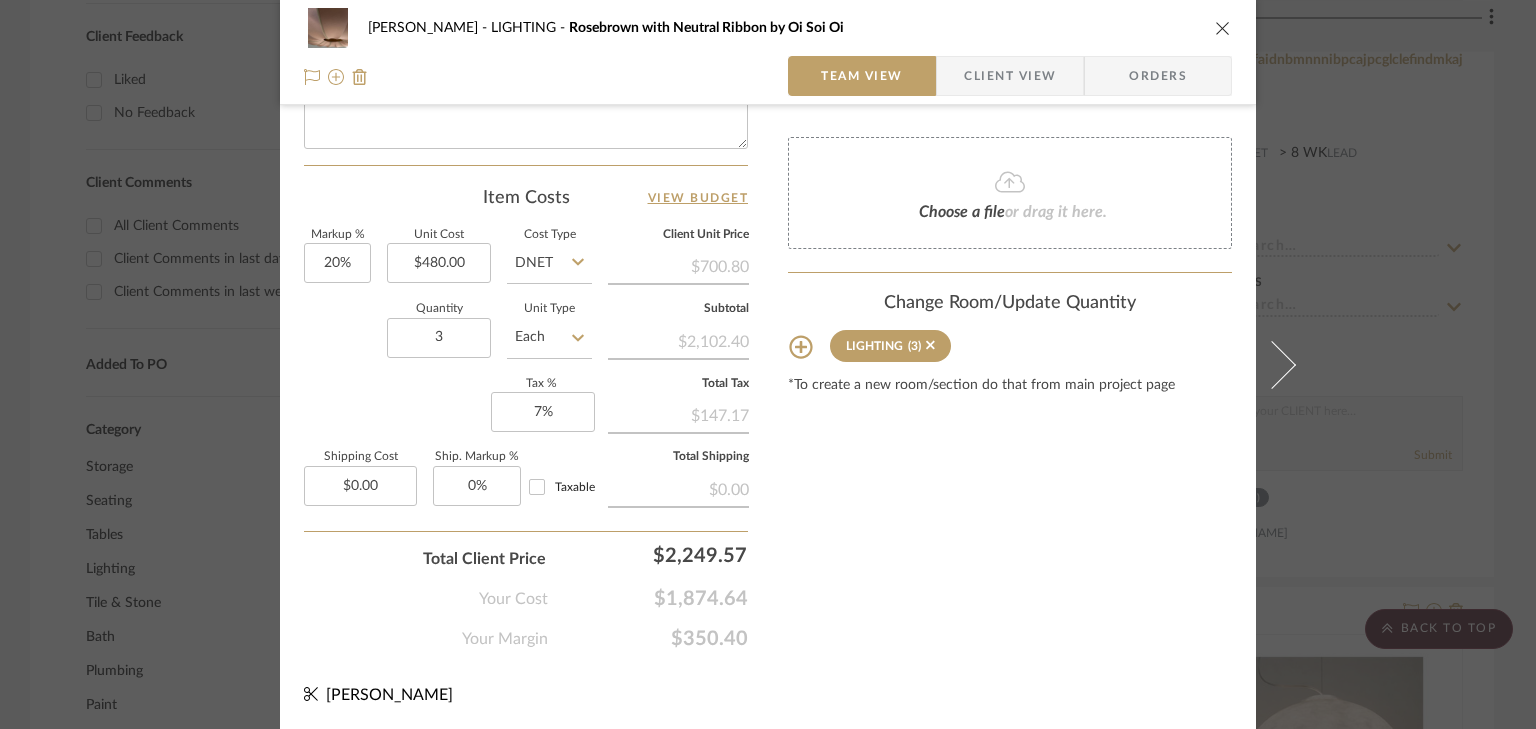 click on "Content here copies to Client View - confirm visibility there.  Show in Client Dashboard   Include in Budget   View Budget  Team Status  Lead Time  In Stock Weeks  Est. Min   Est. Max   Due Date   Install Date  Tasks / To-Dos /  team Messaging  Leave yourself a note here or share next steps with your team. You will receive emails when they
respond!  Invite Collaborator Internal Notes  Documents  Choose a file  or drag it here. Change Room/Update Quantity  LIGHTING  (3) *To create a new room/section do that from main project page" at bounding box center (1010, -123) 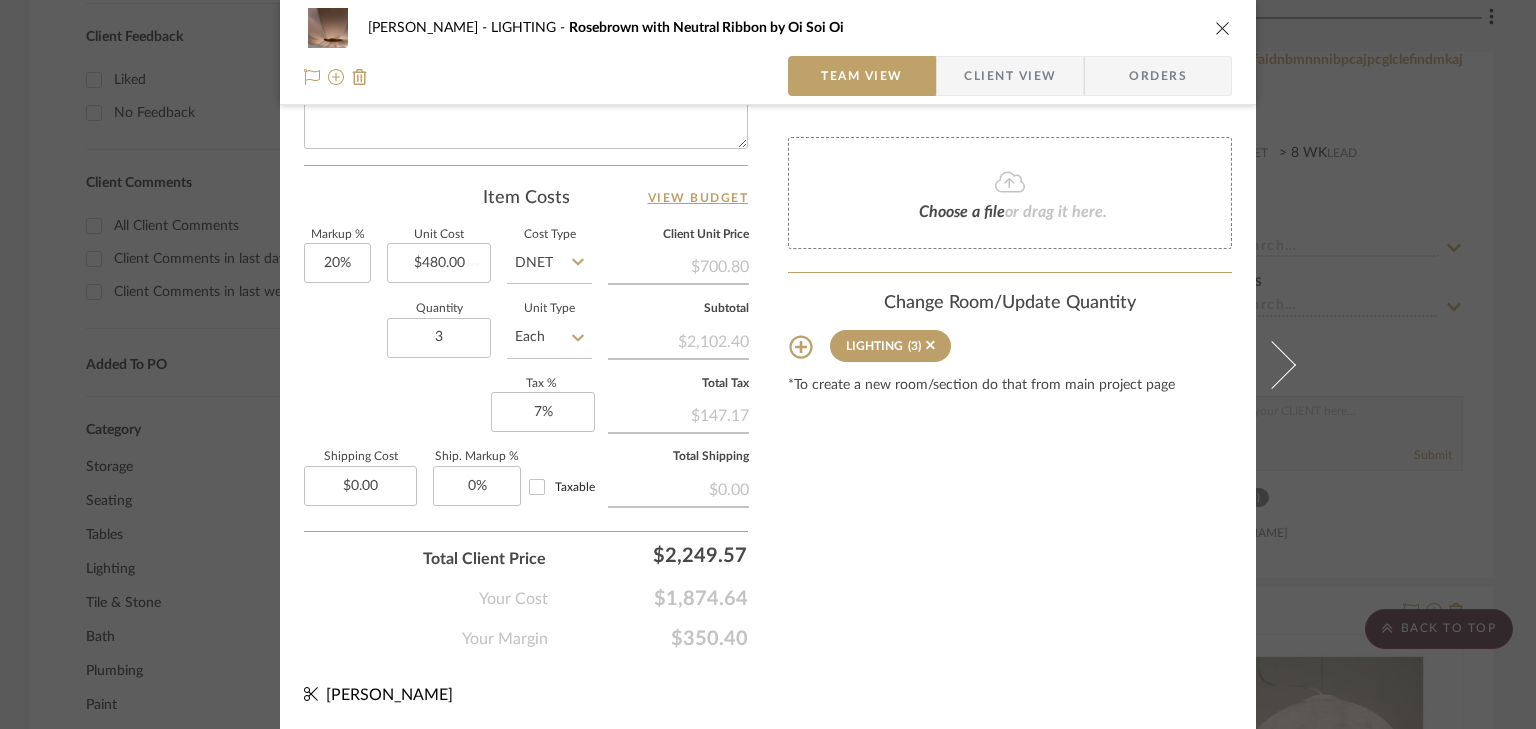 type 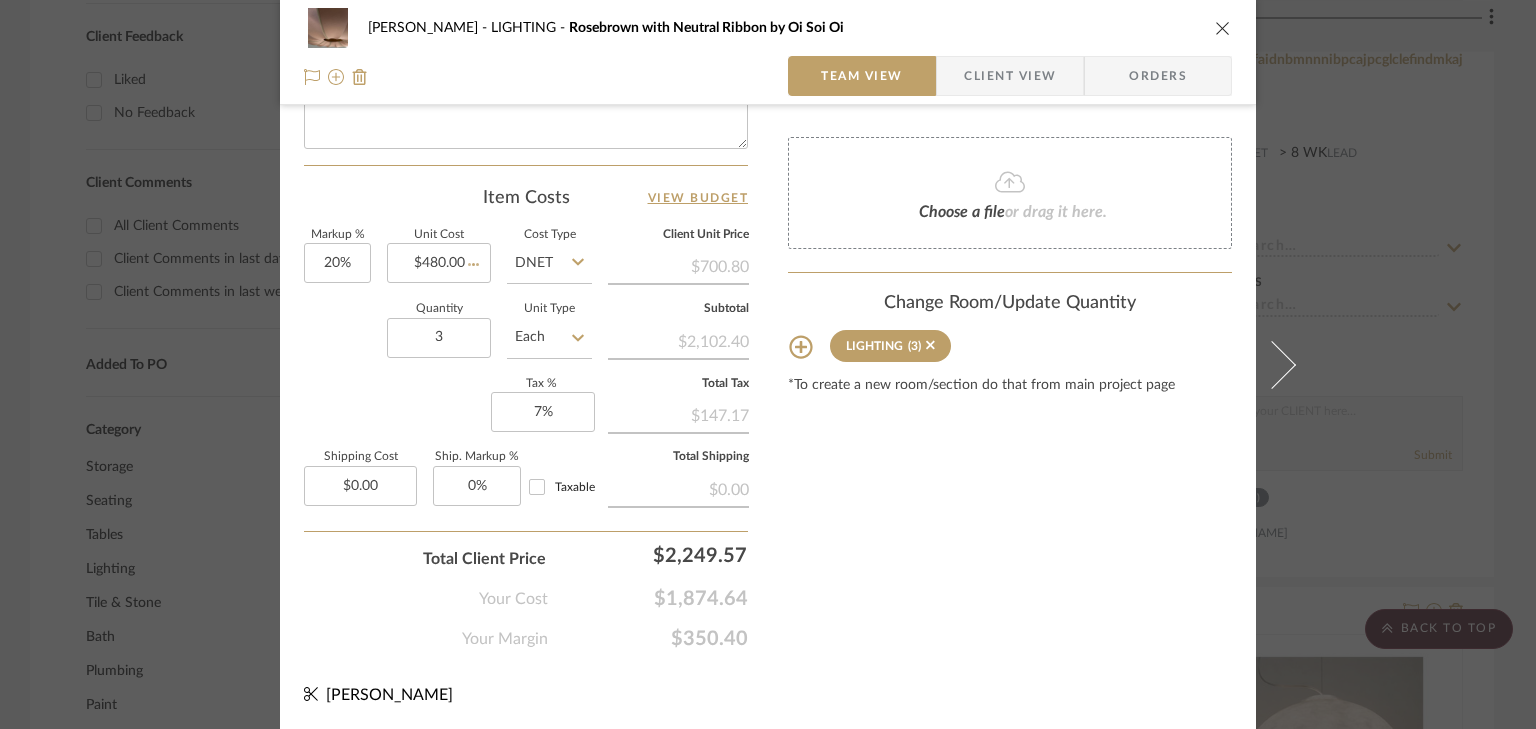 type 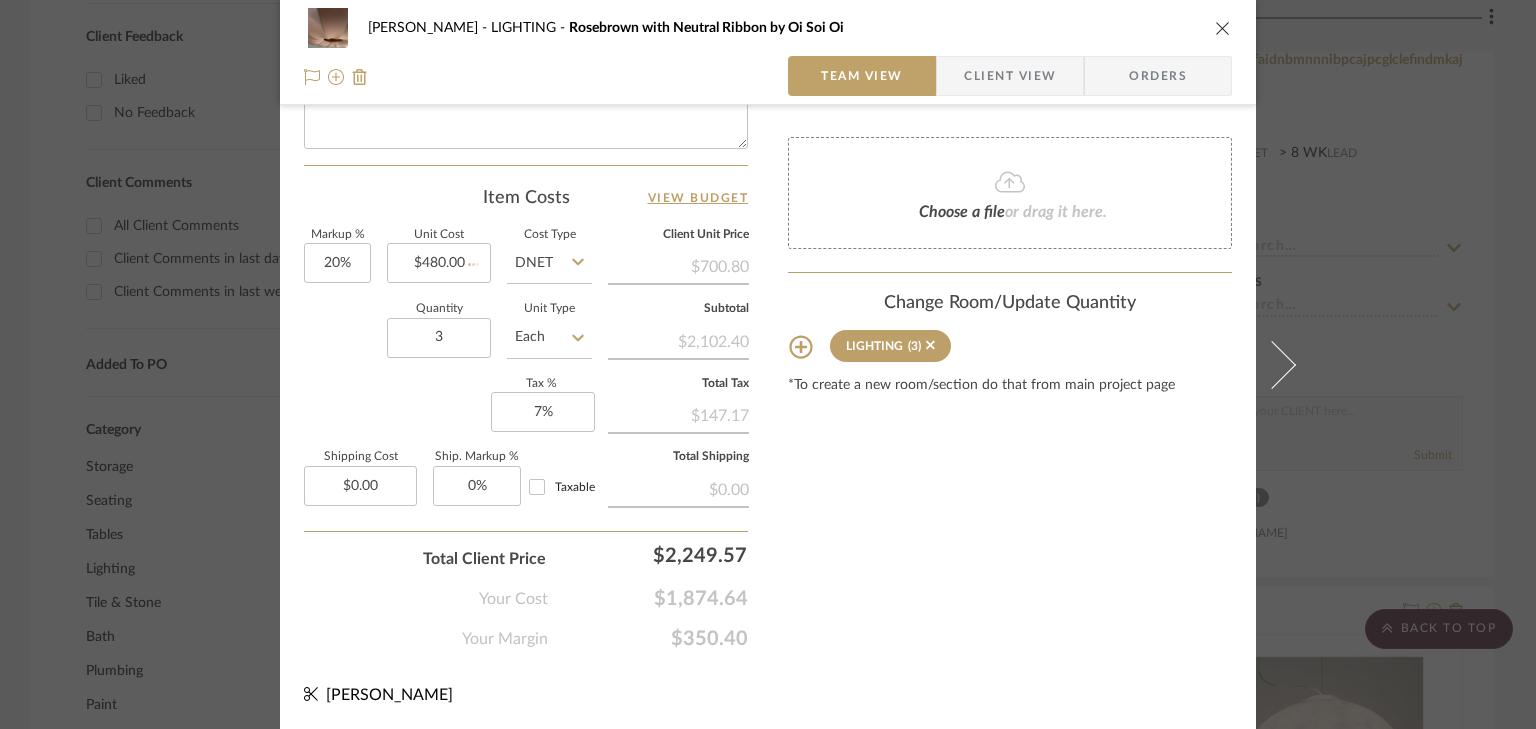 type 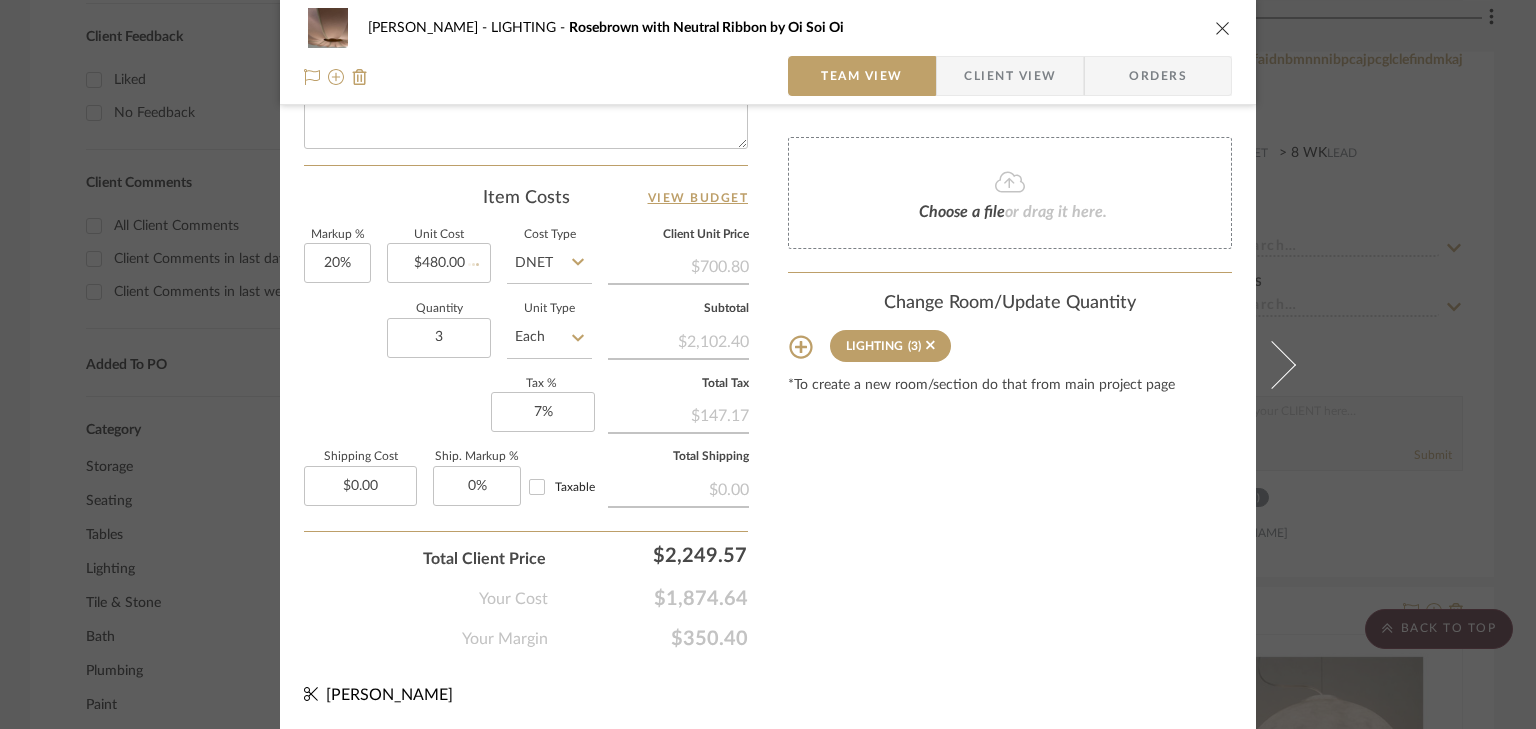 type 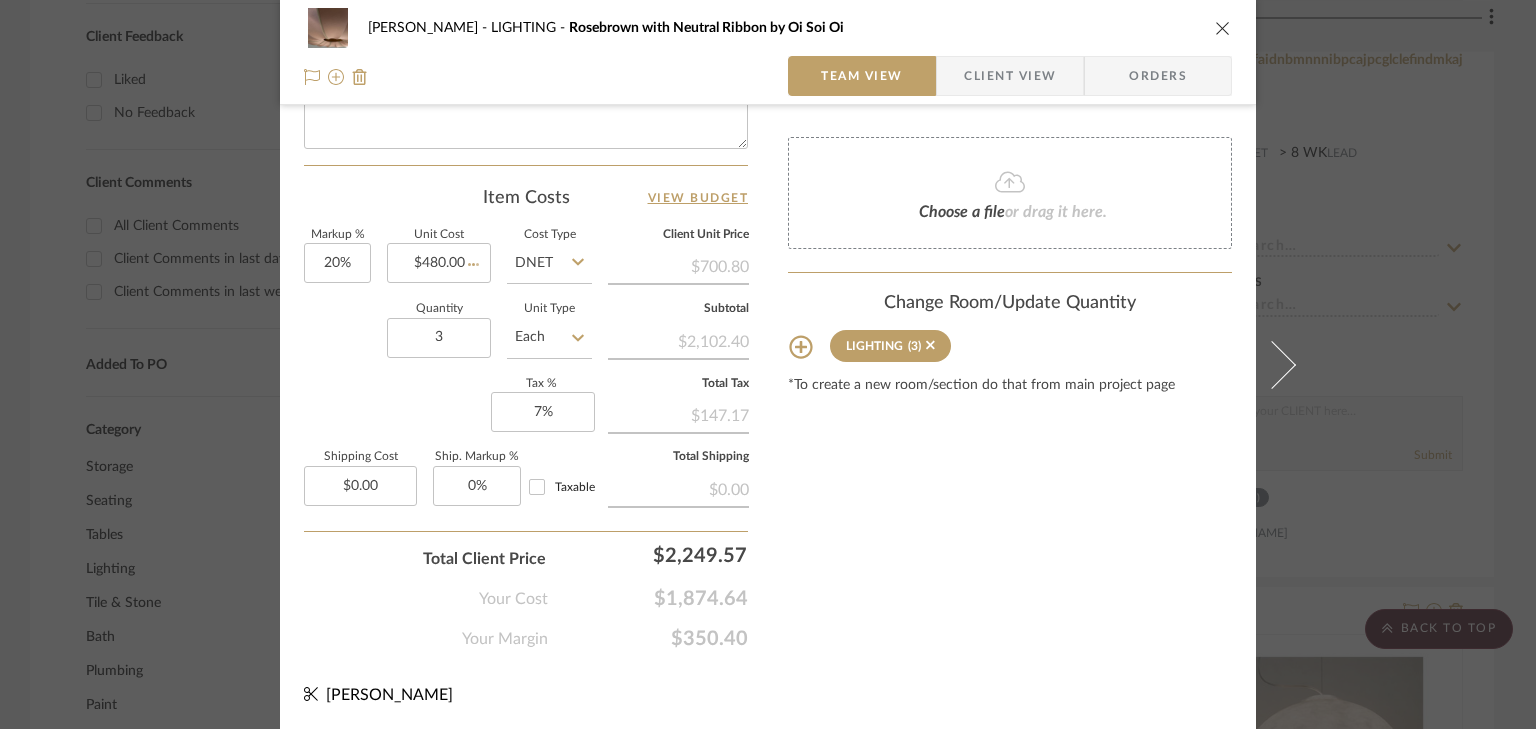 type 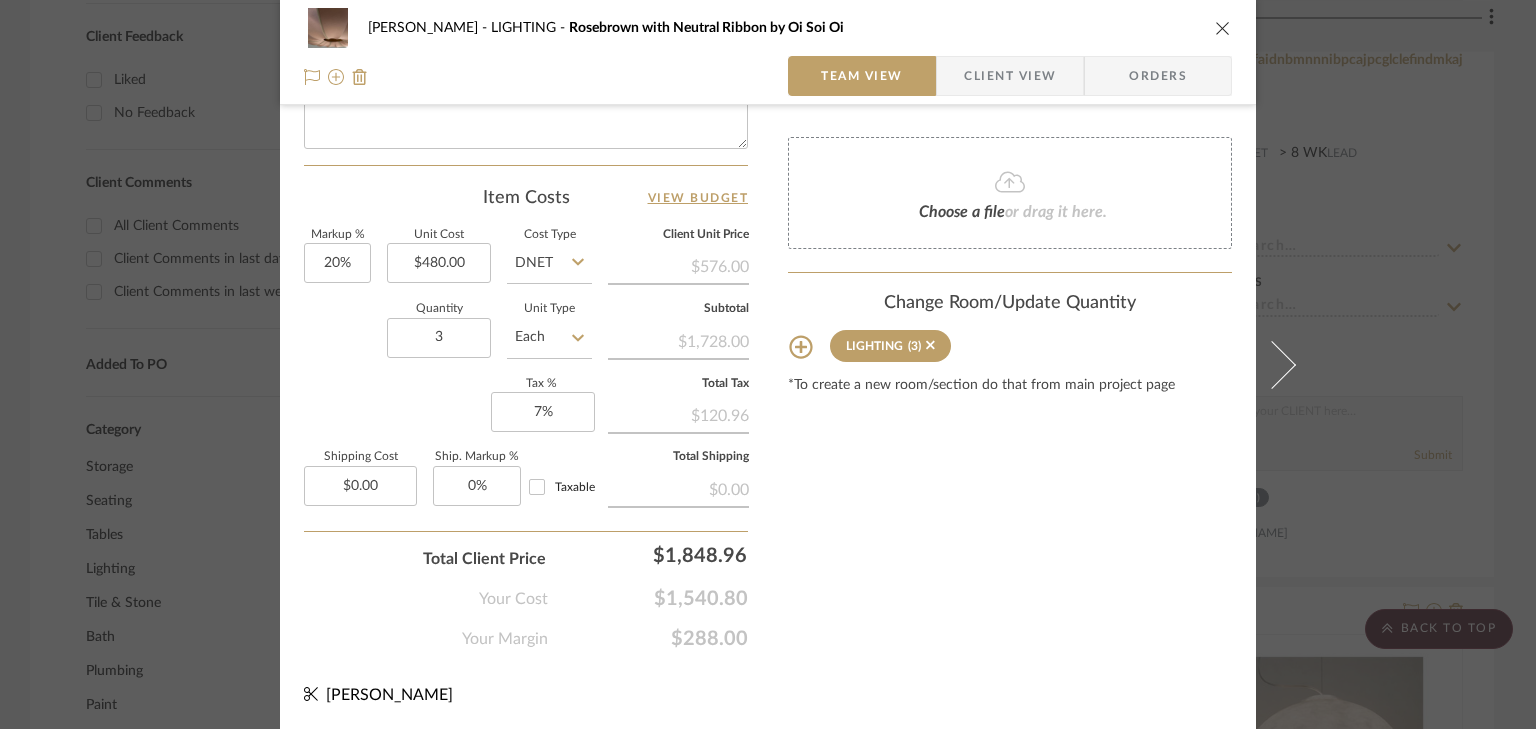 click on "Sana - Nora LIGHTING Rosebrown with Neutral Ribbon by Oi Soi Oi Team View Client View Orders 1 / 3  Team-Facing Details   Item Name  Rosebrown with Neutral Ribbon by Oi Soi Oi  Brand  Claude  Internal Description   Dimensions   Product Specifications   Item Costs   View Budget   Markup %  20%  Unit Cost  $480.00  Cost Type  DNET  Client Unit Price   $576.00   Quantity  3  Unit Type  Each  Subtotal   $1,728.00   Tax %  7%  Total Tax   $120.96   Shipping Cost  $0.00  Ship. Markup %  0% Taxable  Total Shipping   $0.00  Total Client Price  $1,848.96  Your Cost  $1,540.80  Your Margin  $288.00  Content here copies to Client View - confirm visibility there.  Show in Client Dashboard   Include in Budget   View Budget  Team Status  Lead Time  In Stock Weeks  Est. Min   Est. Max   Due Date   Install Date  Tasks / To-Dos /  team Messaging  Leave yourself a note here or share next steps with your team. You will receive emails when they
respond!  Invite Collaborator Internal Notes  Documents  Choose a file (3)" at bounding box center (768, 364) 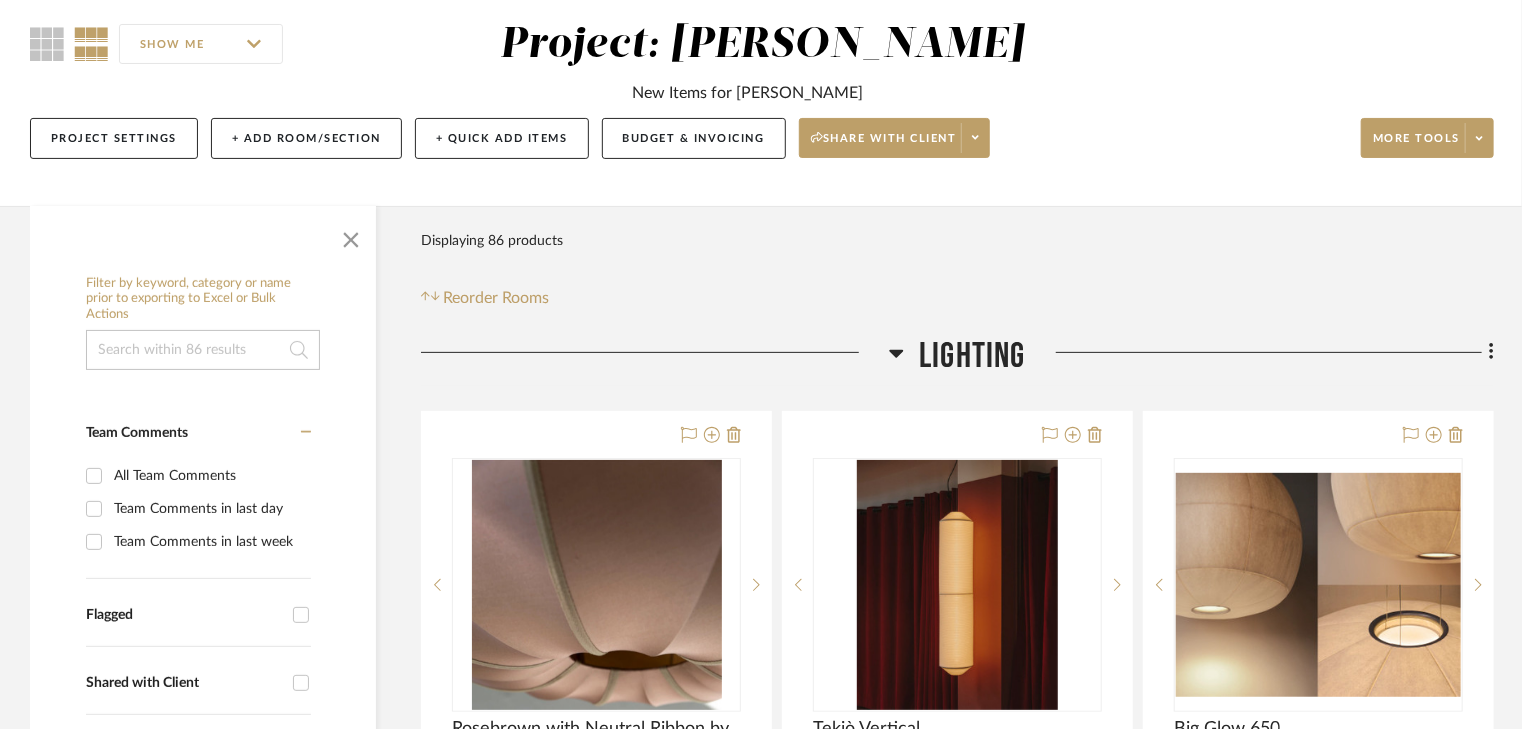 scroll, scrollTop: 80, scrollLeft: 0, axis: vertical 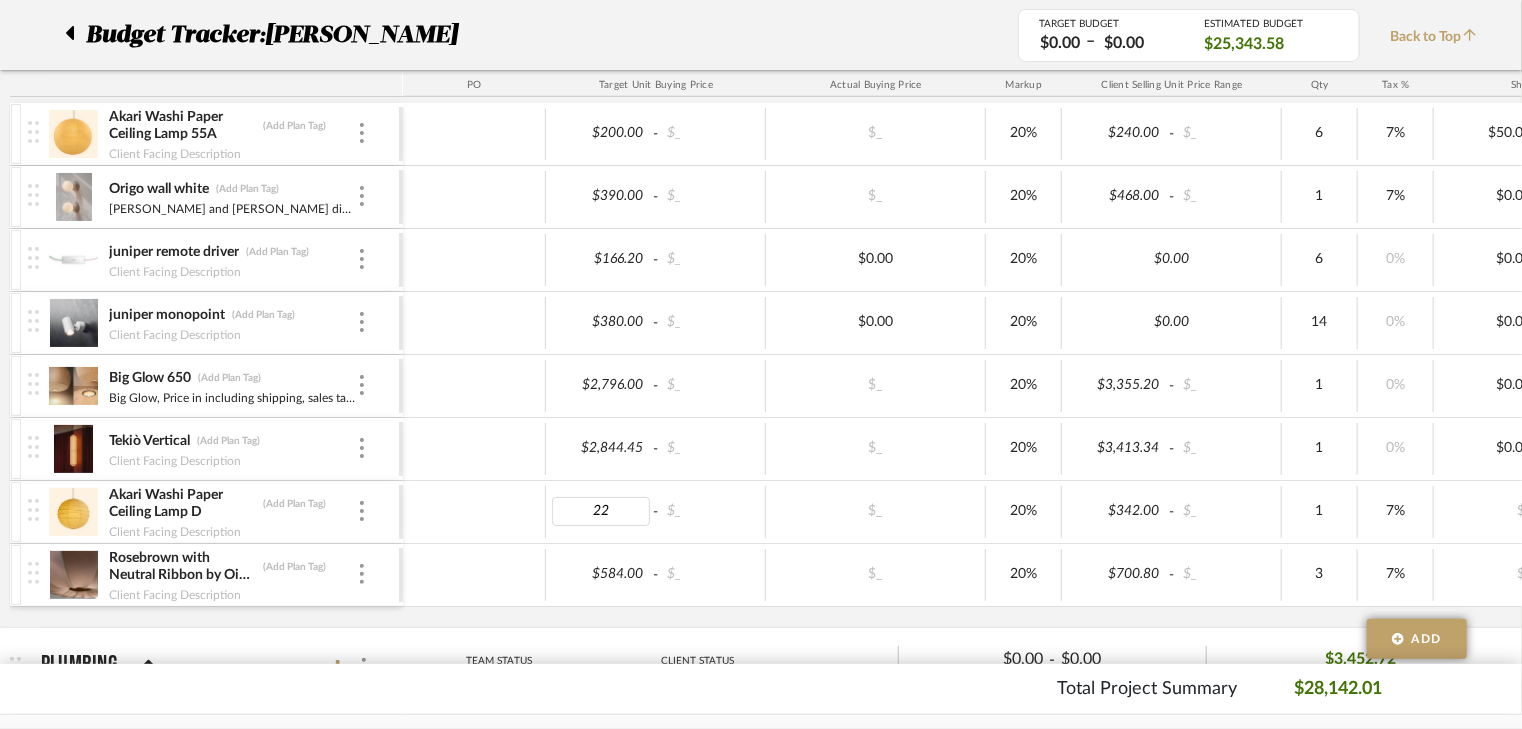 type on "228" 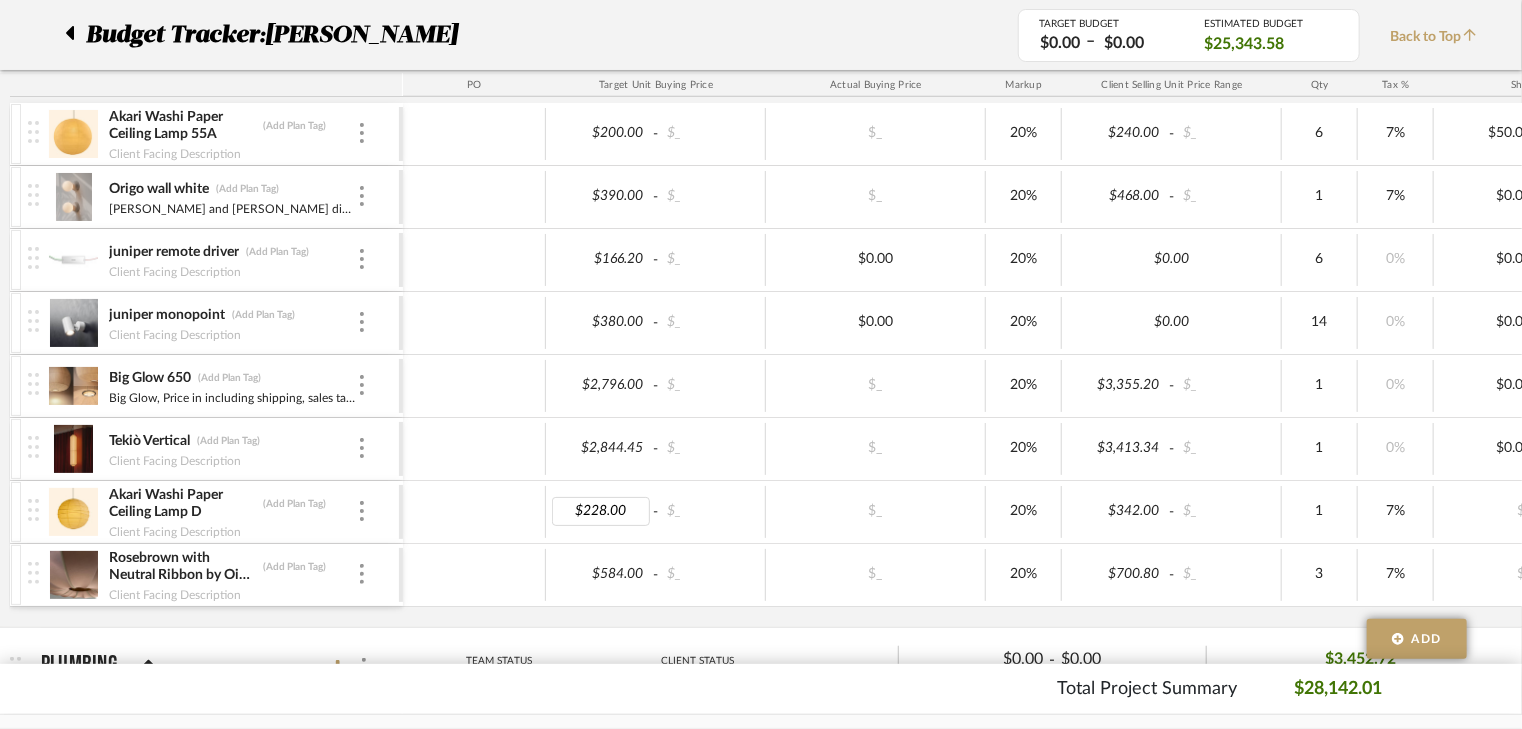 click on "Chrome Web Clipper   Import Pinterest   Support   All Projects   Library   Inspiration   Upload History  Hello, Michael Budget Tracker:  Sana - Nora  Non-Transparent  Last Updated:  Michael Dolatowski  on  Jul 17th, 2:29 PM  Sync to QuickBooks   Export  Team Status SELECT STATUS  Client Status SELECT STATUS  TARGET BUDGET  $0.00   –   $0.00  Edit Budget Settings ESTIMATED BUDGET  $25,343.58  Does not include Project Fees Budget Tracker:   Sana - Nora  TARGET BUDGET  $0.00   –   $0.00  ESTIMATED BUDGET  $25,343.58  Back to Top   LIGHTING   (Add Plan Tag)  Team Status SELECT STATUS  Client Status SELECT STATUS   $0.00  -  $0.00  GOAL $11,480.61 SUBTOTAL  PO  Target Unit Buying Price Actual Buying Price Markup Client Selling Unit Price Range Qty Tax % Shipping Cost Ship. Markup % Shipping Misc.  Client Extended Price   Akari Washi Paper Ceiling Lamp 55A   (Add Plan Tag)   Client Facing Description   $200.00  -  $_   $_   20%   $240.00  -  $_   6   7%   $50.00  -  $_   10%  Taxable  $390.00" at bounding box center [761, -36] 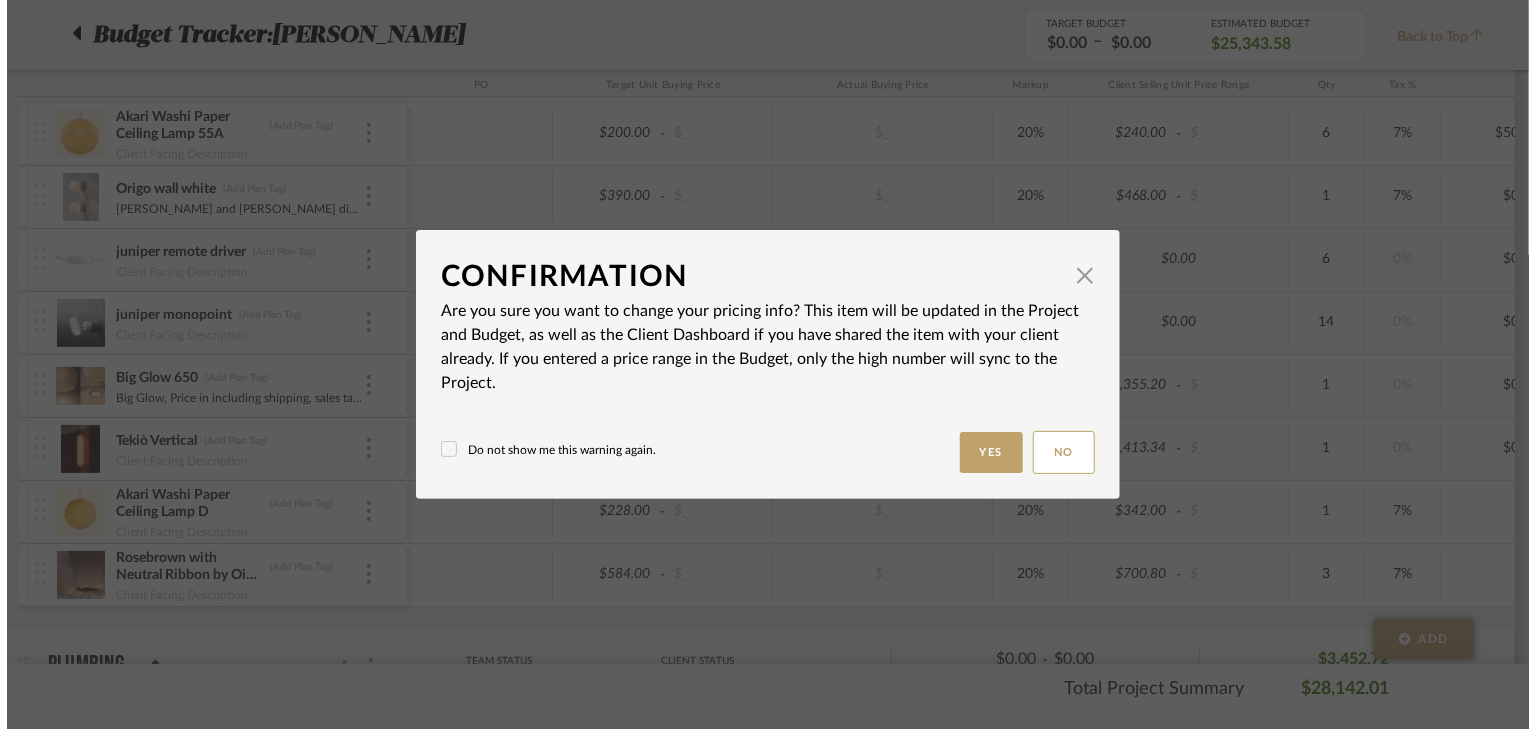 scroll, scrollTop: 0, scrollLeft: 0, axis: both 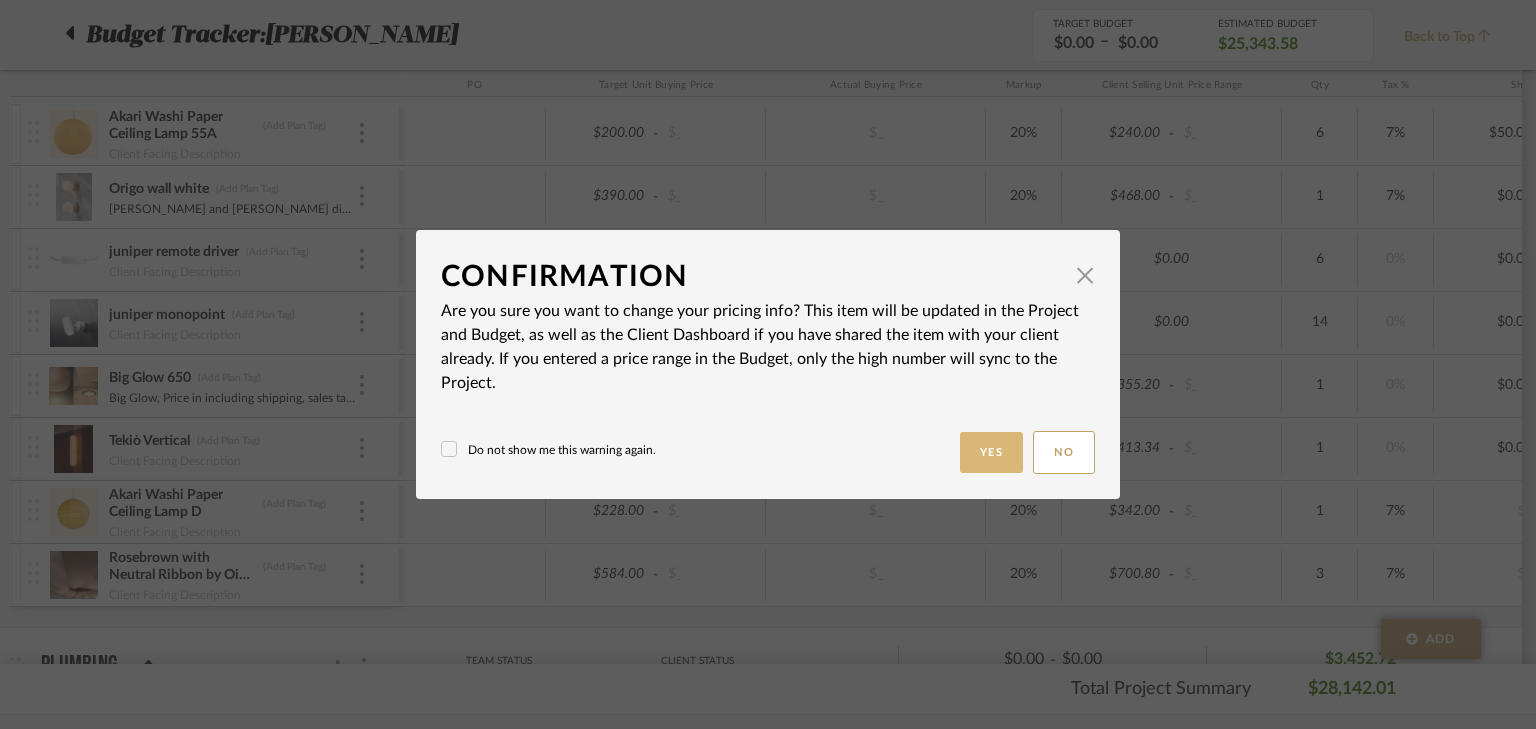 click on "Yes" at bounding box center [992, 452] 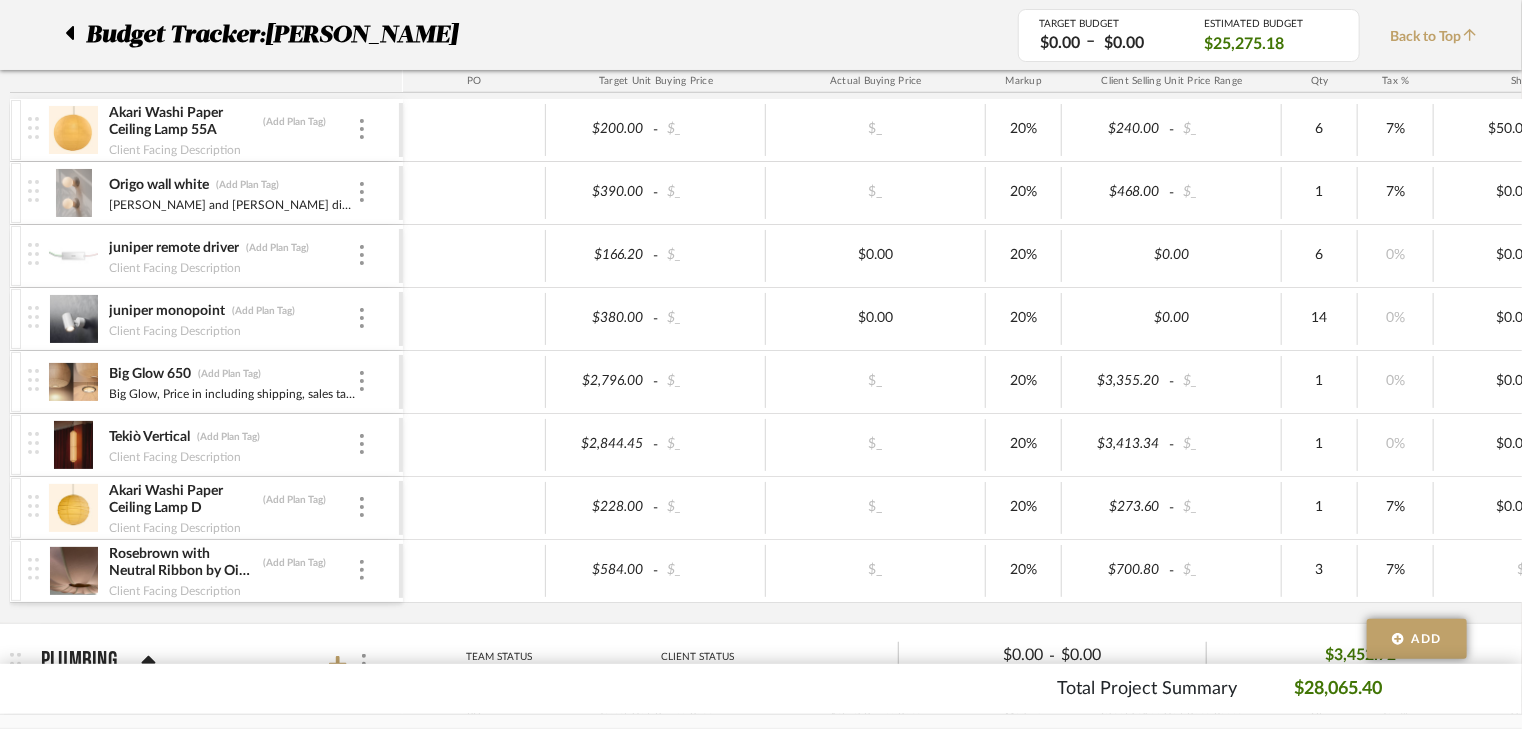 scroll, scrollTop: 480, scrollLeft: 0, axis: vertical 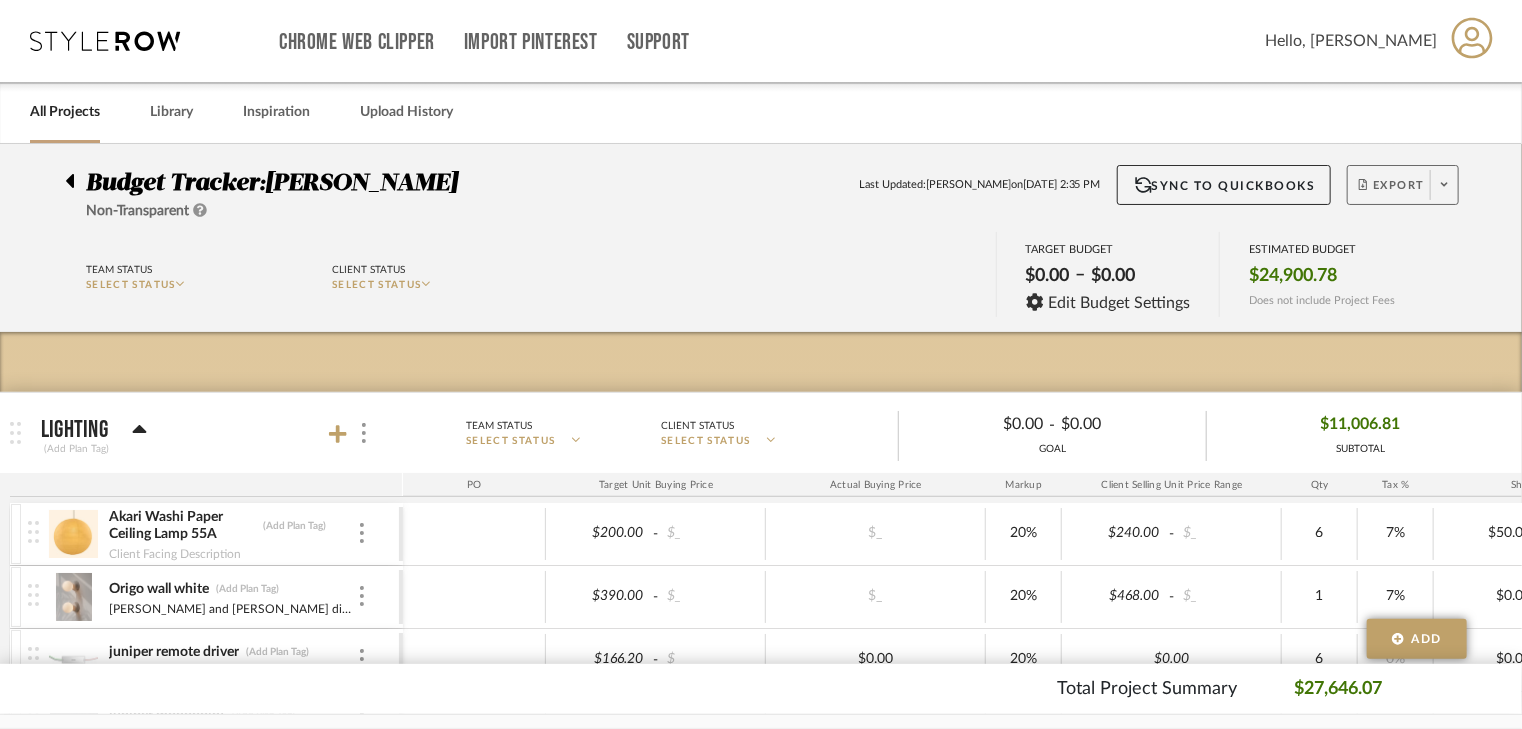 click 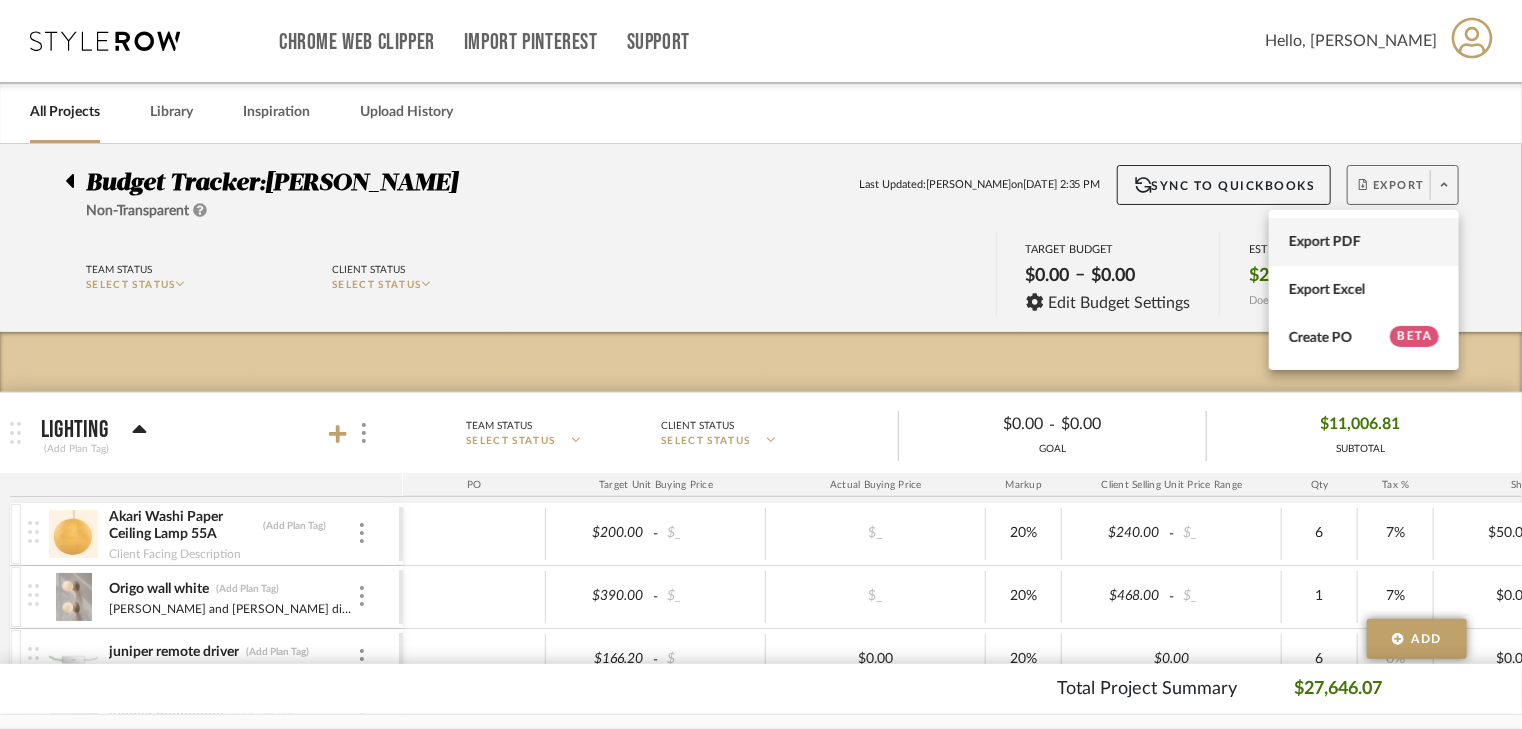 click on "Export PDF" at bounding box center (1364, 242) 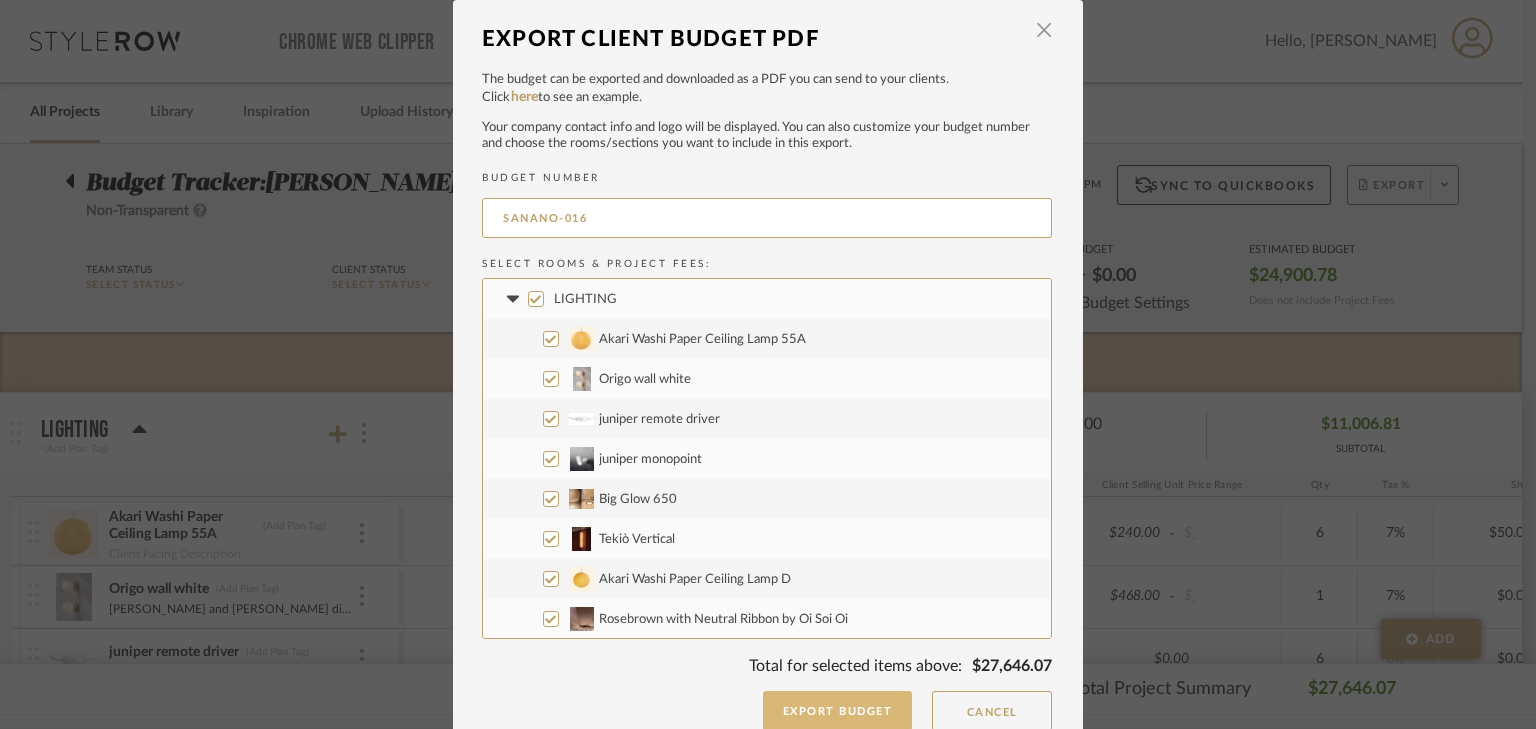 click on "Export Budget" at bounding box center (838, 711) 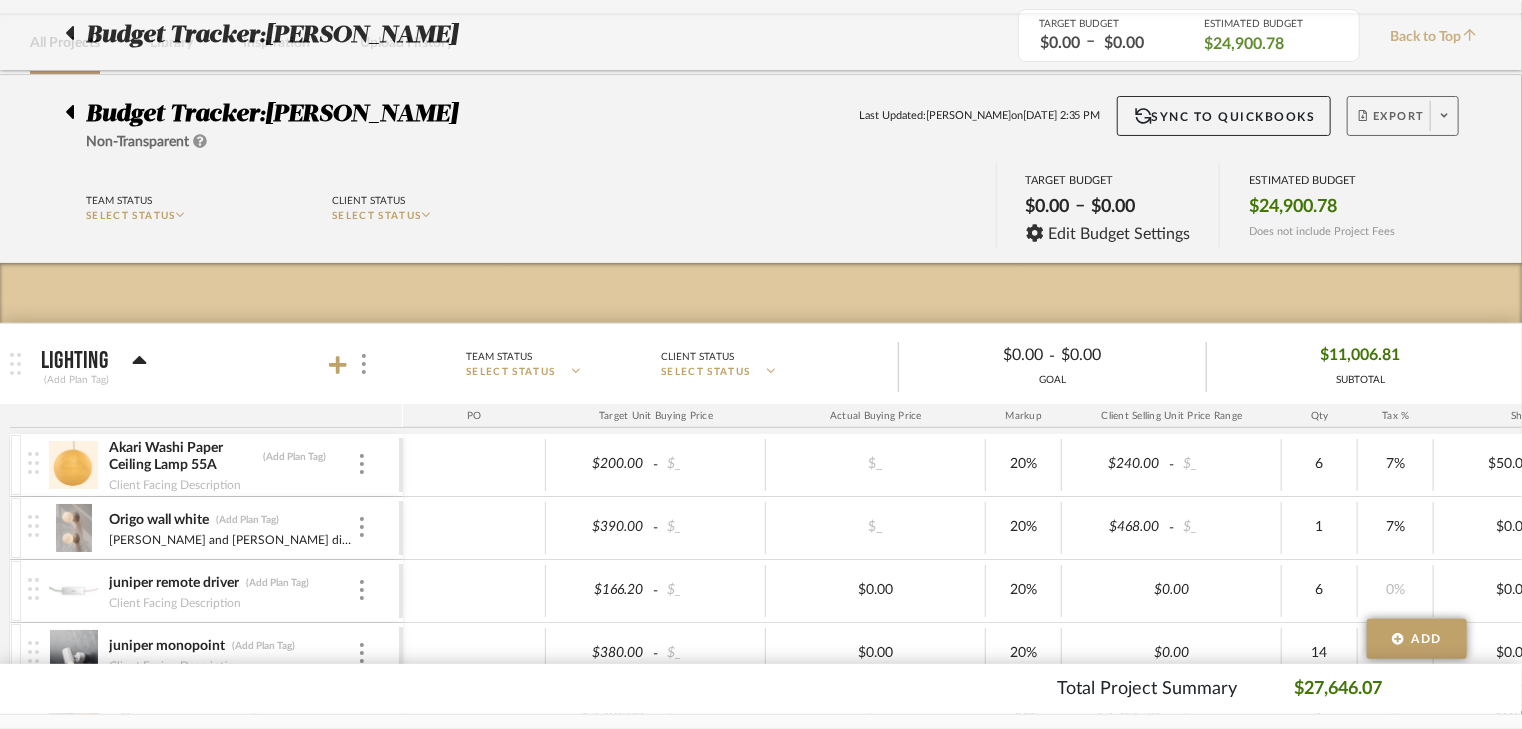 scroll, scrollTop: 0, scrollLeft: 0, axis: both 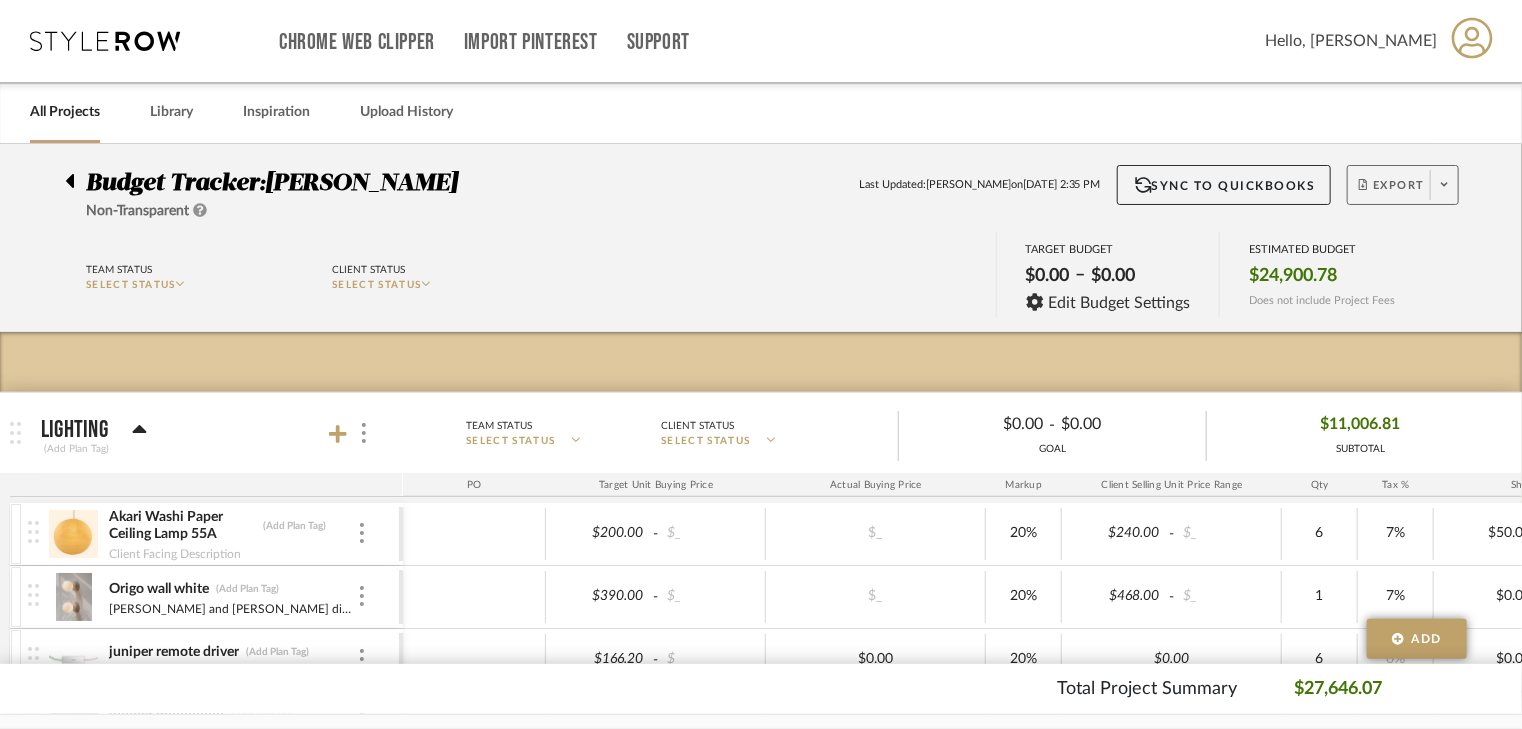 click on "Export" 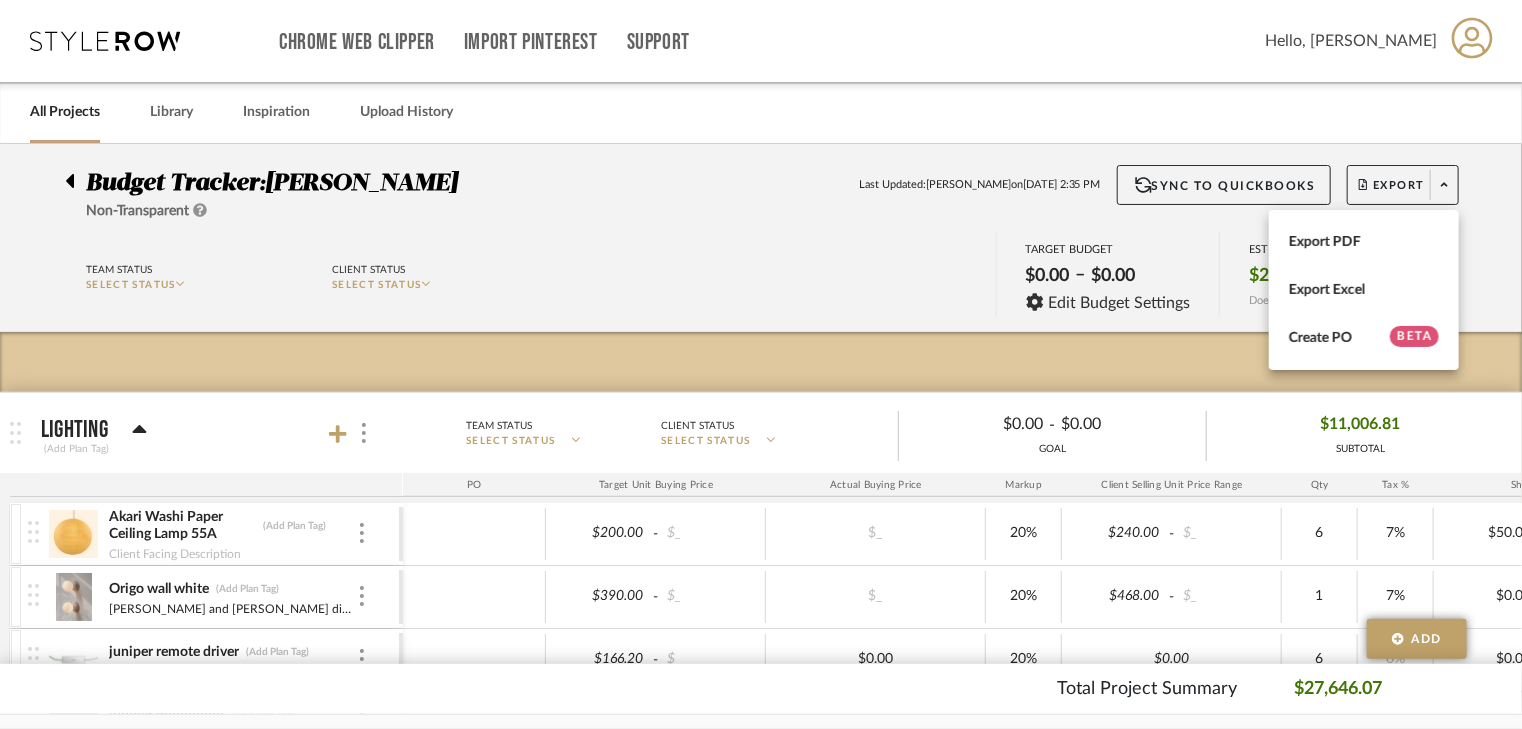 click at bounding box center [761, 364] 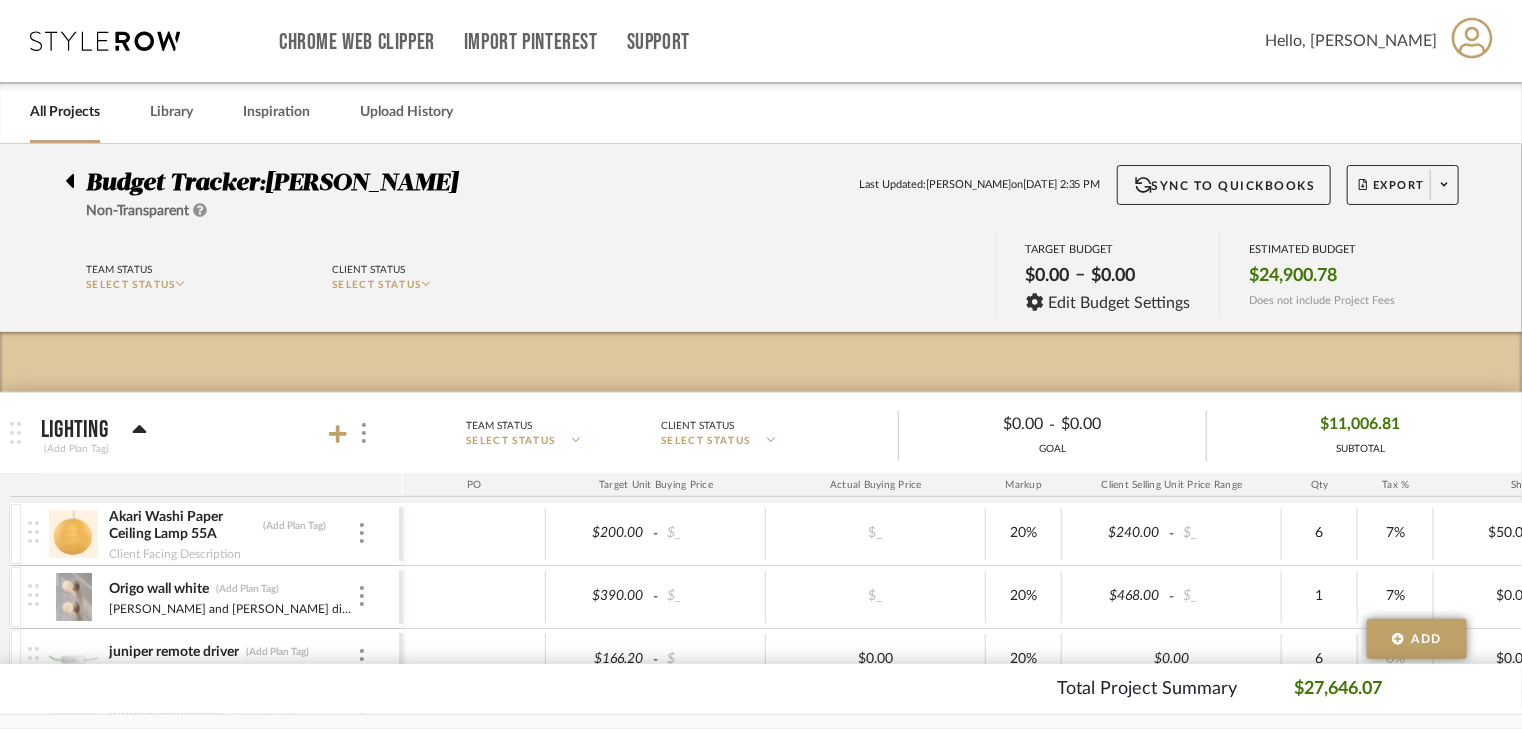 click 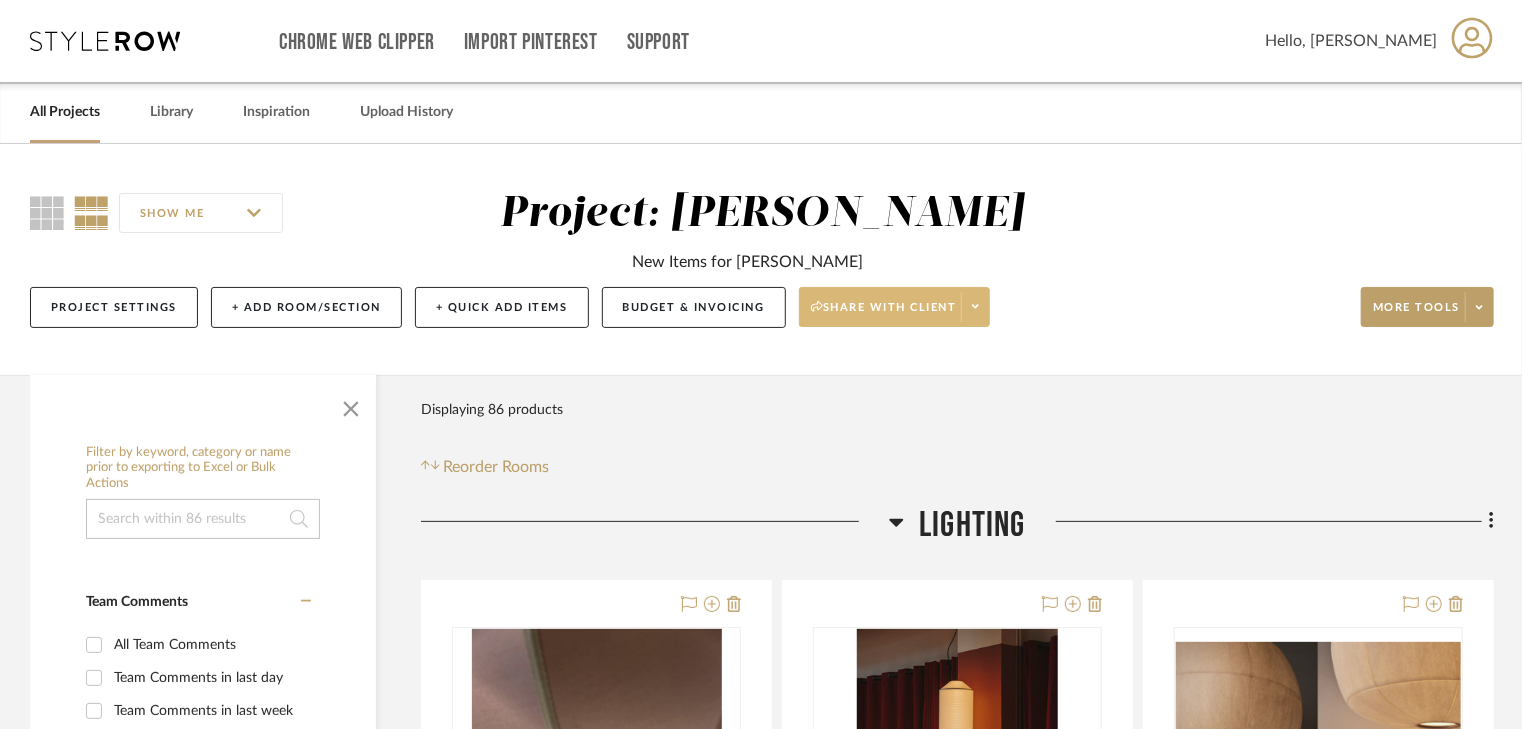 click on "Share with client" 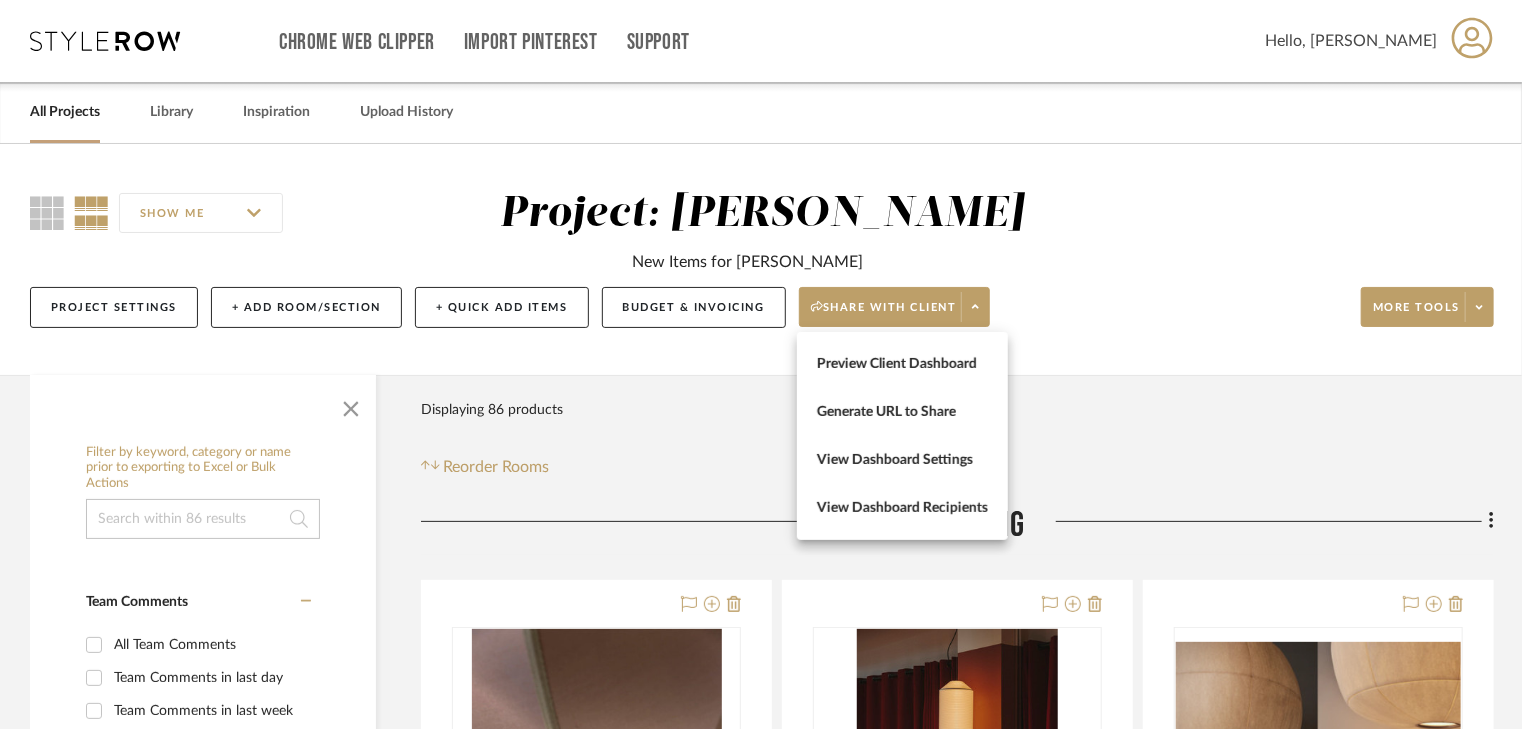 click at bounding box center [761, 364] 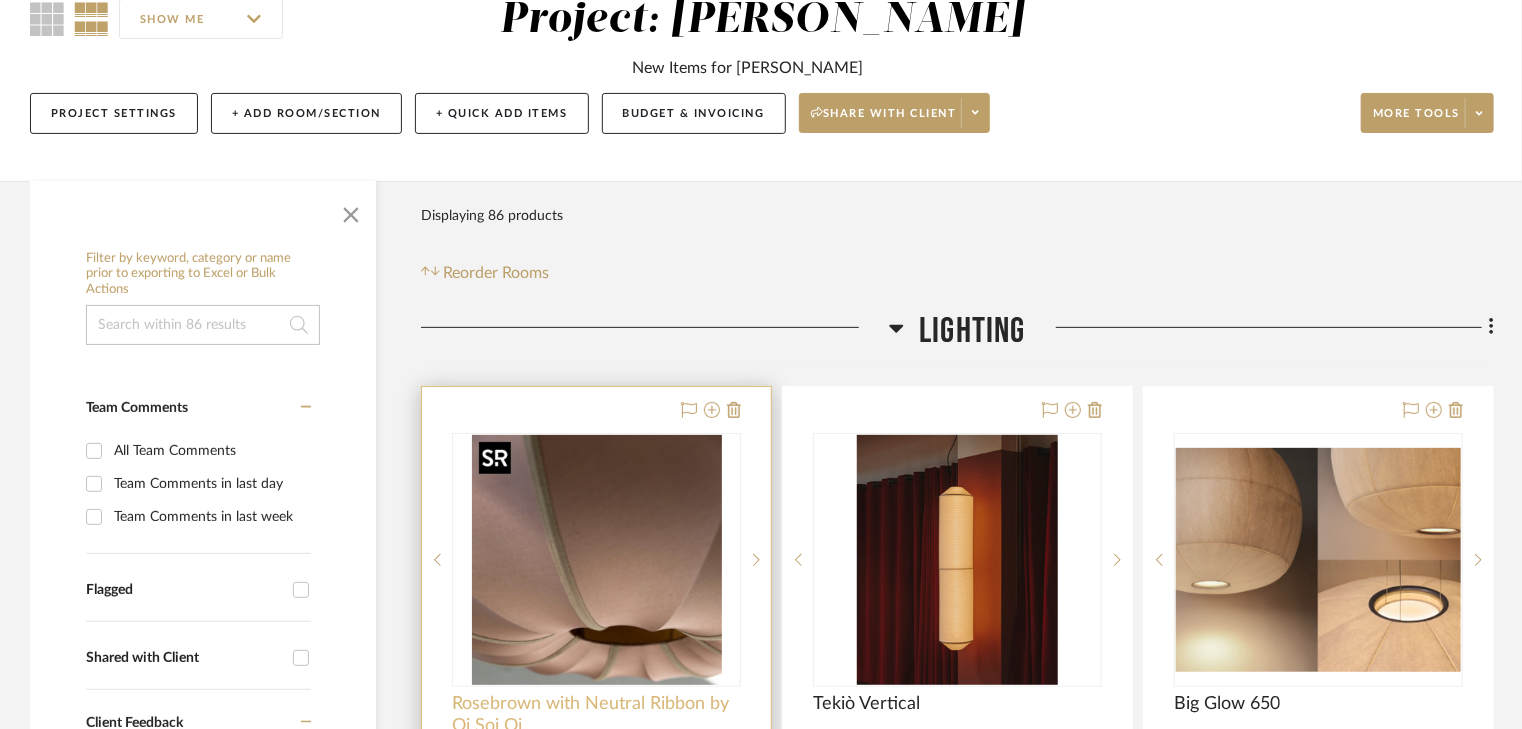 scroll, scrollTop: 400, scrollLeft: 0, axis: vertical 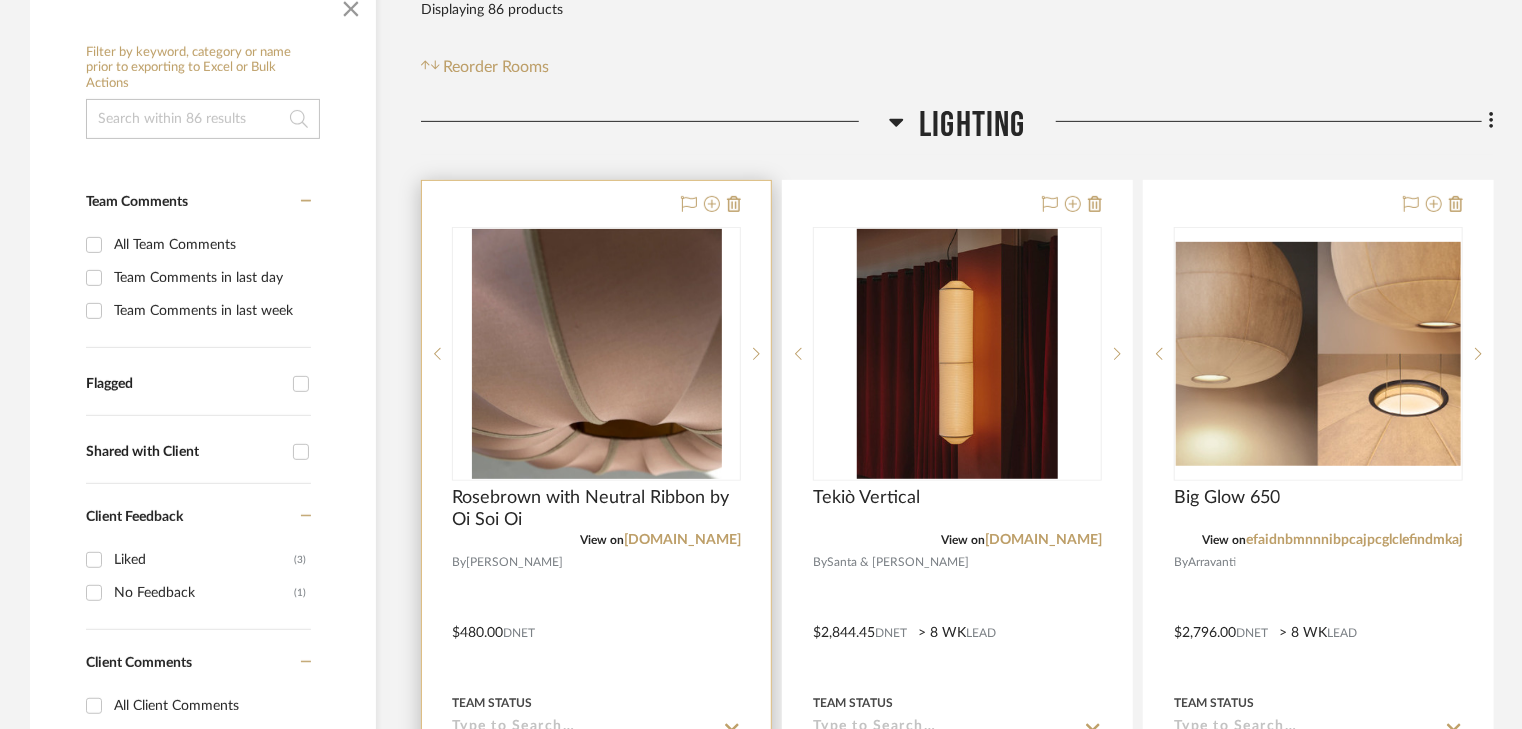 click at bounding box center [596, 618] 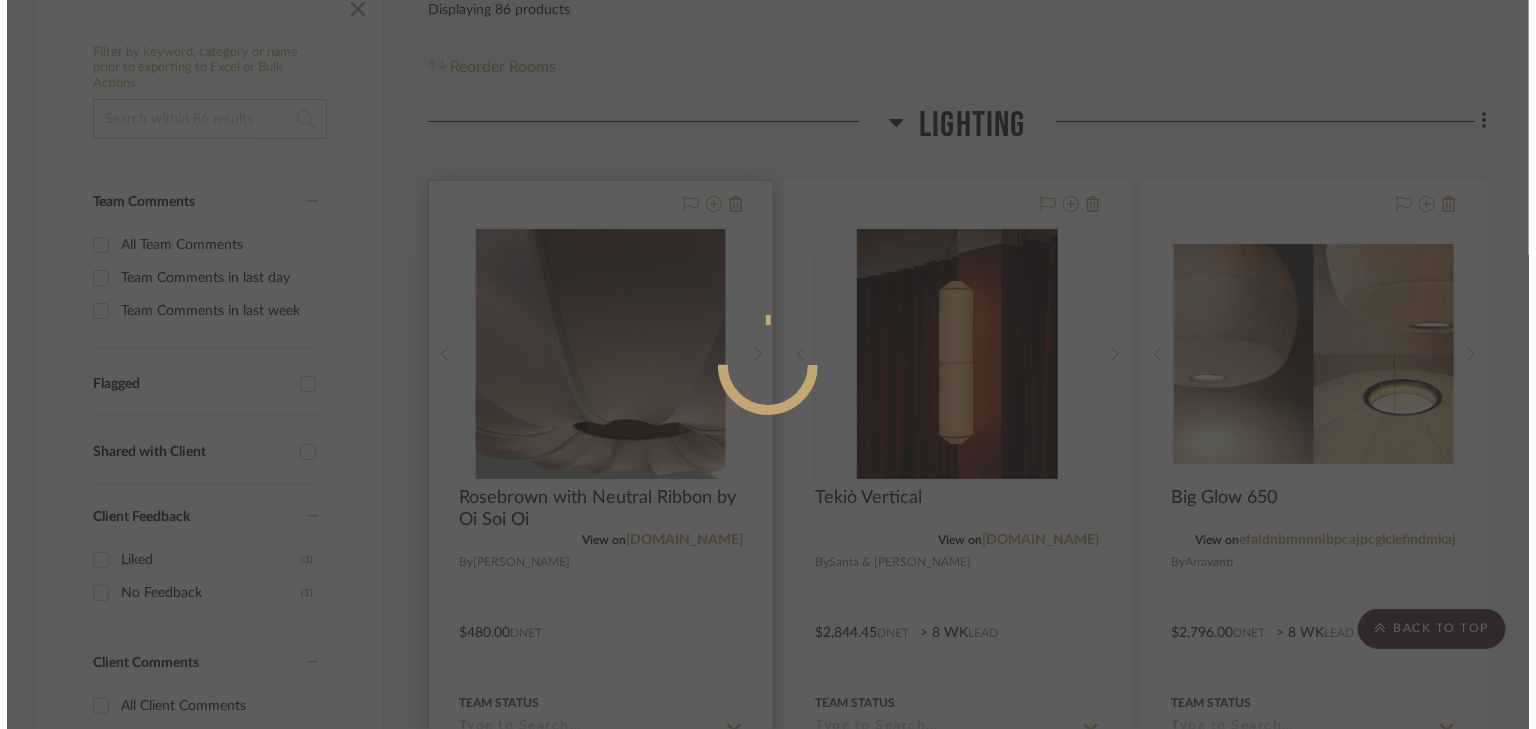 scroll, scrollTop: 0, scrollLeft: 0, axis: both 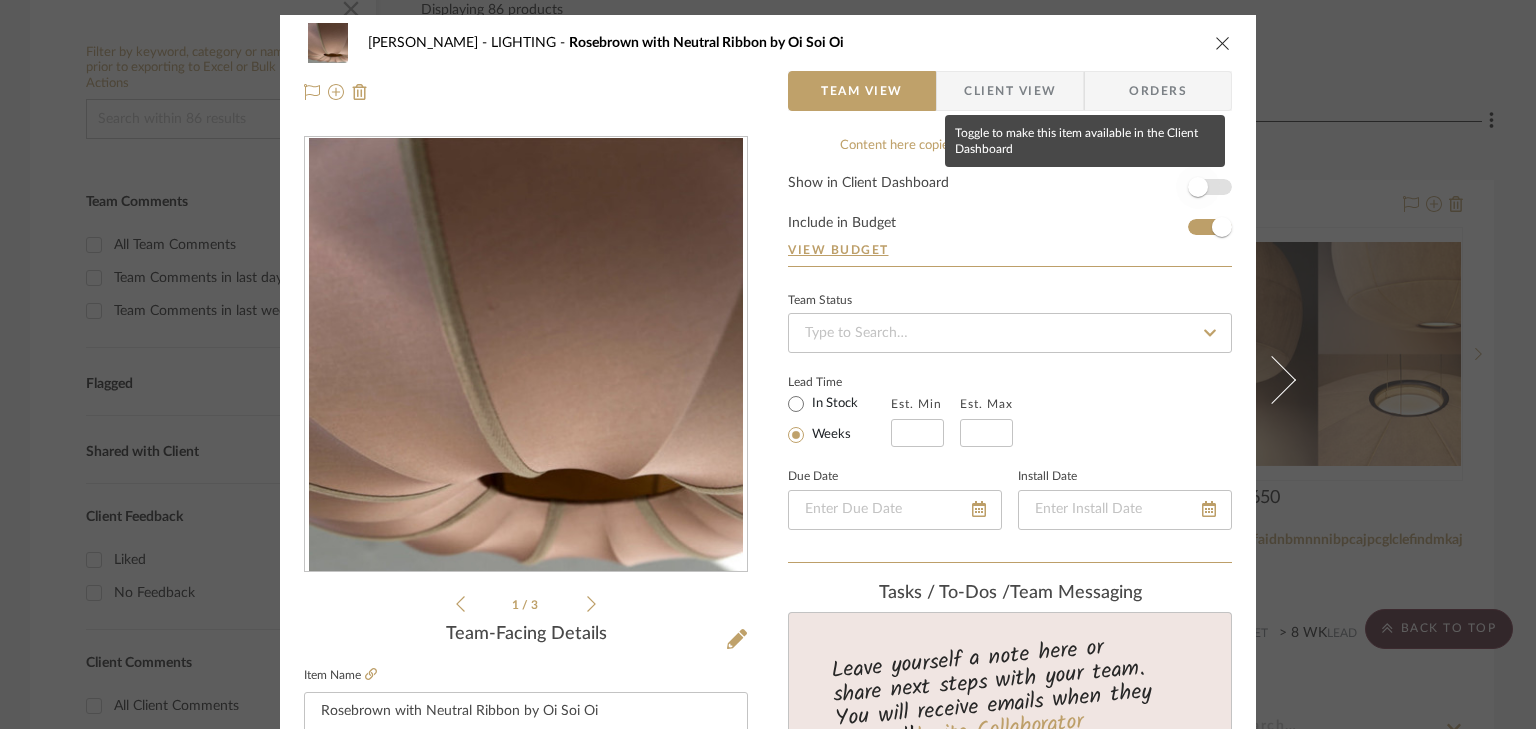 click at bounding box center (1198, 187) 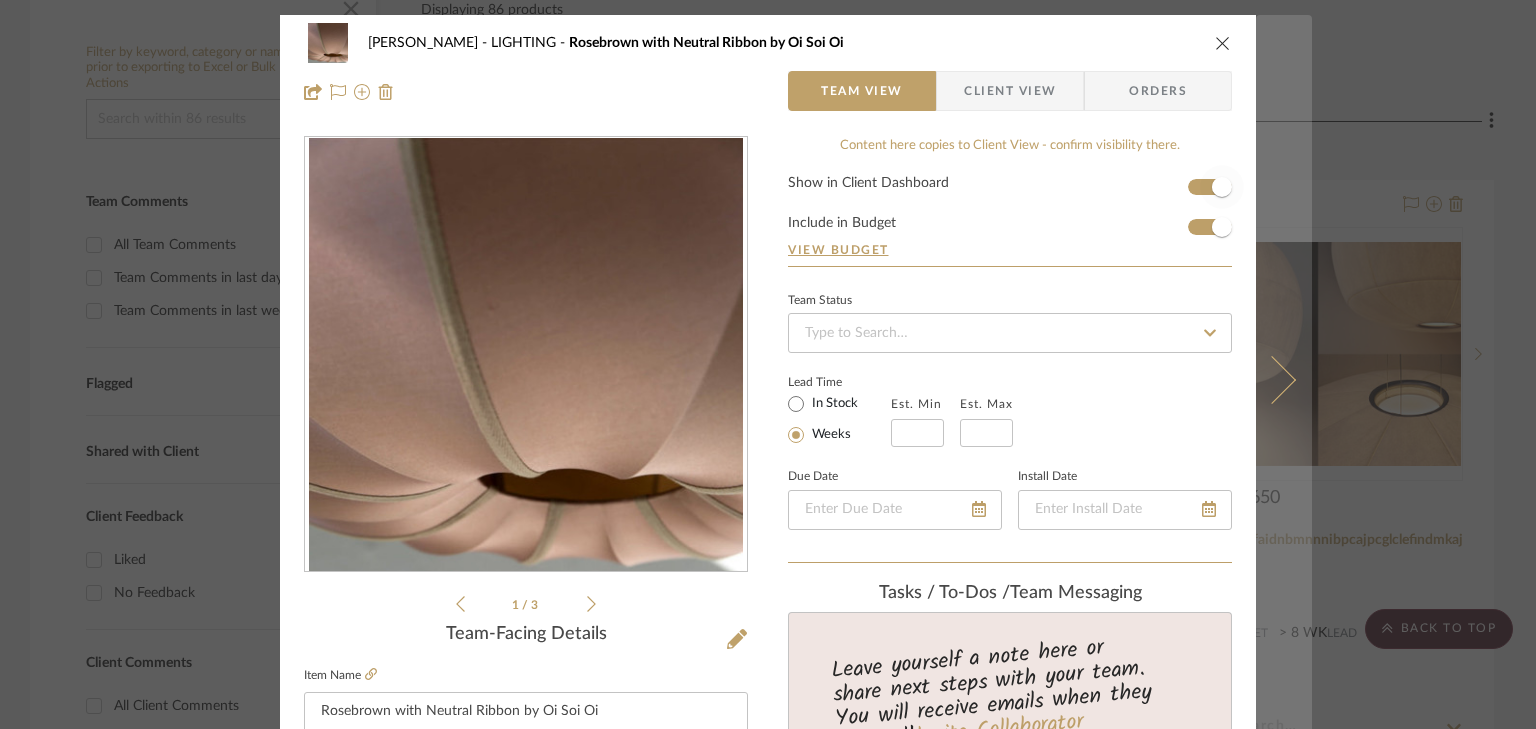 type 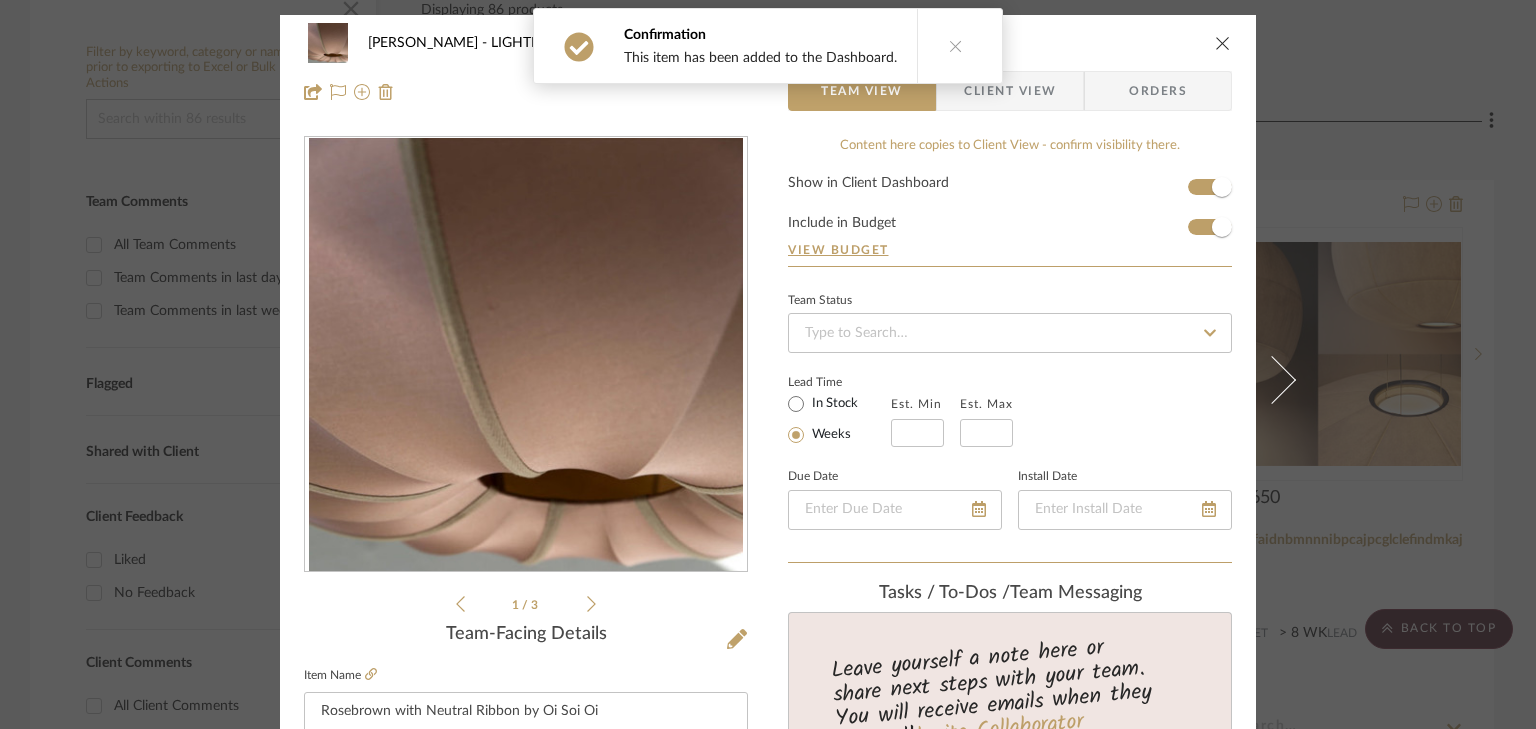click on "Sana - Nora LIGHTING Rosebrown with Neutral Ribbon by Oi Soi Oi Team View Client View Orders 1 / 3  Team-Facing Details   Item Name  Rosebrown with Neutral Ribbon by Oi Soi Oi  Brand  Claude  Internal Description   Dimensions   Product Specifications   Item Costs   View Budget   Markup %  20%  Unit Cost  $480.00  Cost Type  DNET  Client Unit Price   $576.00   Quantity  3  Unit Type  Each  Subtotal   $1,728.00   Tax %  7%  Total Tax   $120.96   Shipping Cost  $0.00  Ship. Markup %  0% Taxable  Total Shipping   $0.00  Total Client Price  $1,848.96  Your Cost  $1,540.80  Your Margin  $288.00  Content here copies to Client View - confirm visibility there.  Show in Client Dashboard   Include in Budget   View Budget  Team Status  Lead Time  In Stock Weeks  Est. Min   Est. Max   Due Date   Install Date  Tasks / To-Dos /  team Messaging  Leave yourself a note here or share next steps with your team. You will receive emails when they
respond!  Invite Collaborator Internal Notes  Documents  Choose a file (3)" at bounding box center [768, 364] 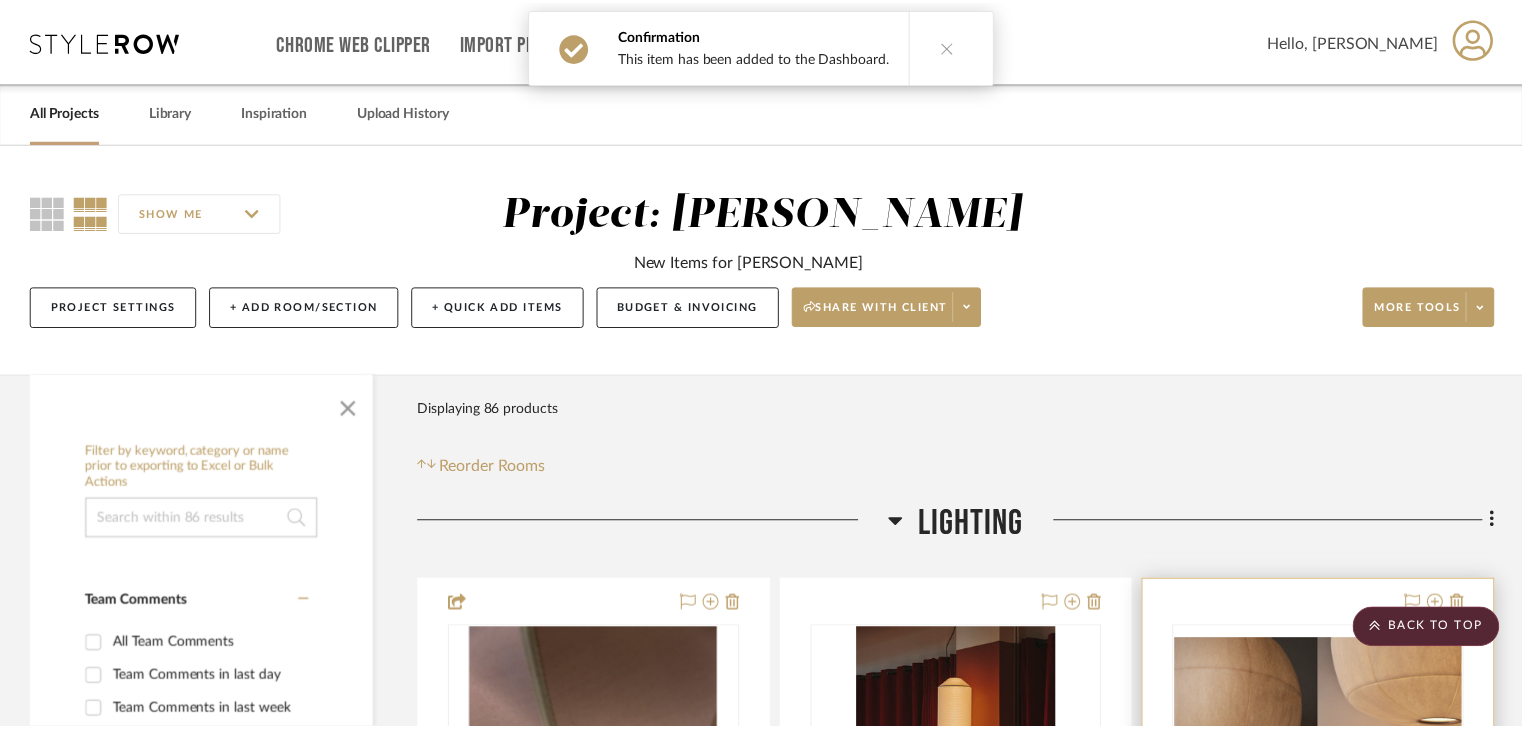 scroll, scrollTop: 400, scrollLeft: 0, axis: vertical 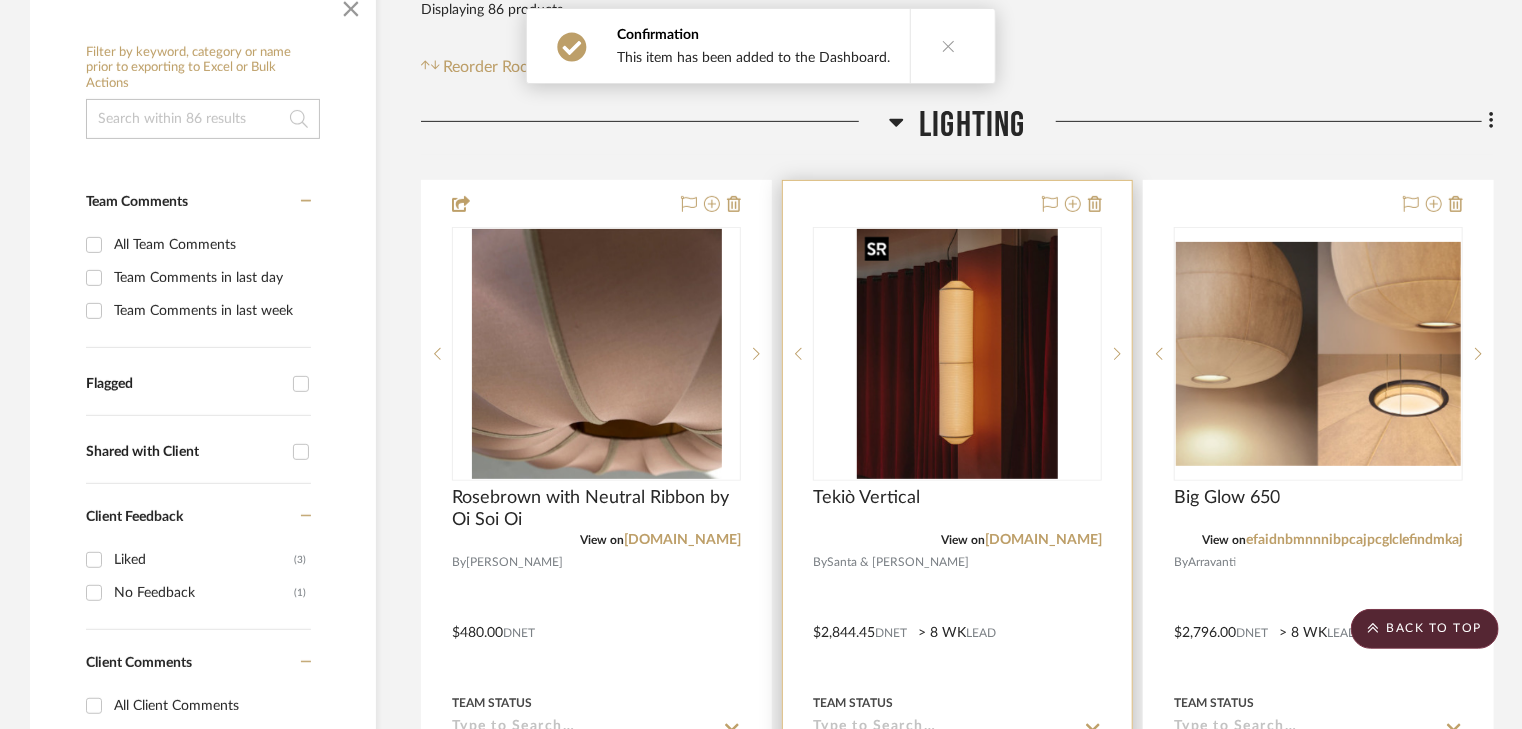 click at bounding box center (957, 618) 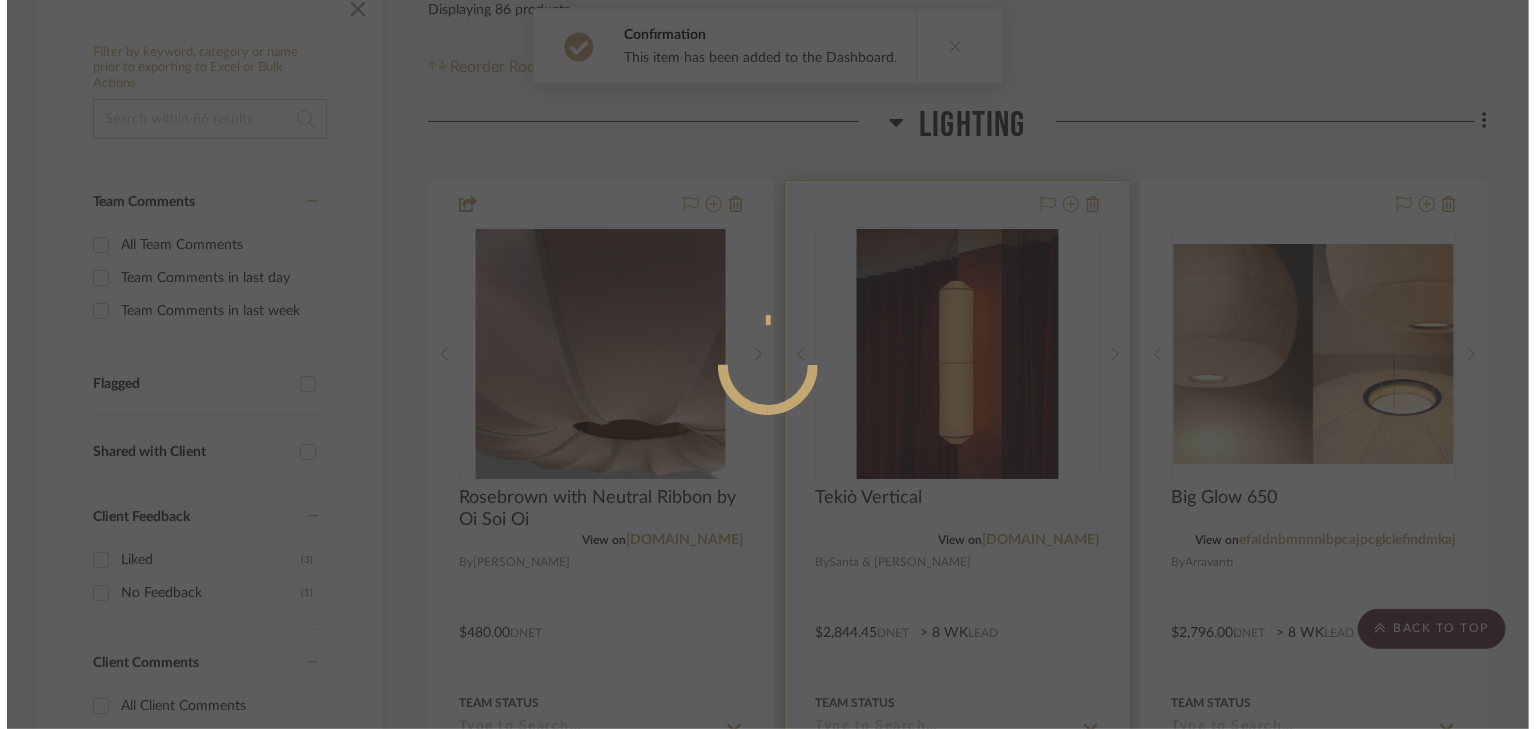 scroll, scrollTop: 0, scrollLeft: 0, axis: both 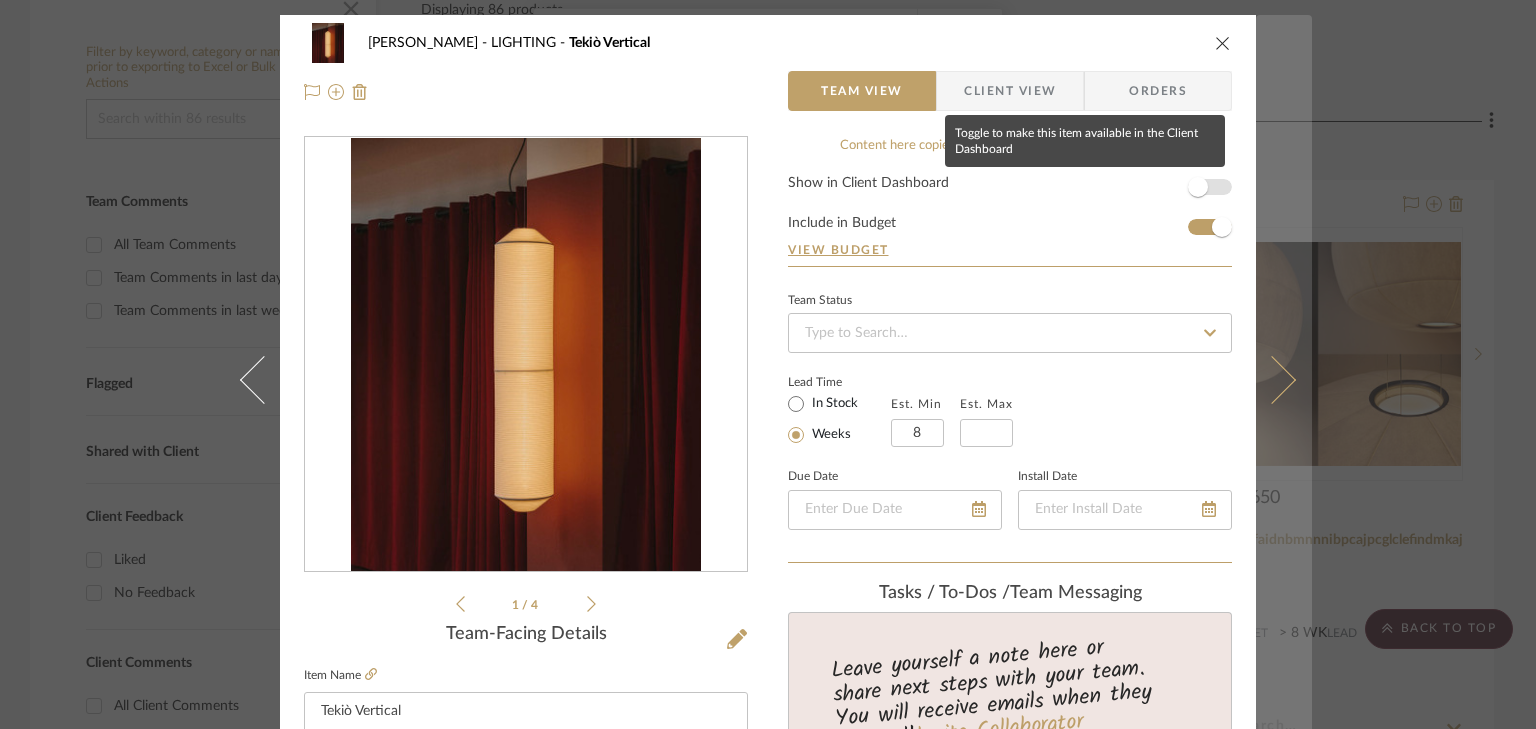 drag, startPoint x: 1185, startPoint y: 194, endPoint x: 1299, endPoint y: 188, distance: 114.15778 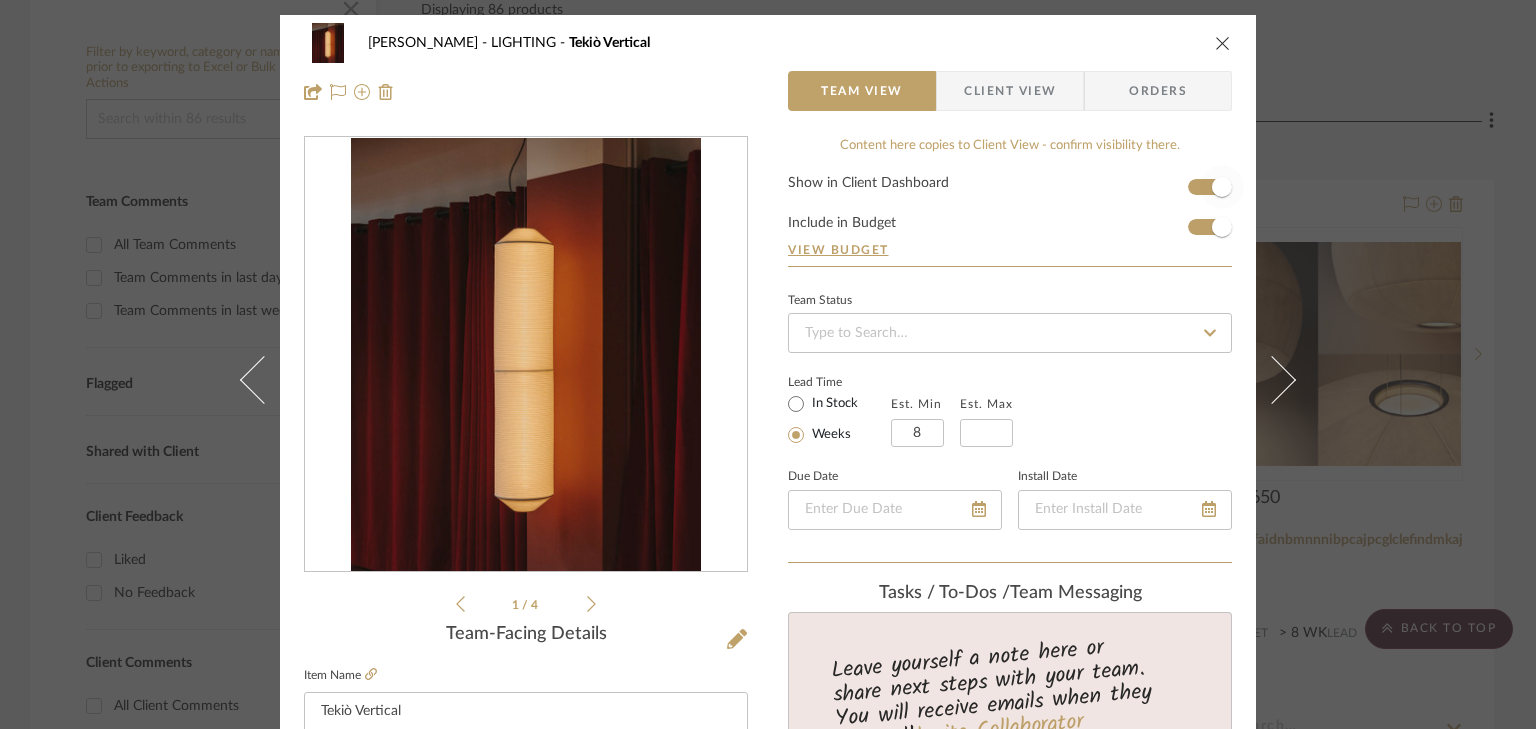 type 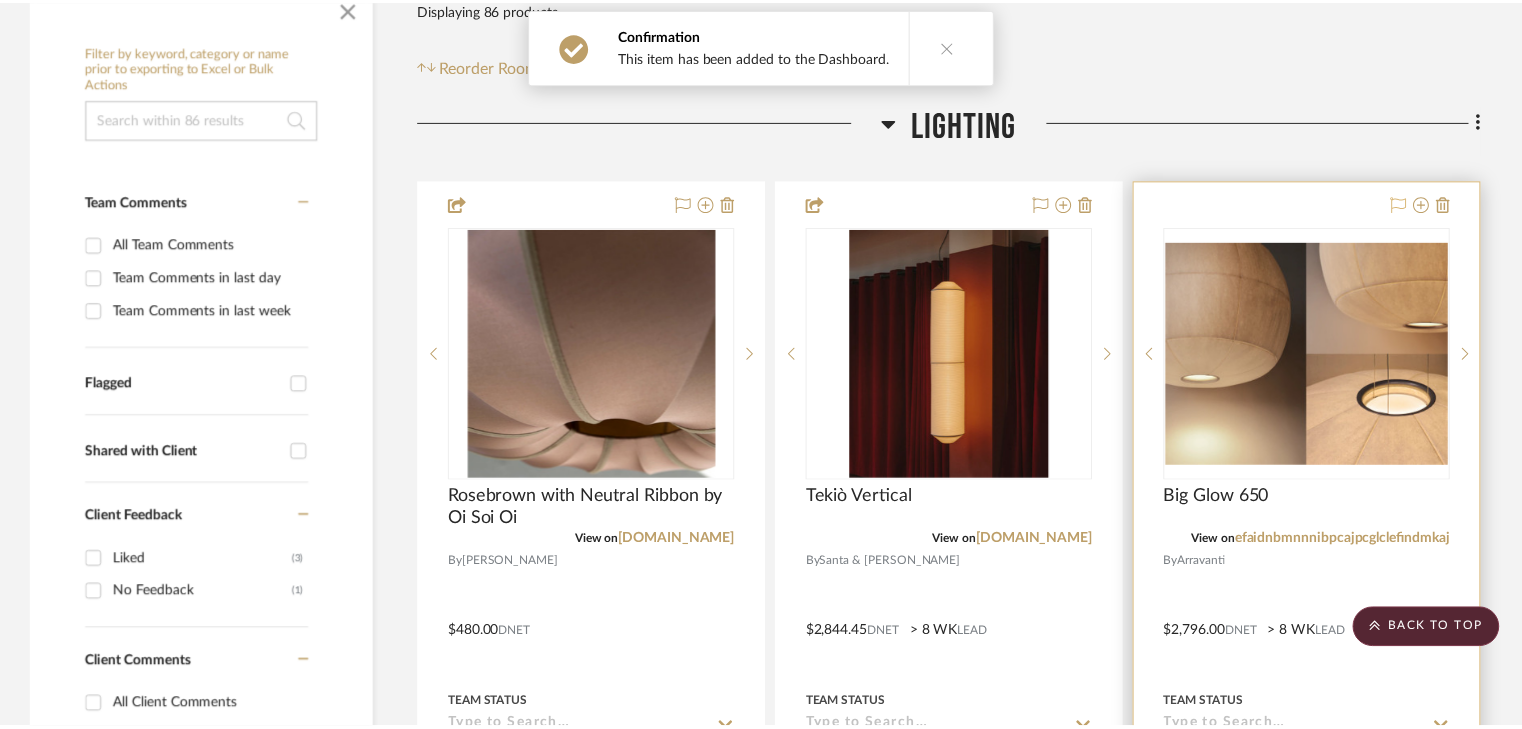 scroll, scrollTop: 400, scrollLeft: 0, axis: vertical 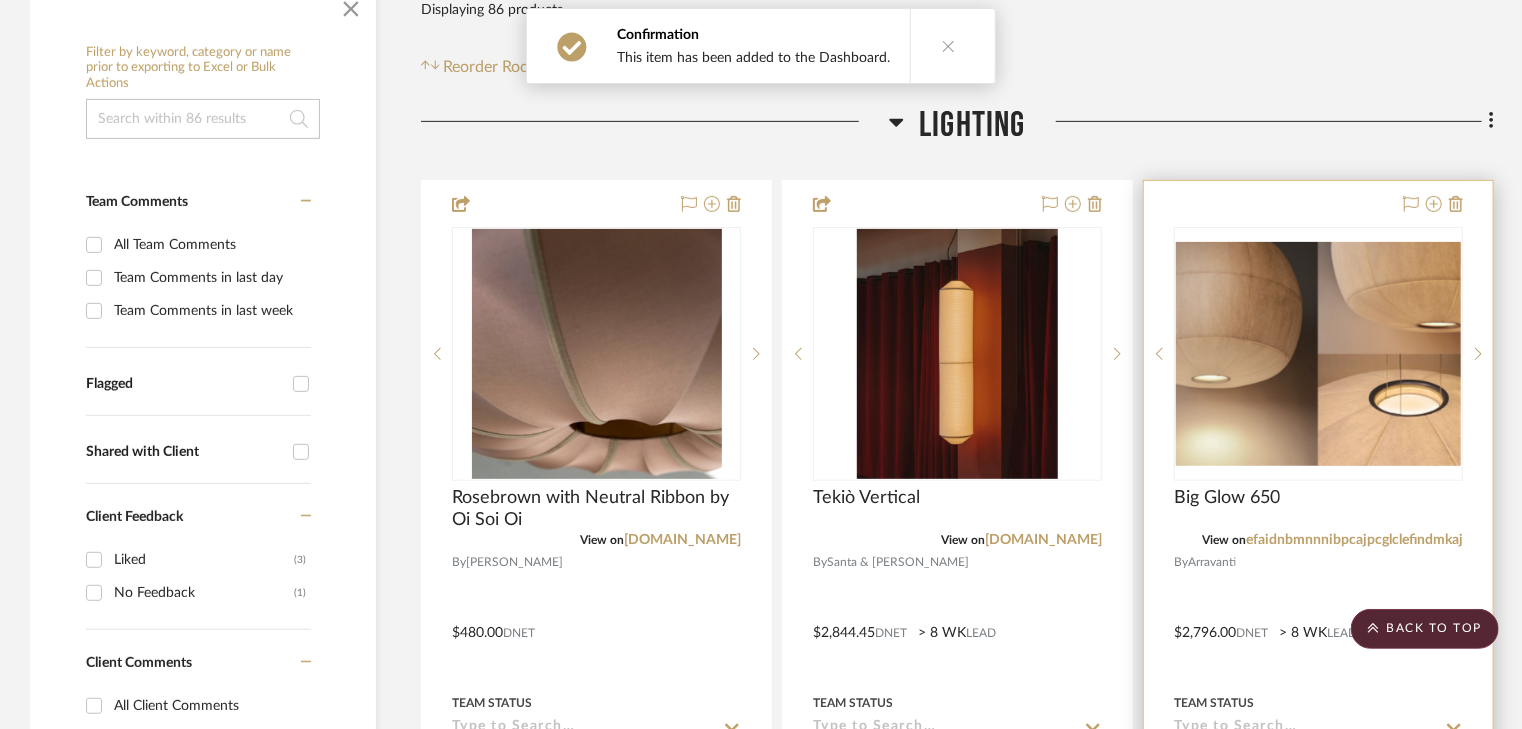 click at bounding box center [1318, 618] 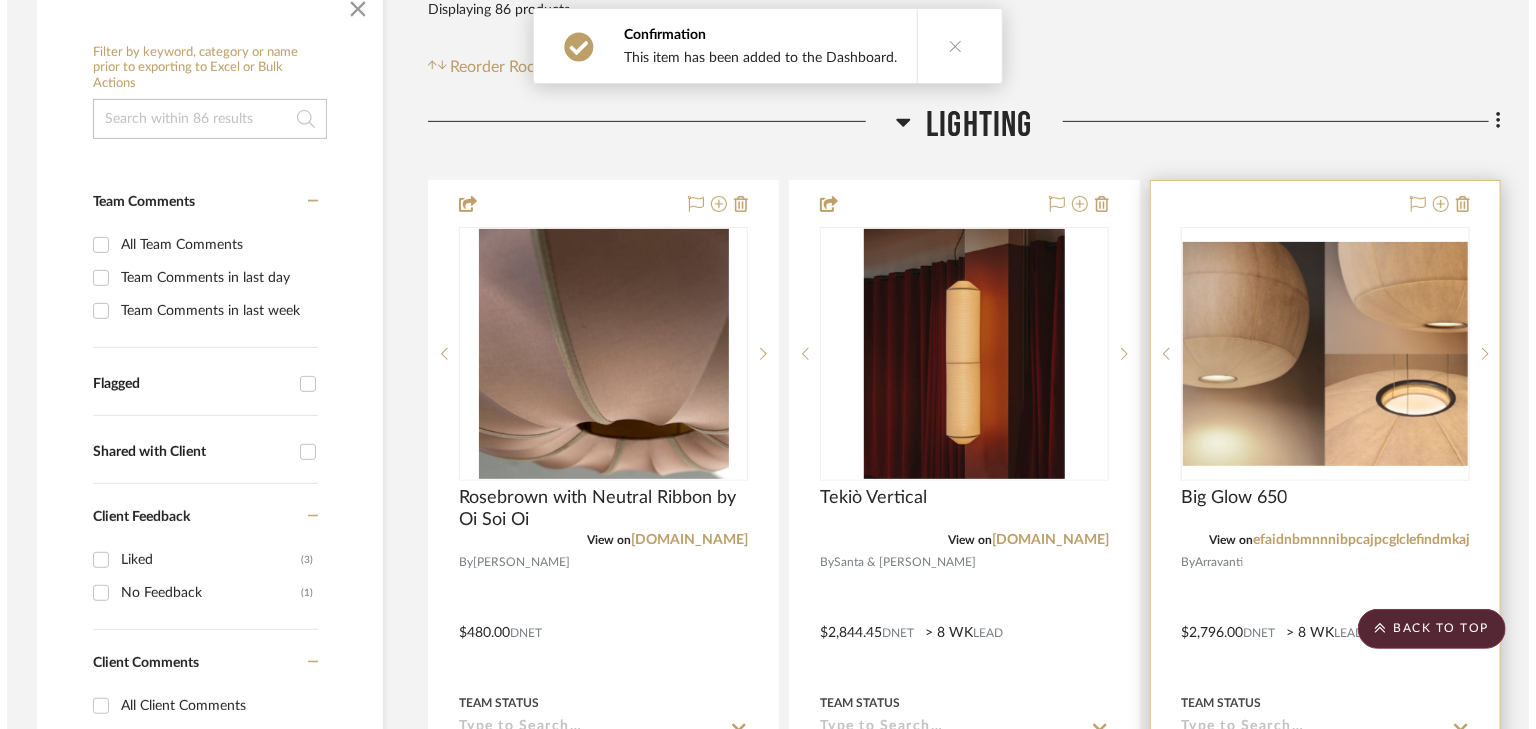 scroll, scrollTop: 0, scrollLeft: 0, axis: both 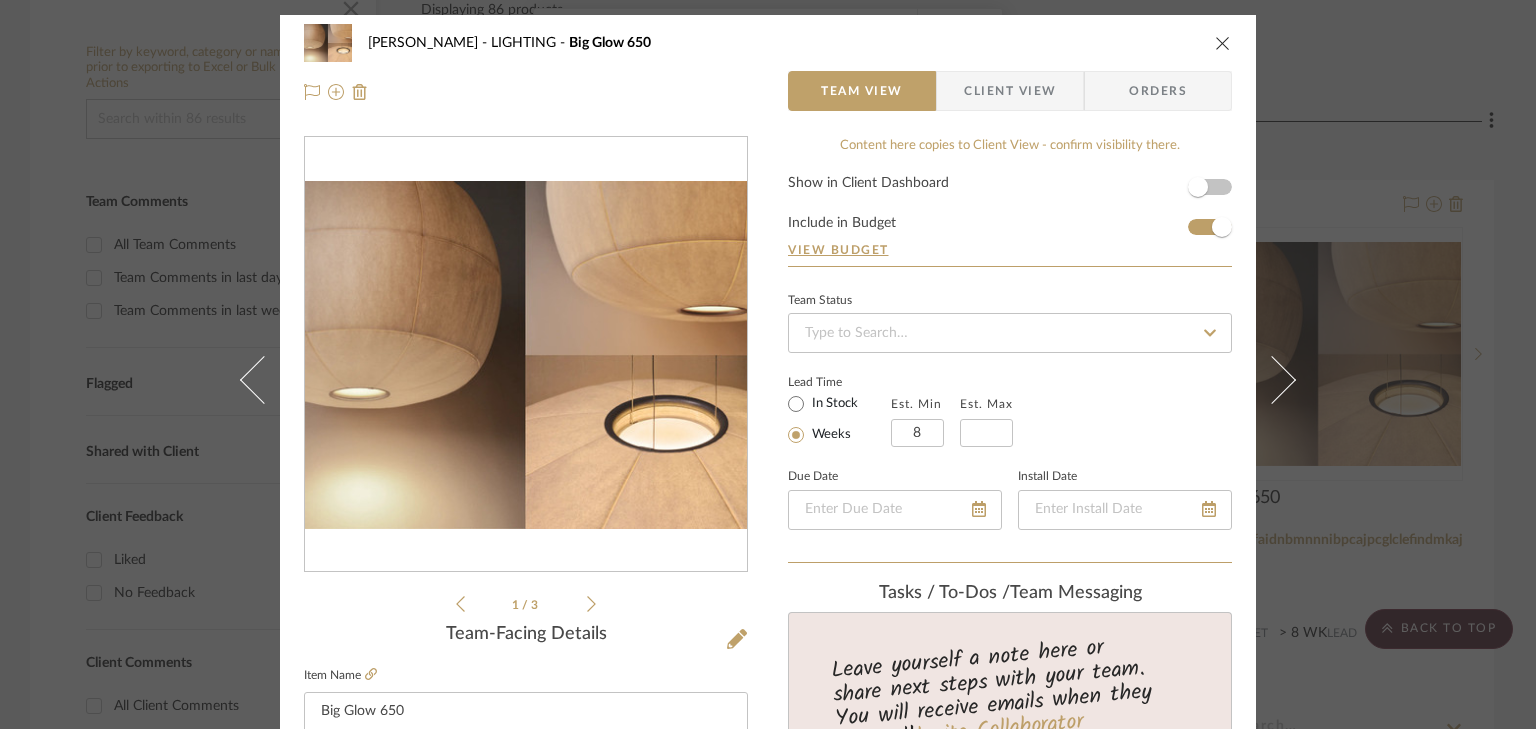 click on "Sana - Nora LIGHTING Big Glow 650 Team View Client View Orders 1 / 3  Team-Facing Details   Item Name  Big Glow 650  Brand  Arravanti  Internal Description   Dimensions   Product Specifications   Item Costs   View Budget   Markup %  20%  Unit Cost  $2,796.00  Cost Type  DNET  Client Unit Price   $3,355.20   Quantity  1  Unit Type  Each  Subtotal   $3,355.20   Tax %  0%  Total Tax   $0.00   Shipping Cost  $0.00  Ship. Markup %  0% Taxable  Total Shipping   $0.00  Total Client Price  $3,355.20  Your Cost  $2,796.00  Your Margin  $559.20  Content here copies to Client View - confirm visibility there.  Show in Client Dashboard   Include in Budget   View Budget  Team Status  Lead Time  In Stock Weeks  Est. Min  8  Est. Max   Due Date   Install Date  Tasks / To-Dos /  team Messaging  Leave yourself a note here or share next steps with your team. You will receive emails when they
respond!  Invite Collaborator Internal Notes  Documents  Choose a file  or drag it here. Change Room/Update Quantity  LIGHTING" at bounding box center [768, 364] 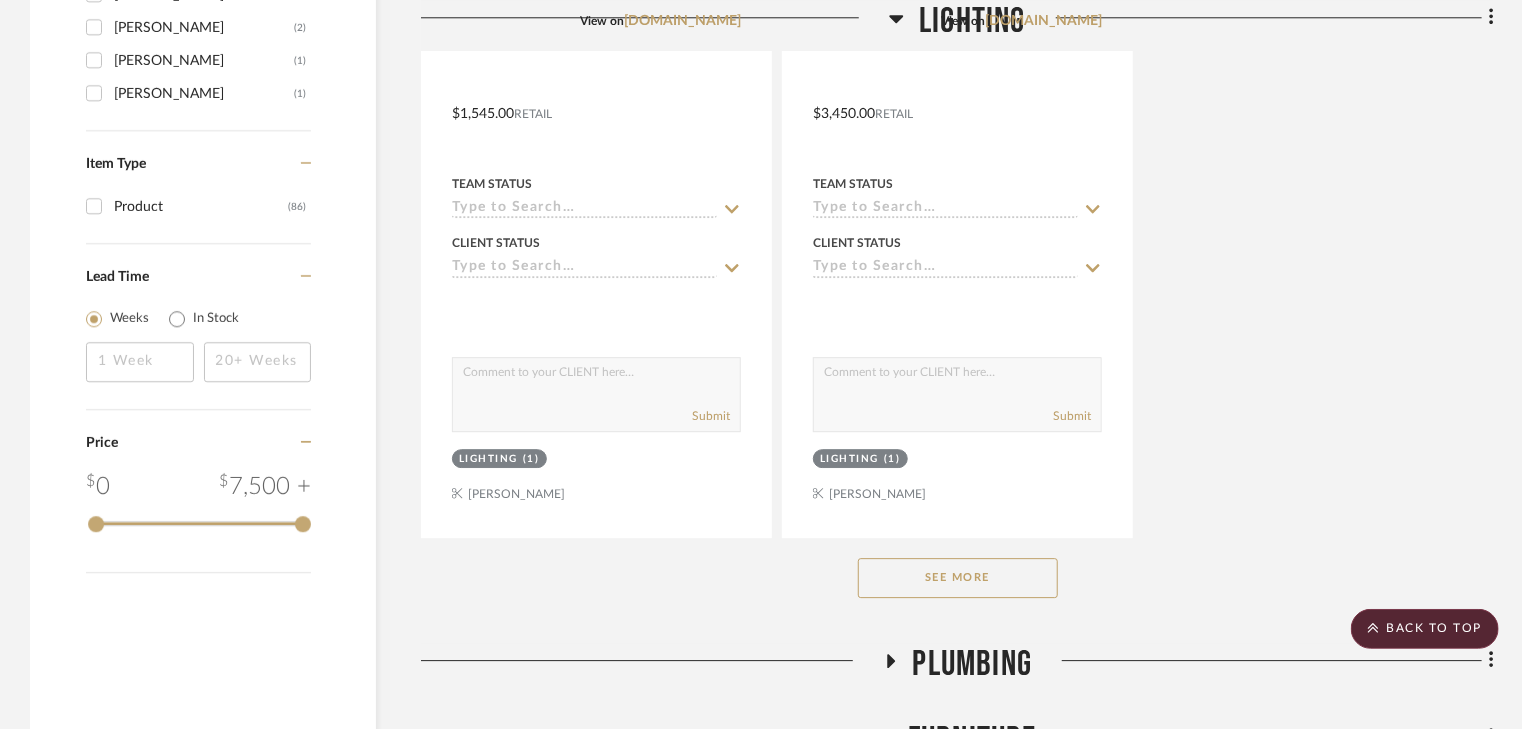scroll, scrollTop: 2800, scrollLeft: 0, axis: vertical 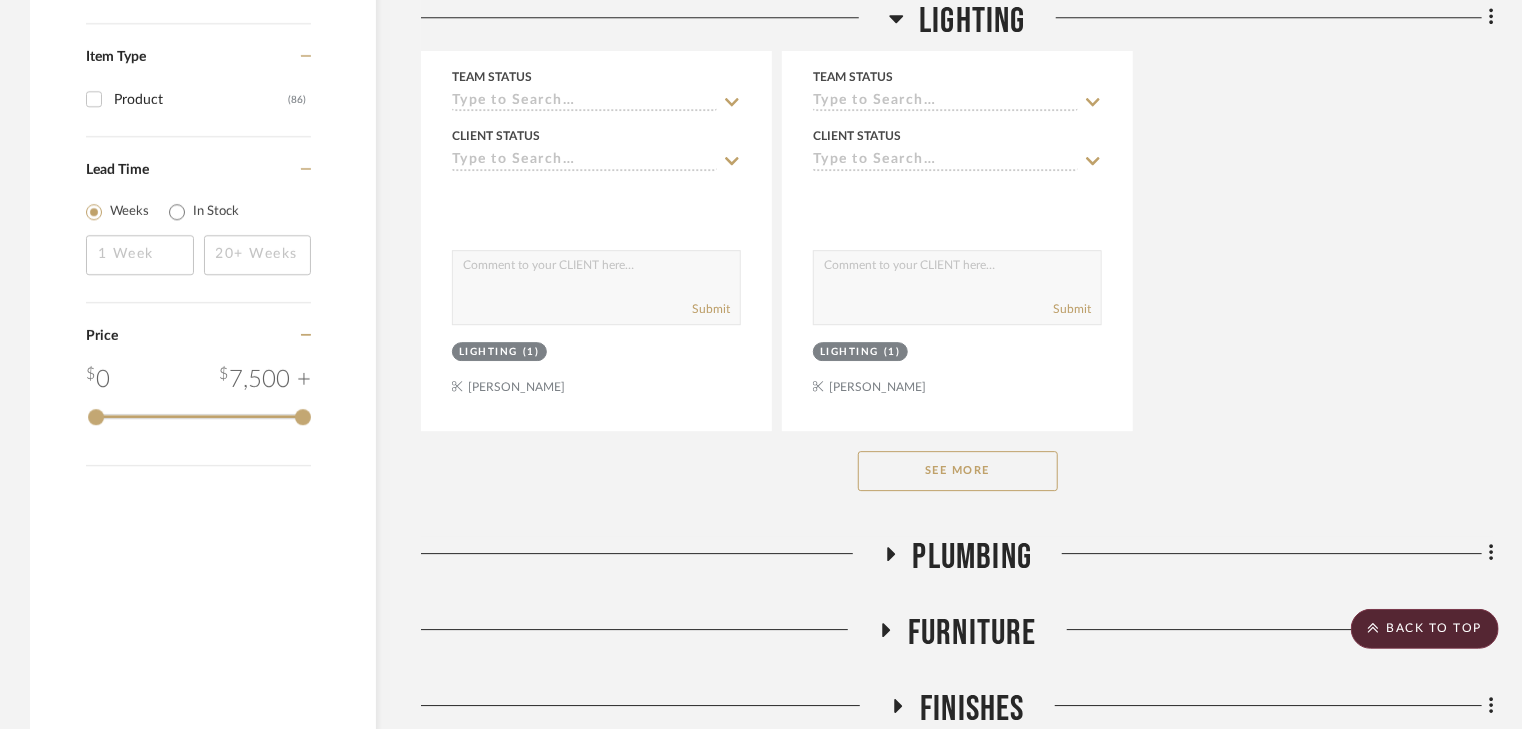 click on "See More" 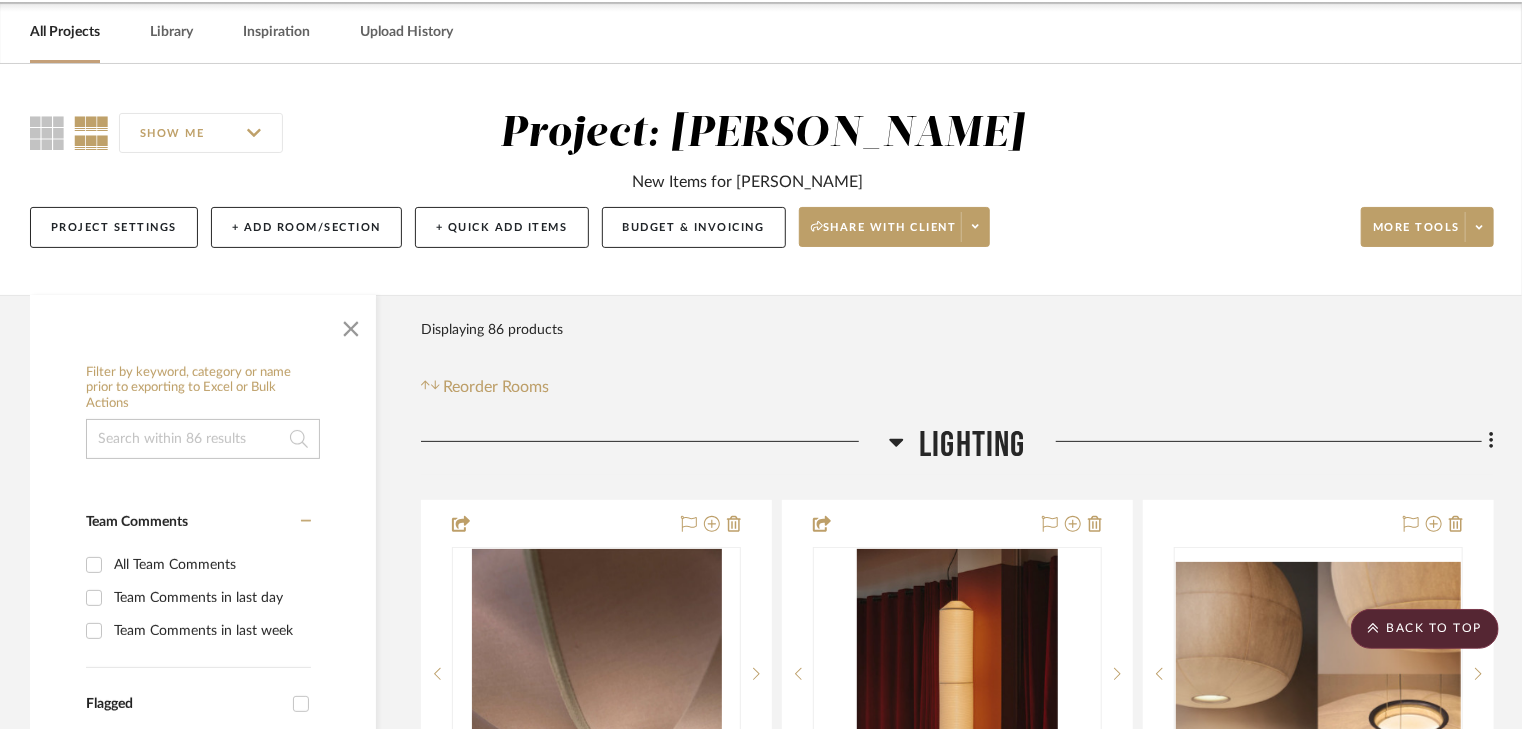 scroll, scrollTop: 0, scrollLeft: 0, axis: both 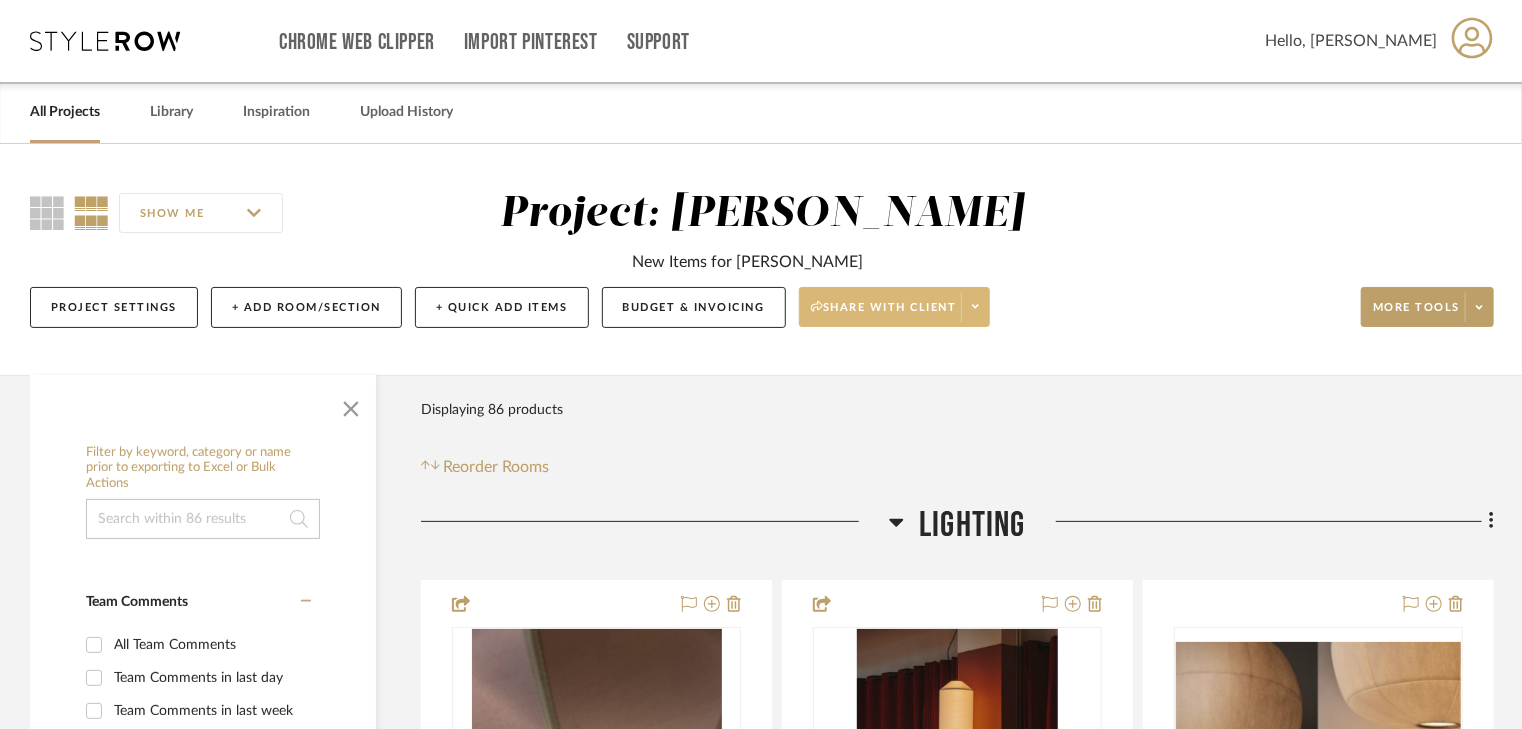 click on "Share with client" 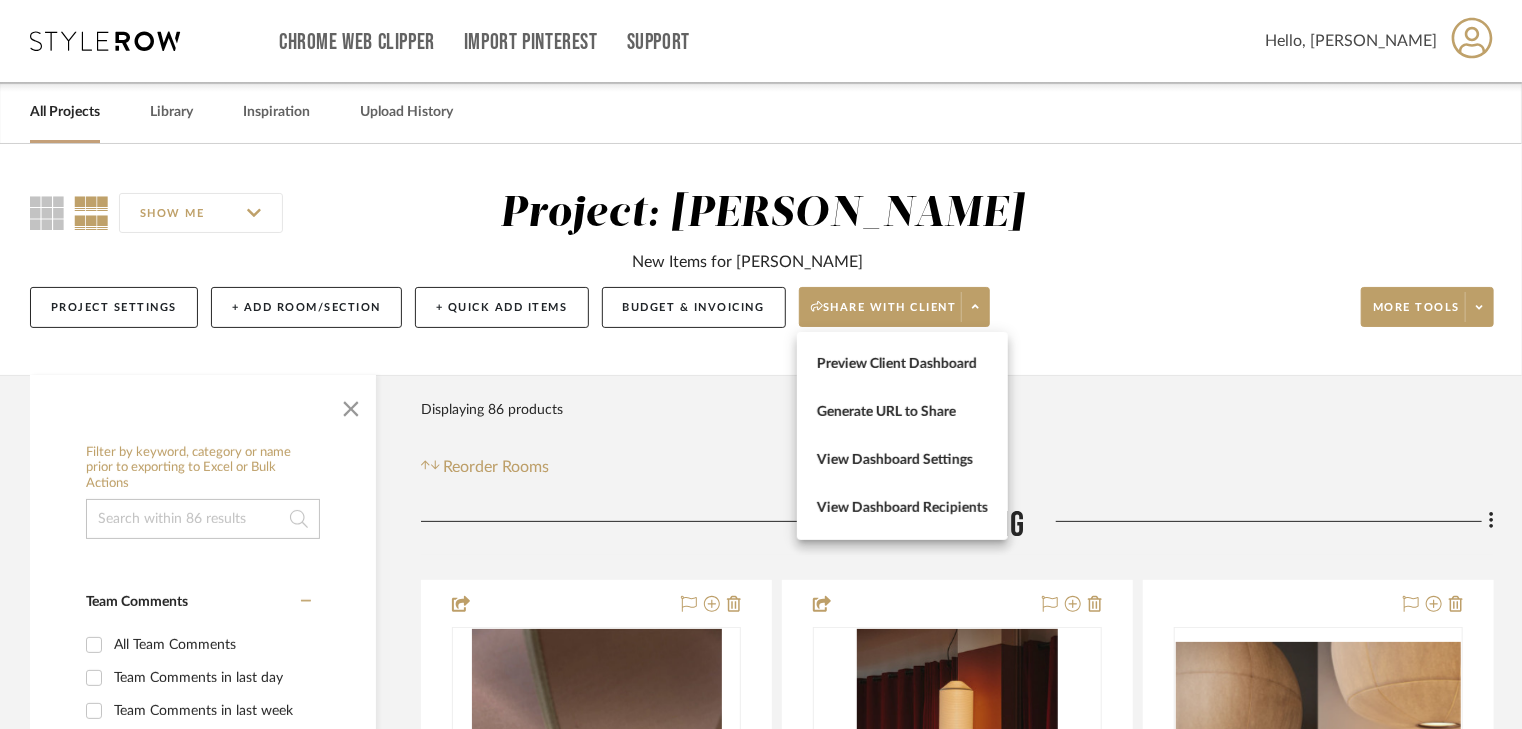 click at bounding box center [761, 364] 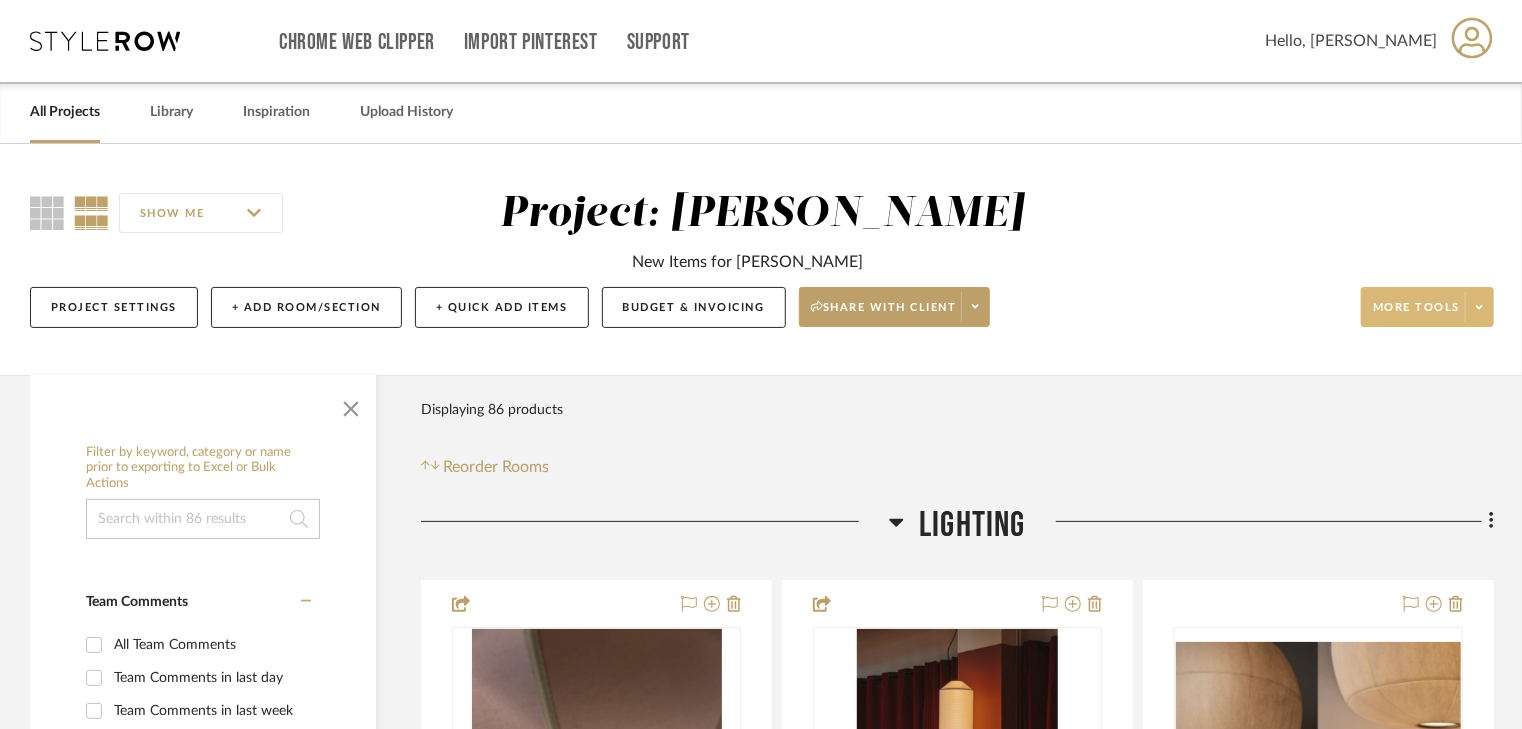 click 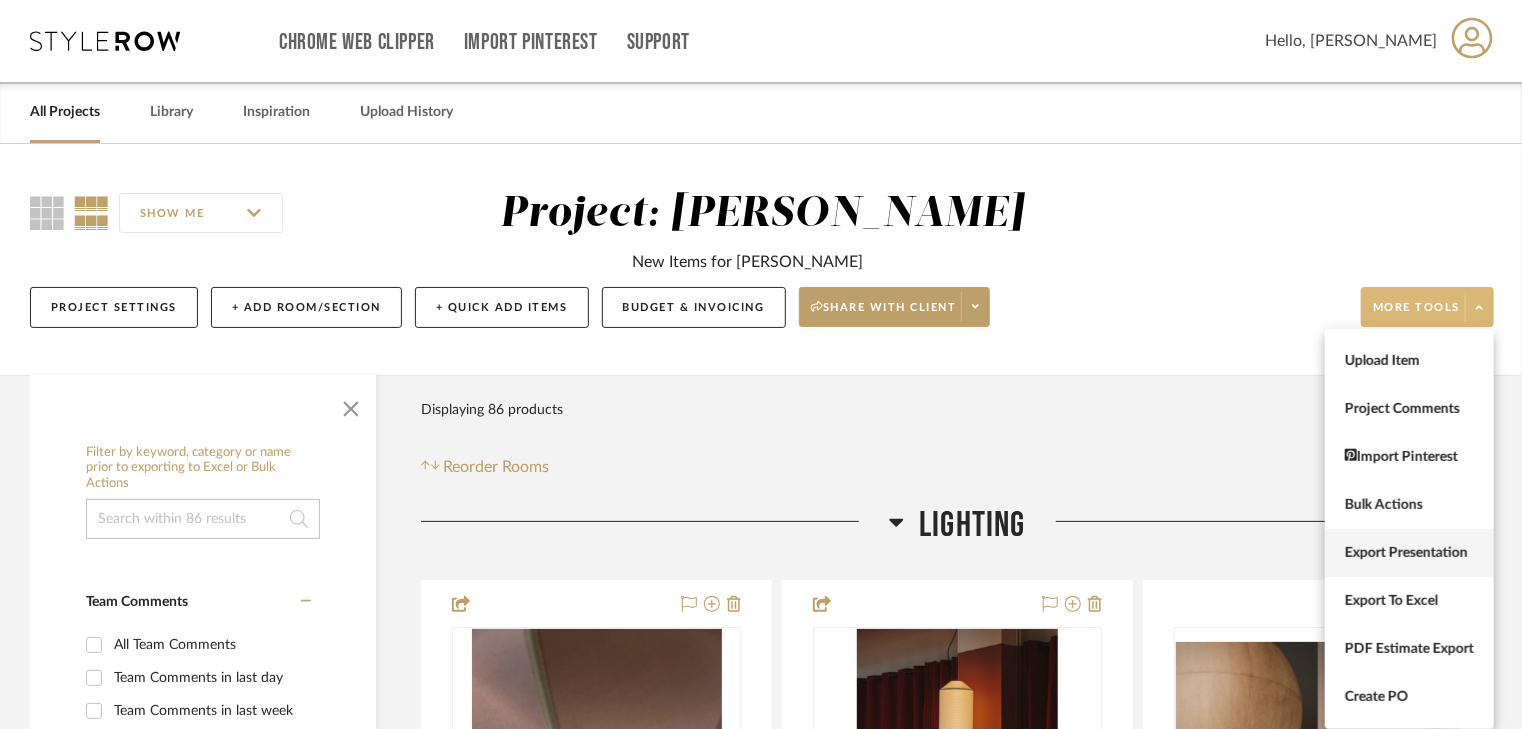 click on "Export Presentation" at bounding box center [1409, 553] 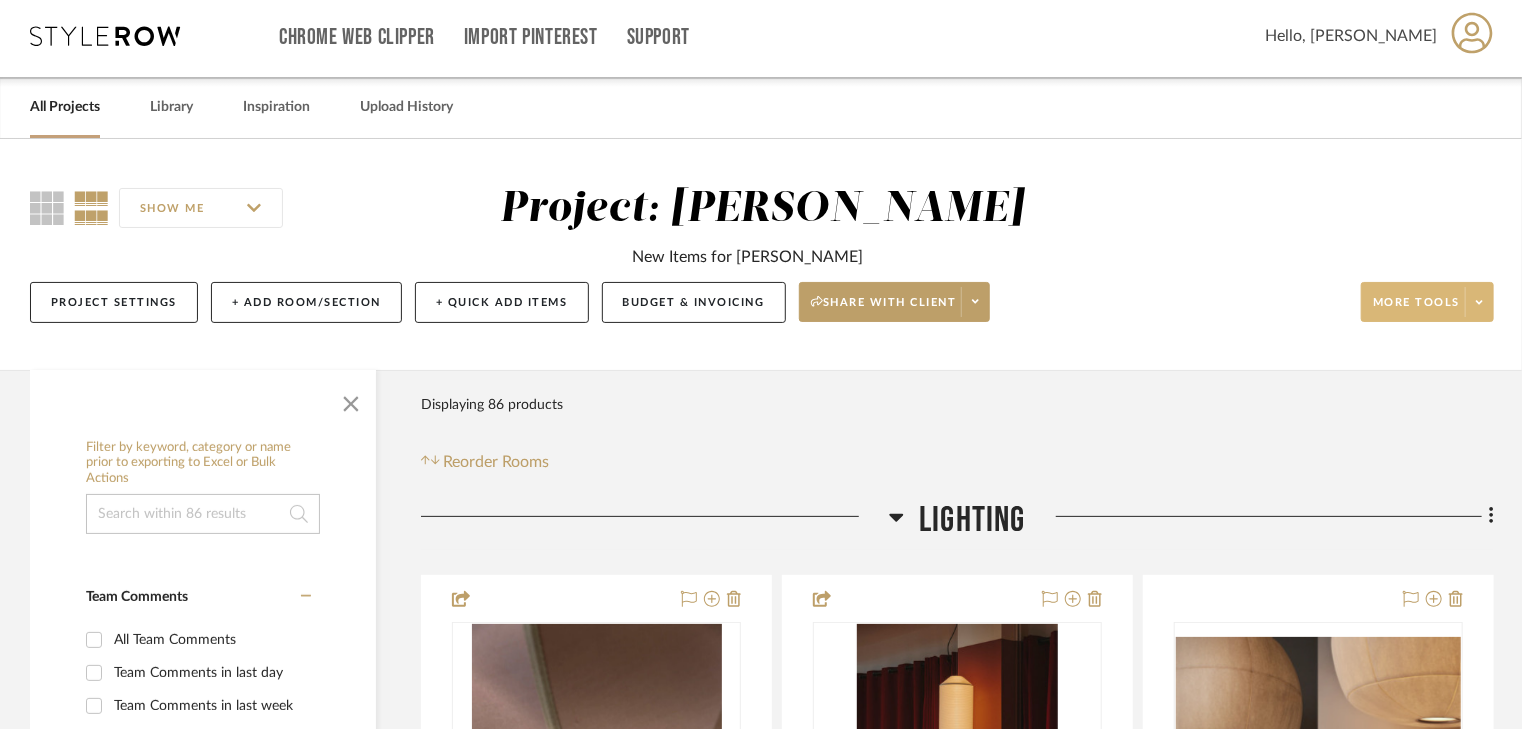 scroll, scrollTop: 0, scrollLeft: 0, axis: both 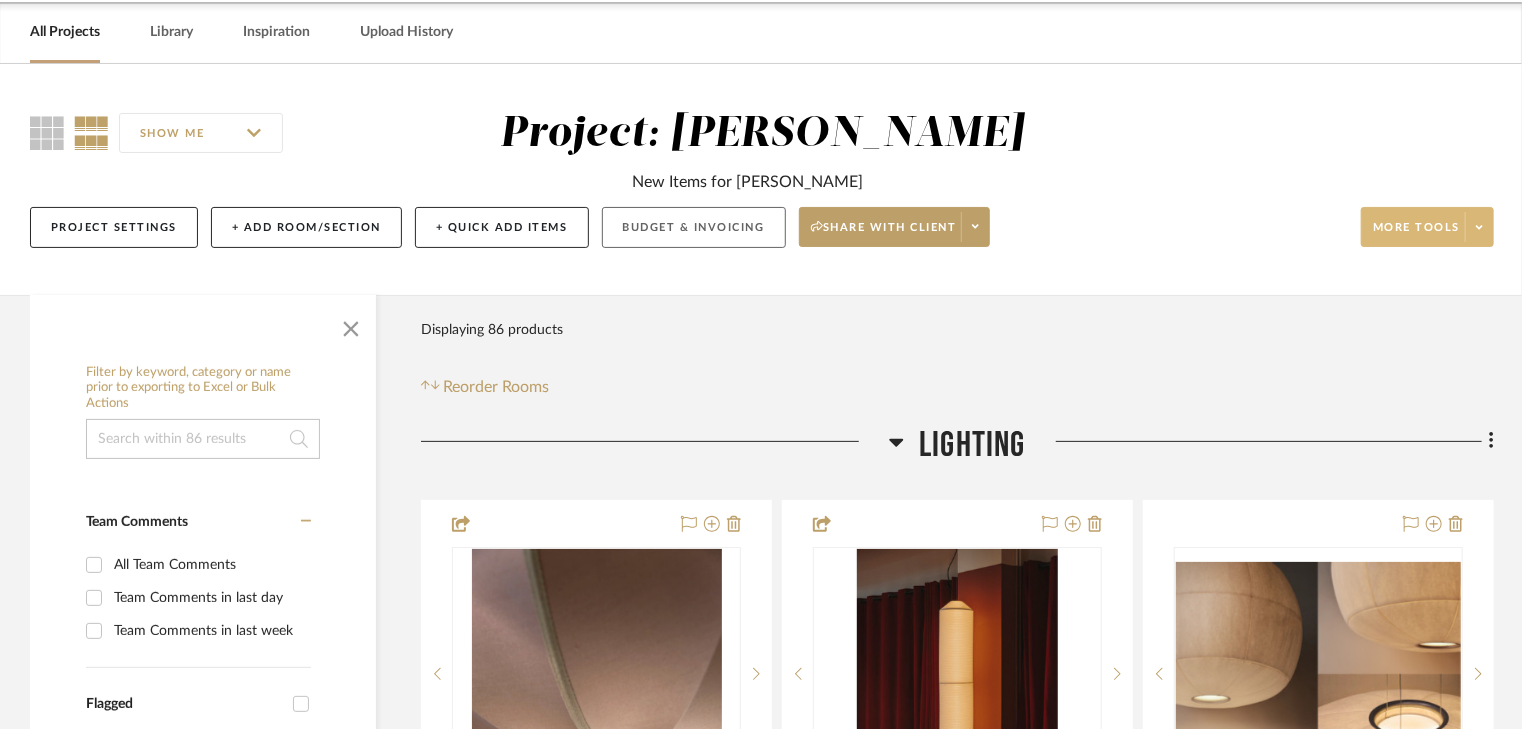 click on "Budget & Invoicing" 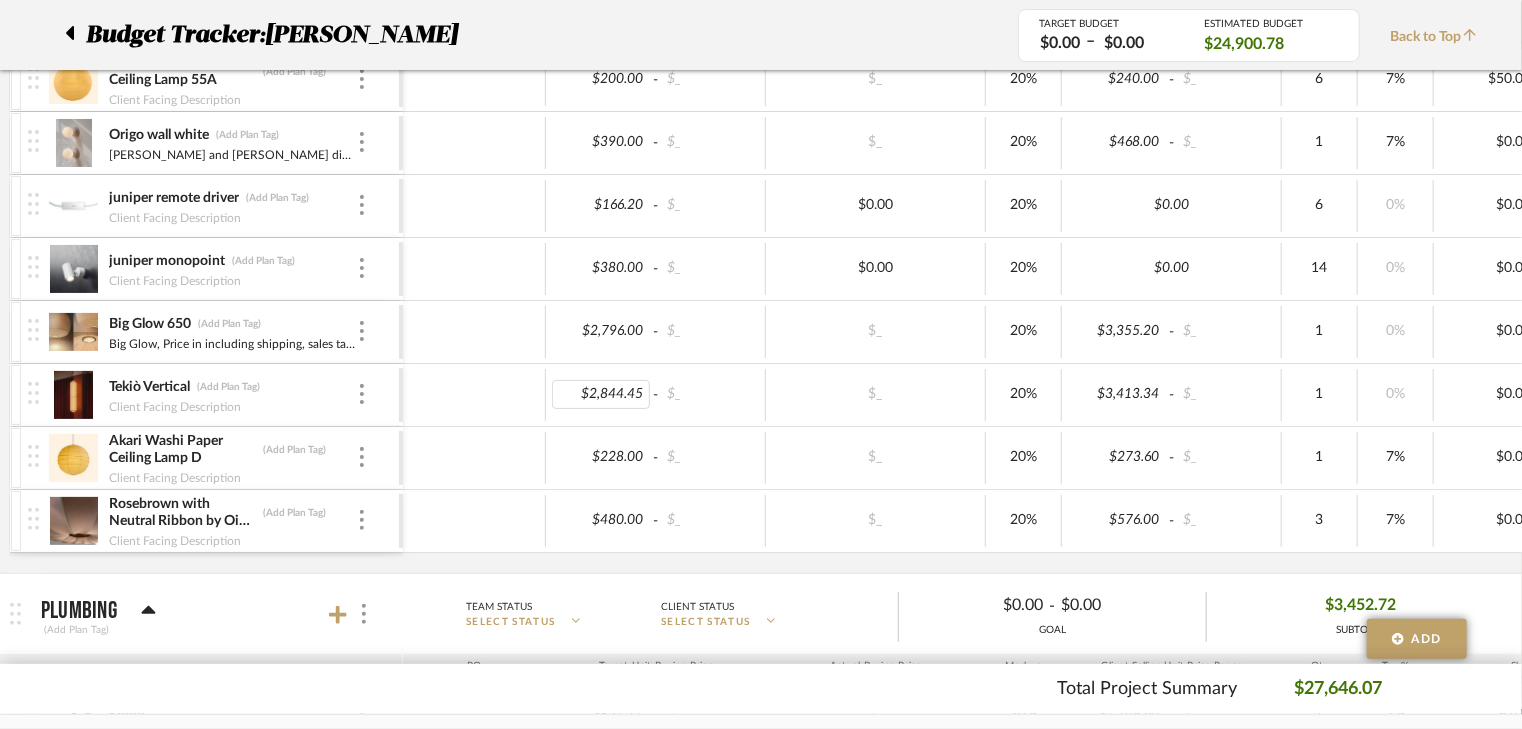 scroll, scrollTop: 480, scrollLeft: 0, axis: vertical 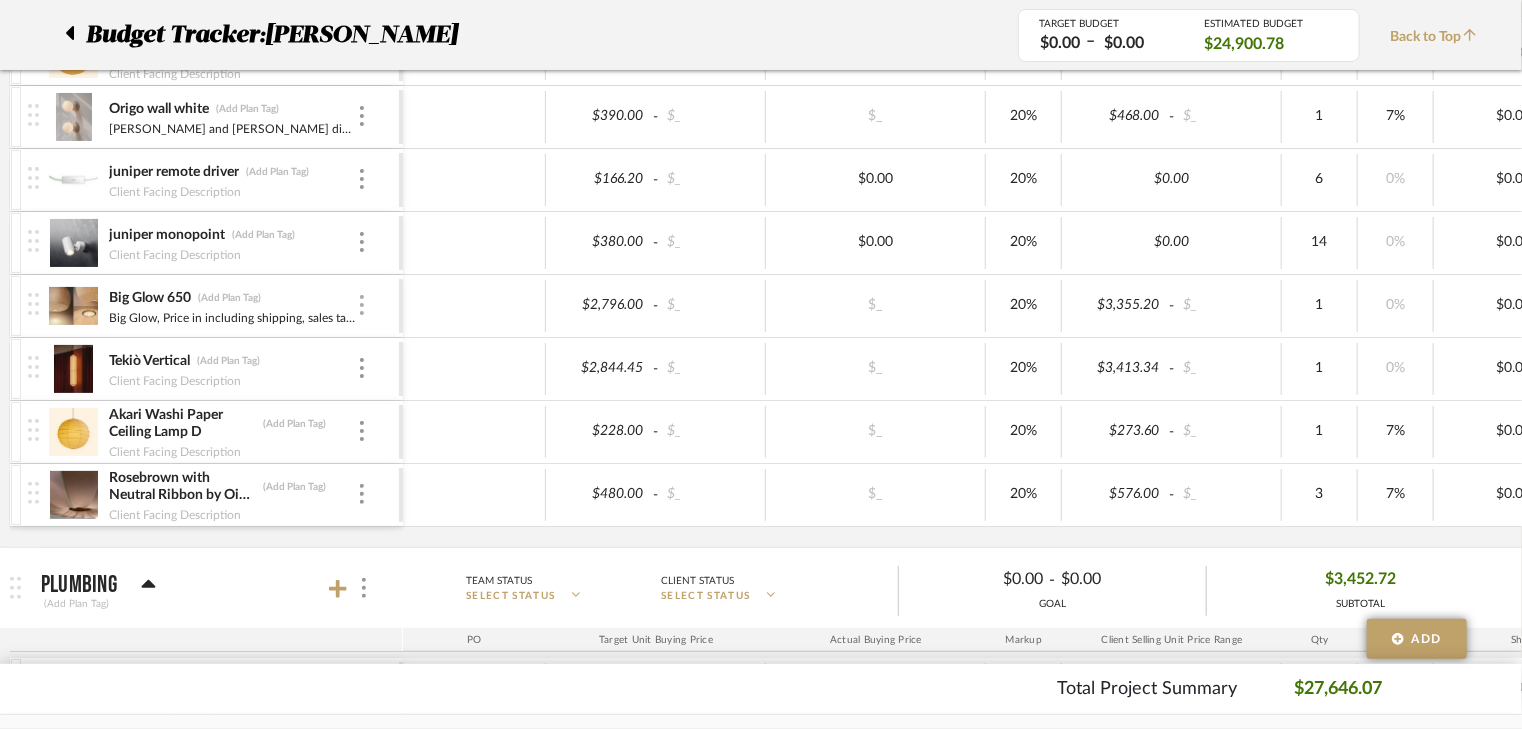 click at bounding box center (362, 305) 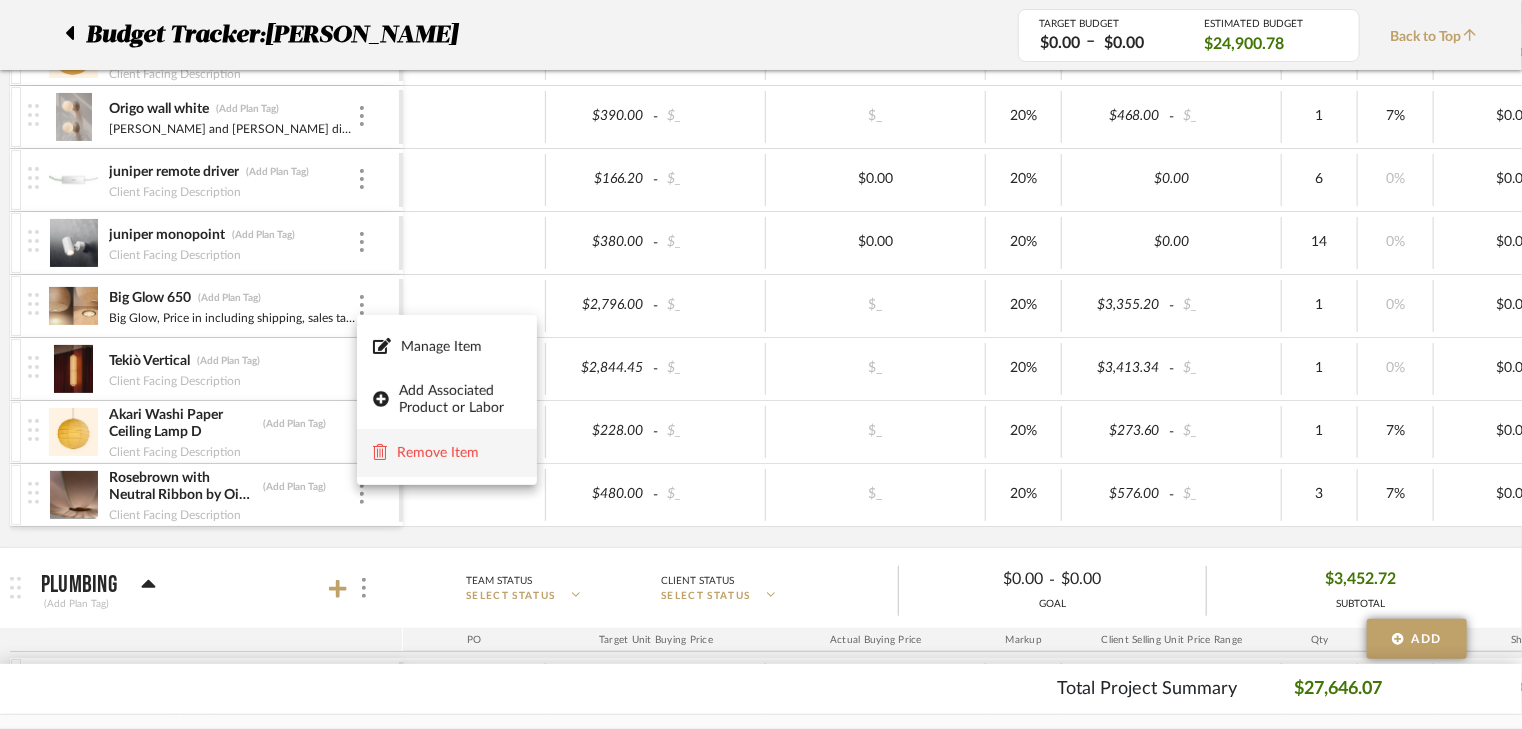 click on "Remove Item" at bounding box center (459, 453) 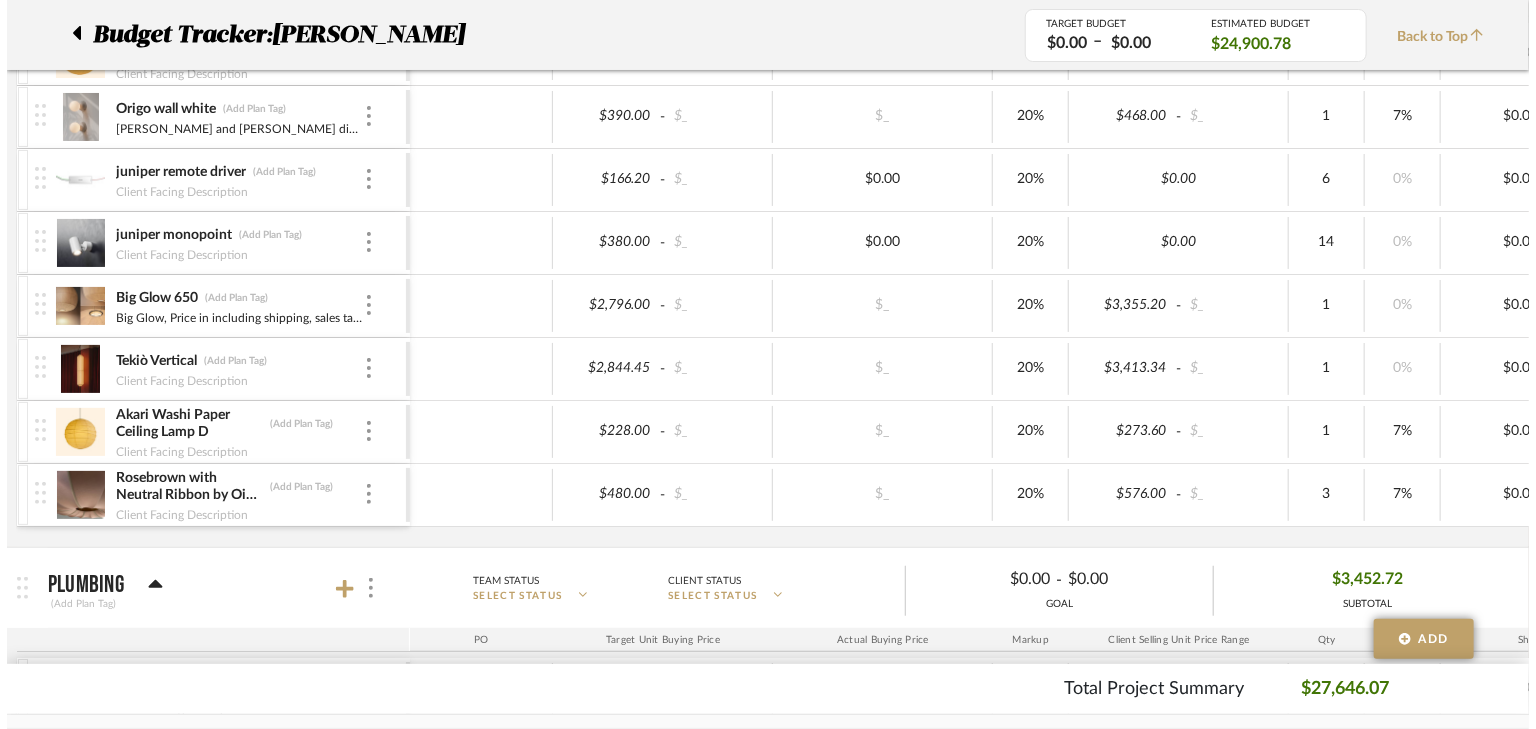 scroll, scrollTop: 0, scrollLeft: 0, axis: both 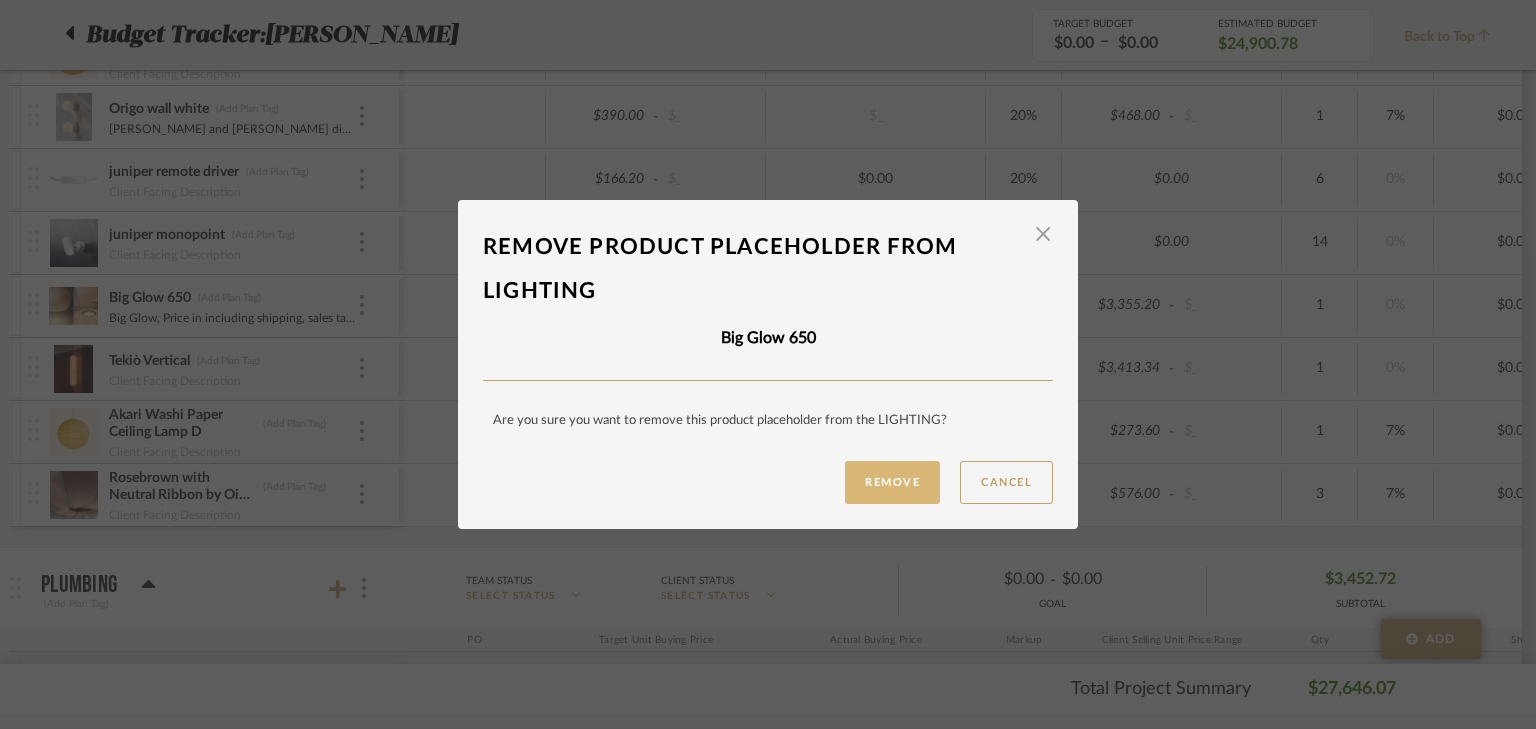 click on "Remove" at bounding box center [892, 482] 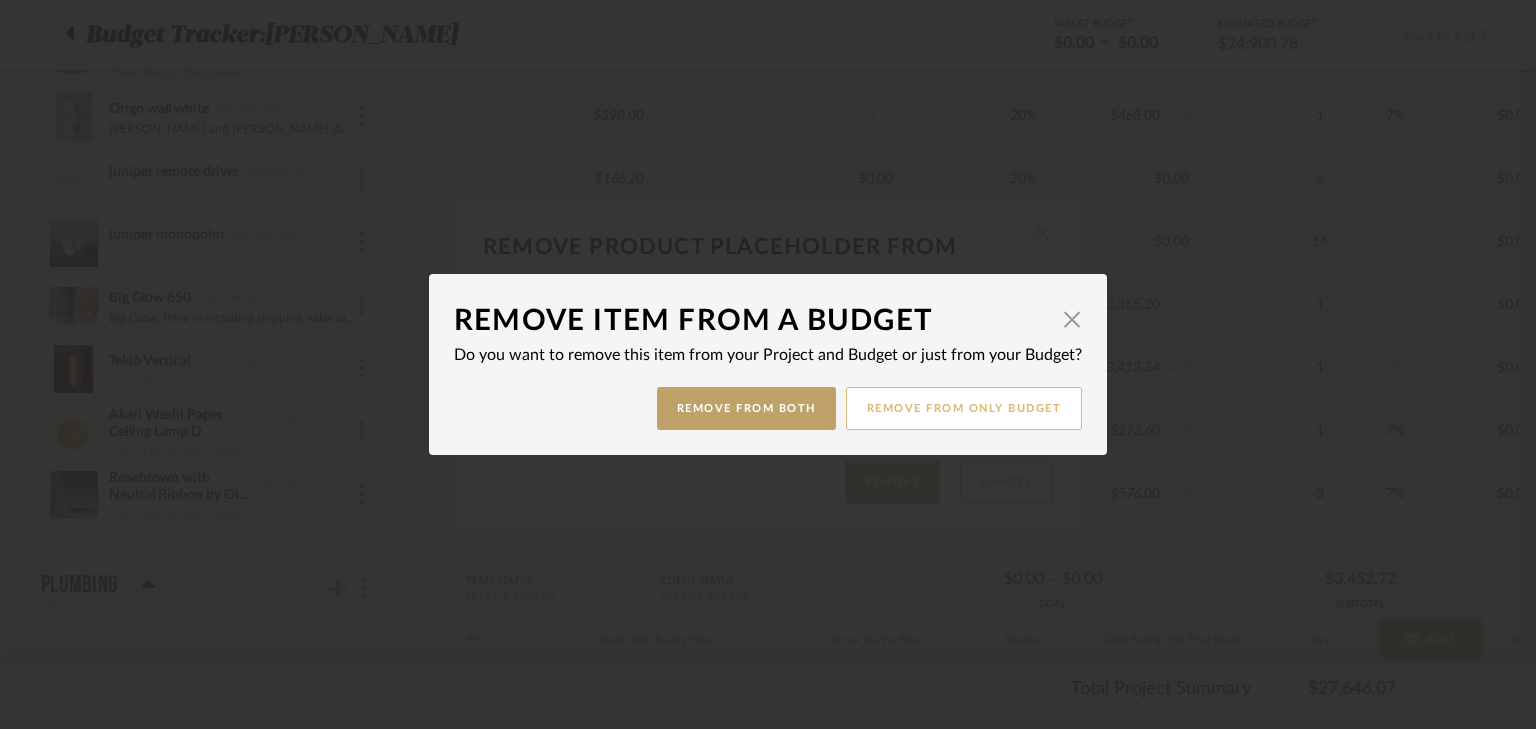 click on "Remove from only Budget" at bounding box center [964, 408] 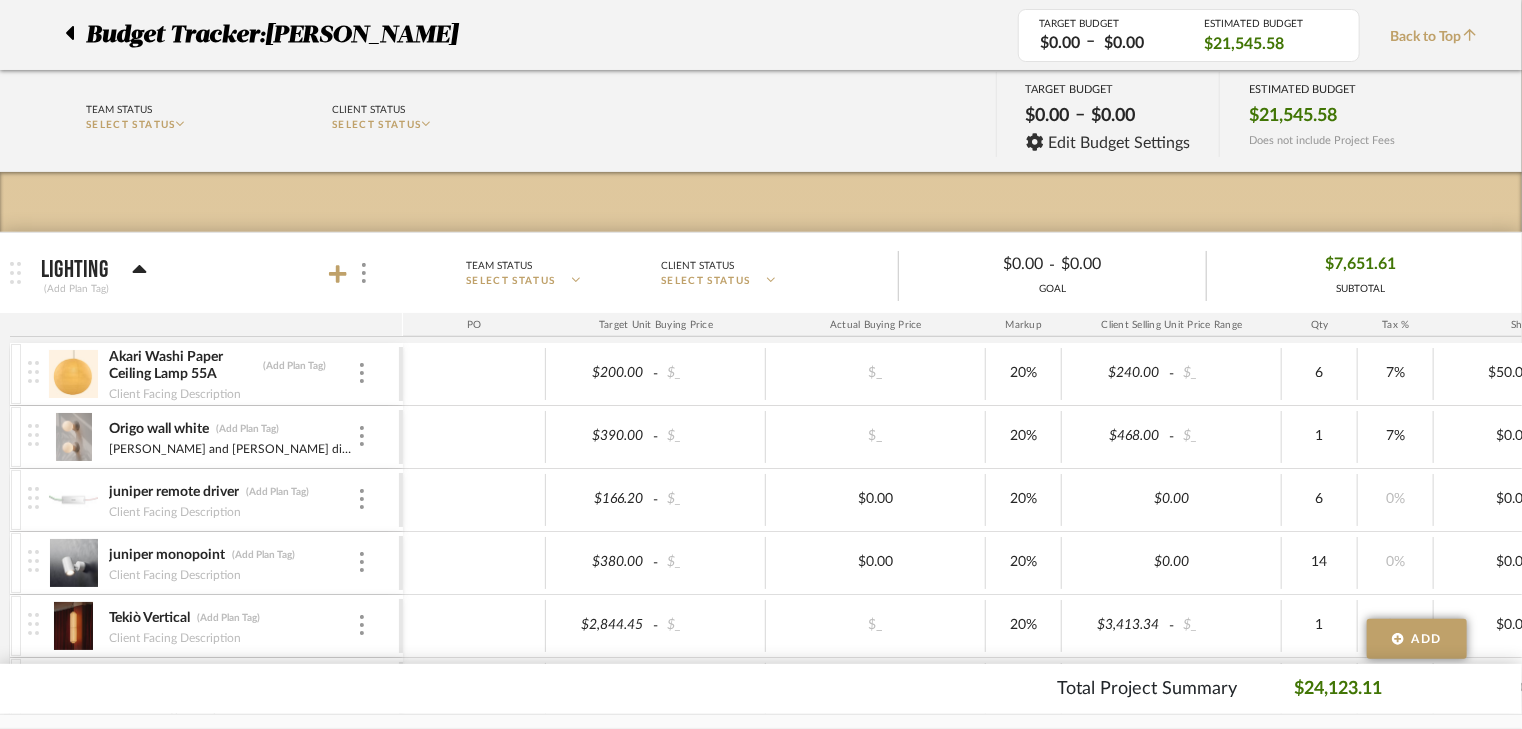 scroll, scrollTop: 0, scrollLeft: 0, axis: both 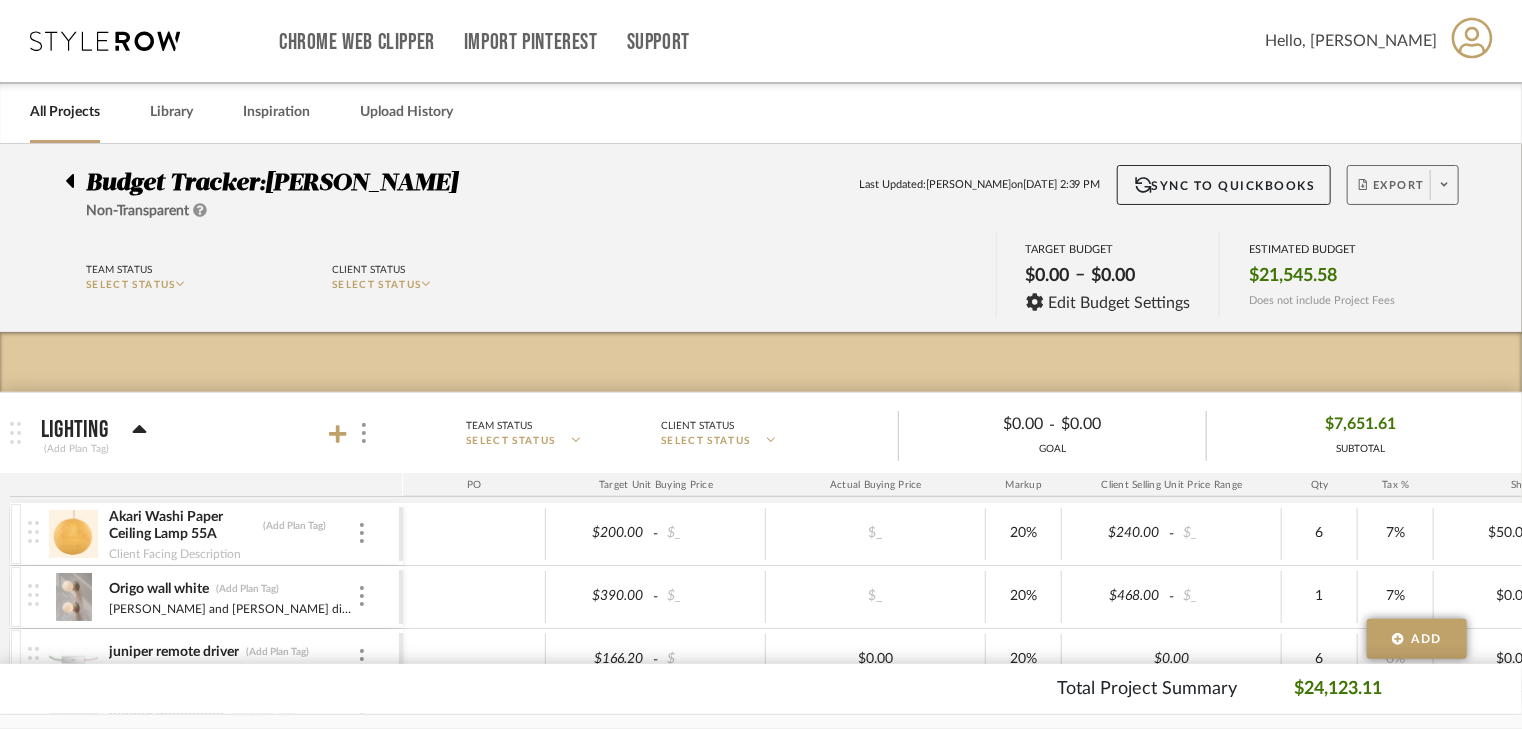 click on "Export" 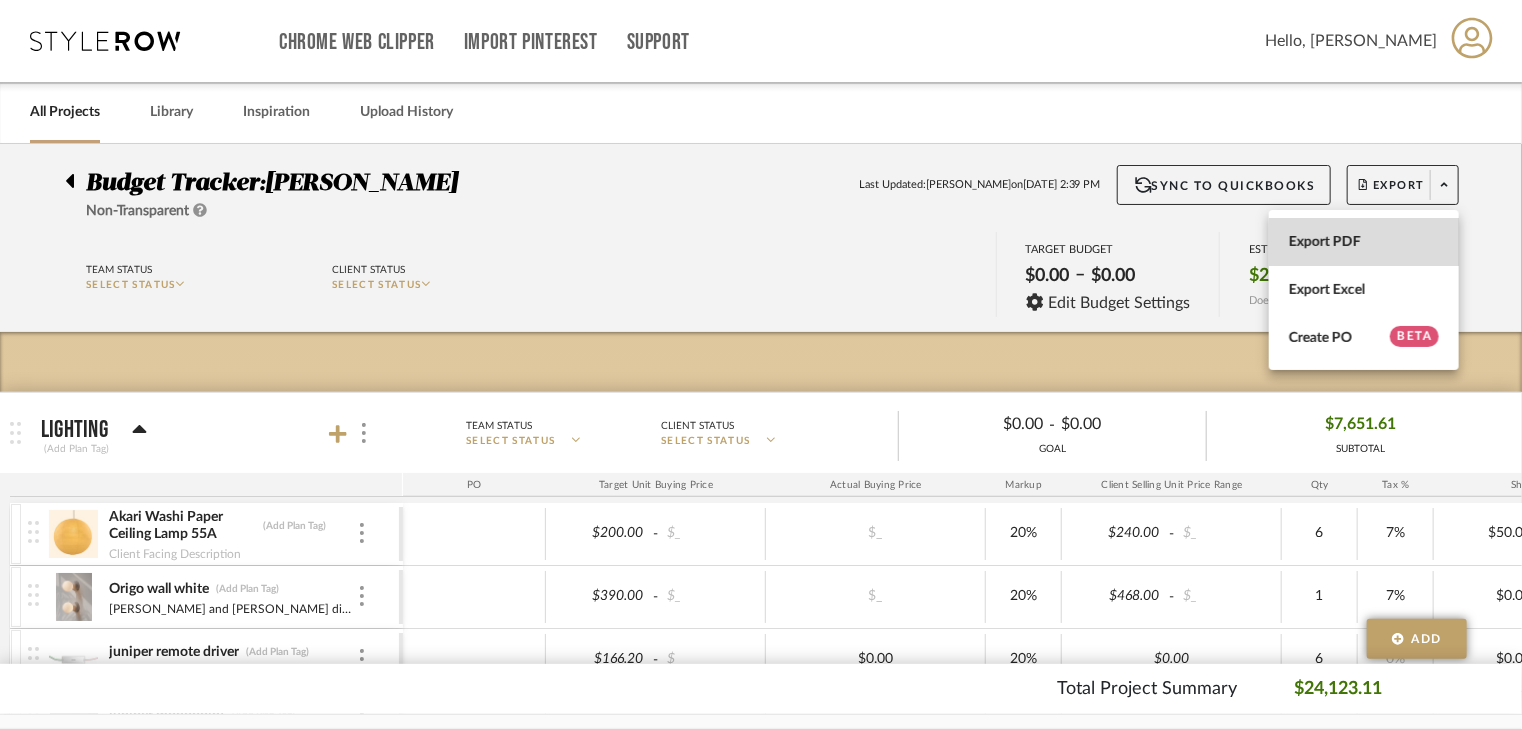 click on "Export PDF" at bounding box center [1364, 242] 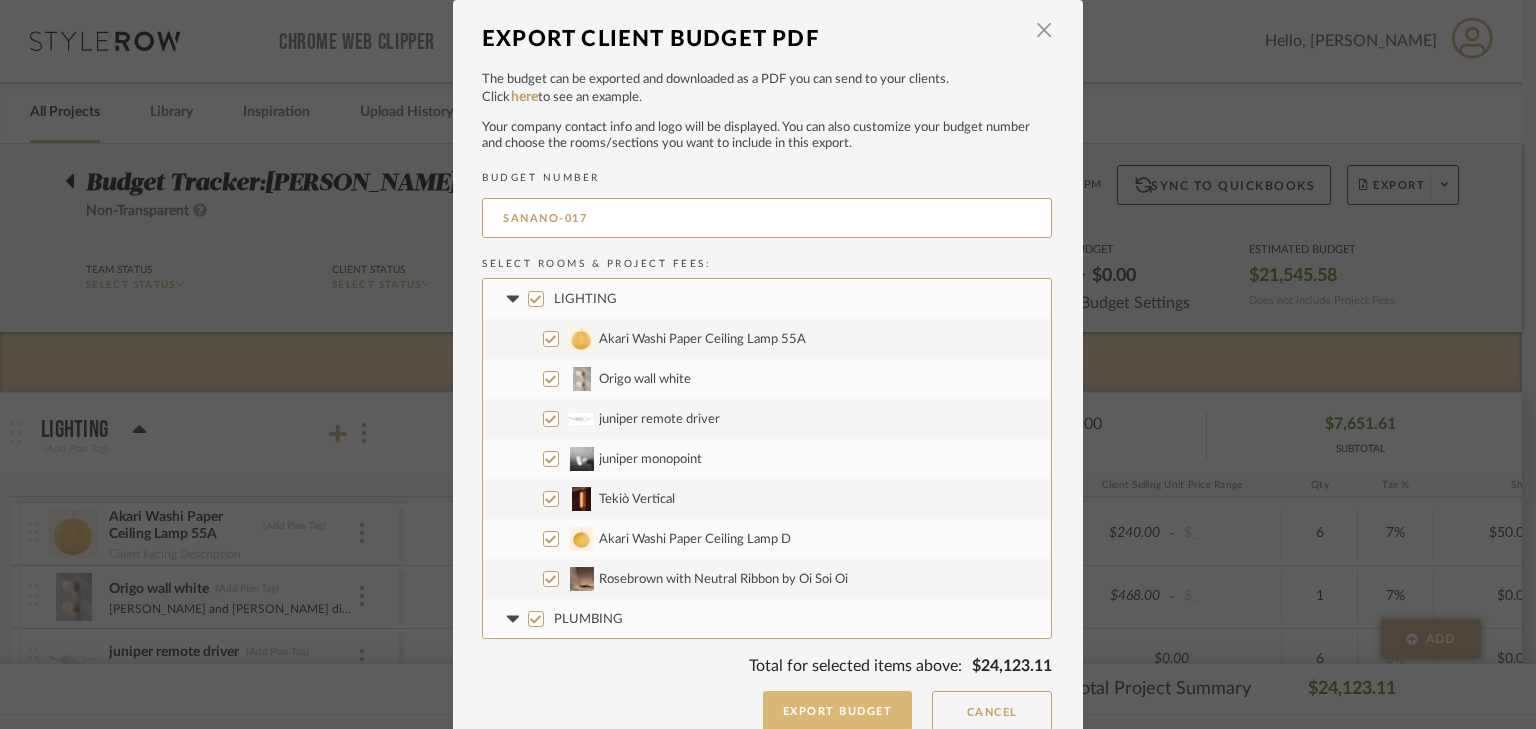 click on "Export Budget" at bounding box center (838, 711) 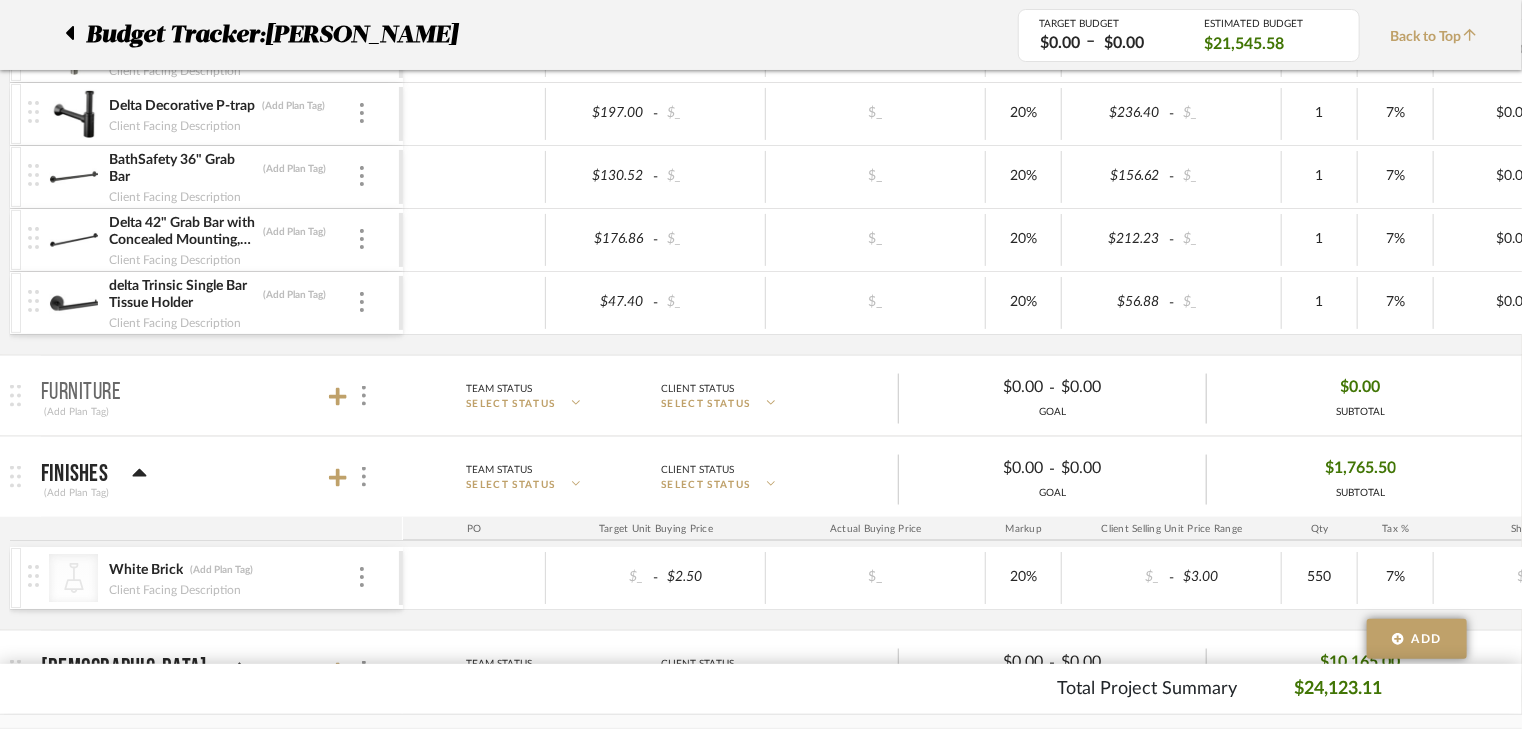 scroll, scrollTop: 1028, scrollLeft: 0, axis: vertical 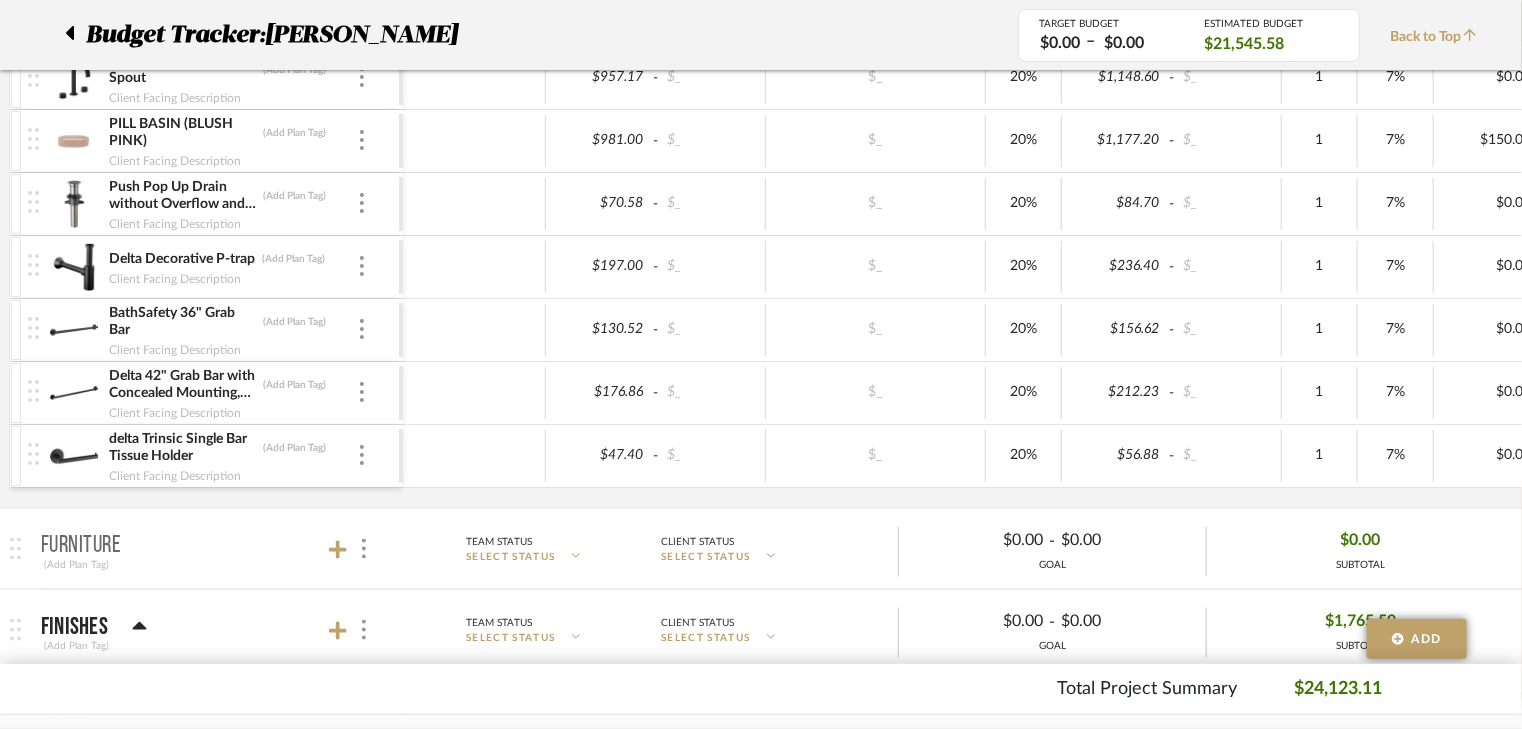 click 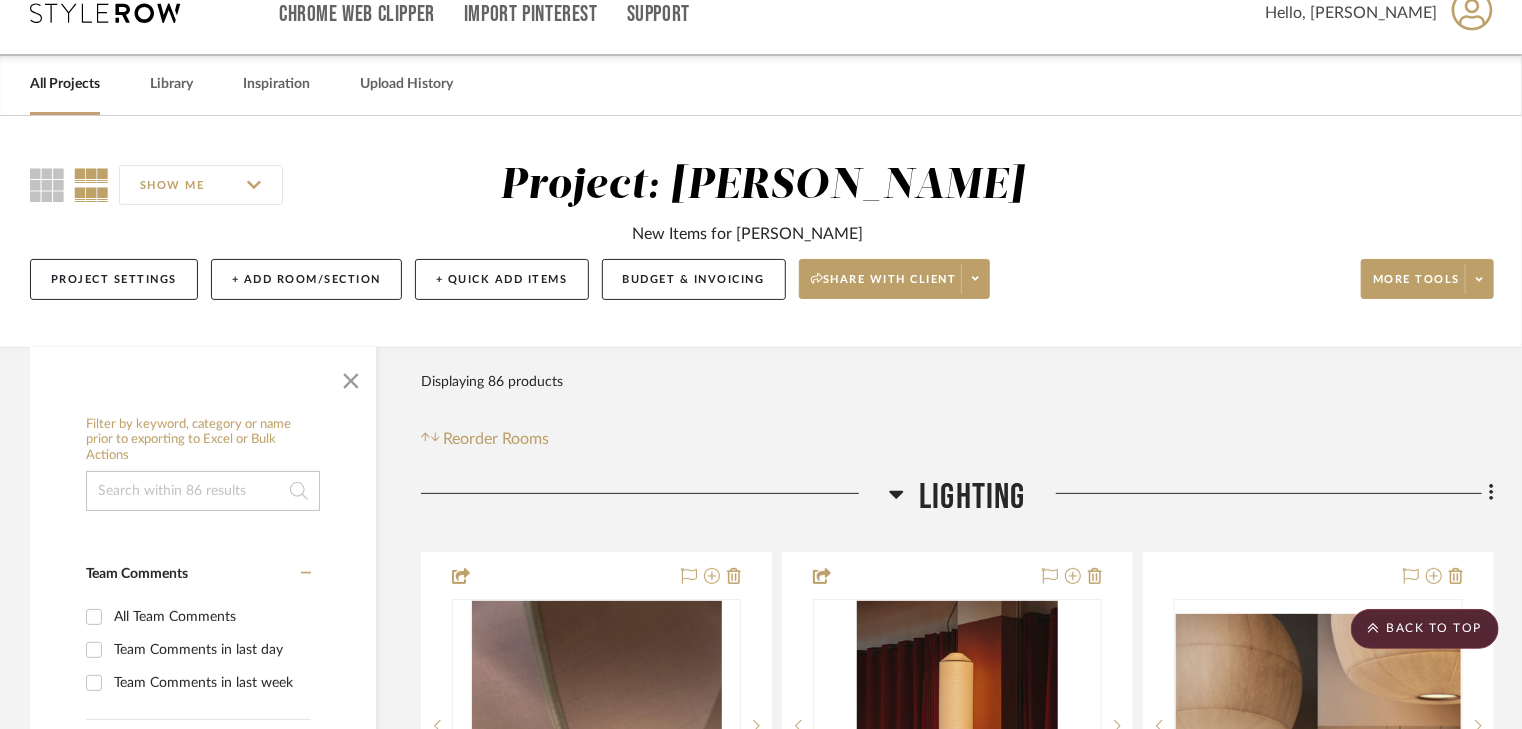scroll, scrollTop: 0, scrollLeft: 0, axis: both 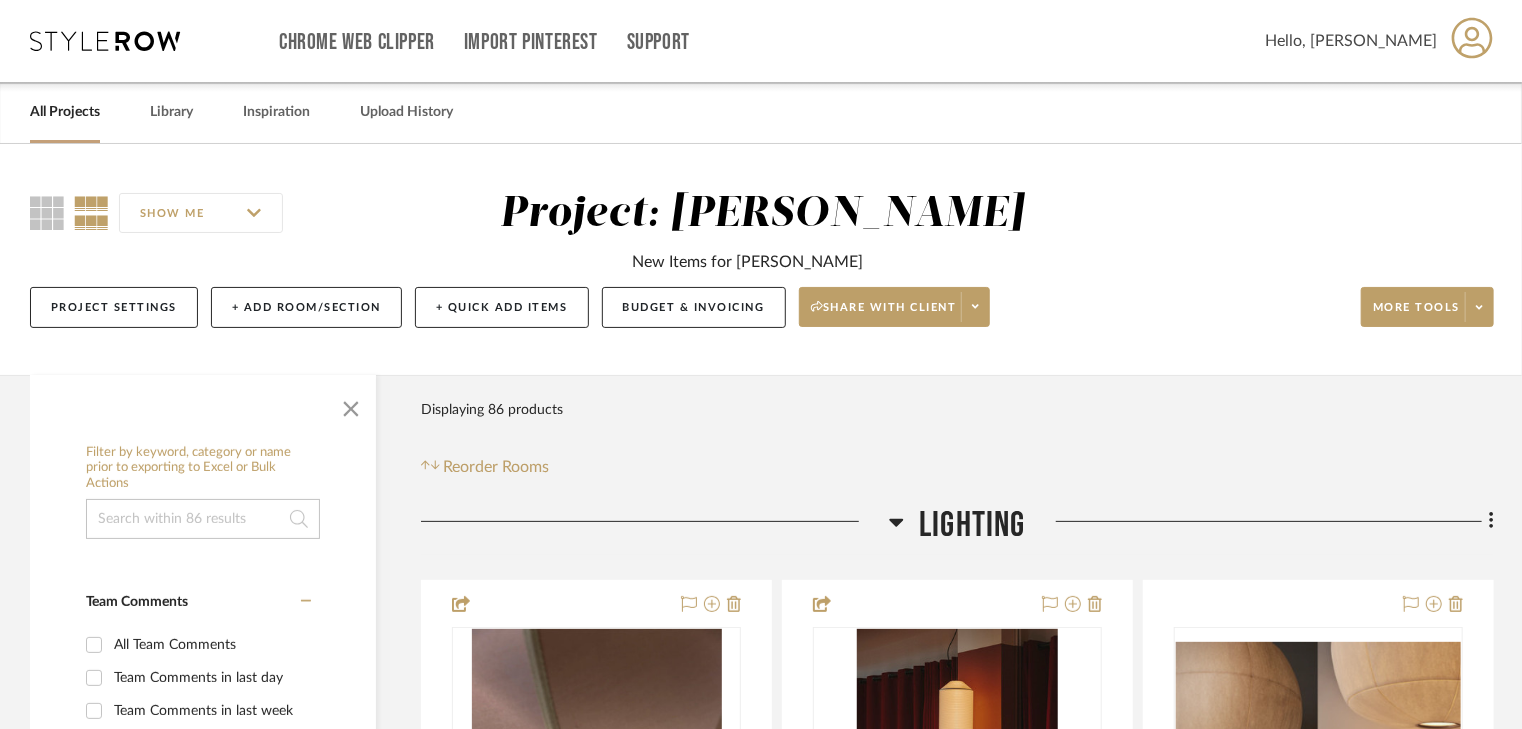click on "All Projects" at bounding box center [65, 112] 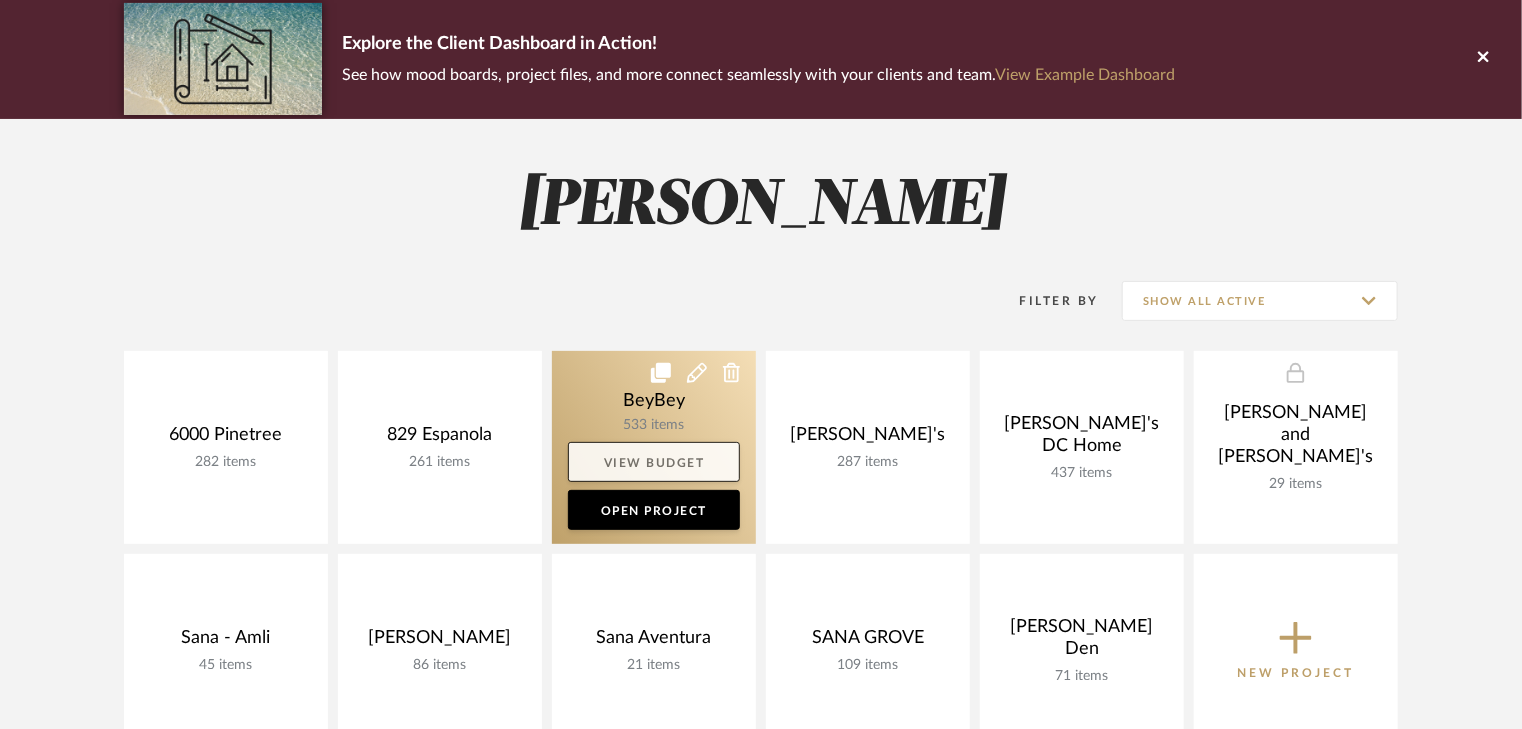 scroll, scrollTop: 320, scrollLeft: 0, axis: vertical 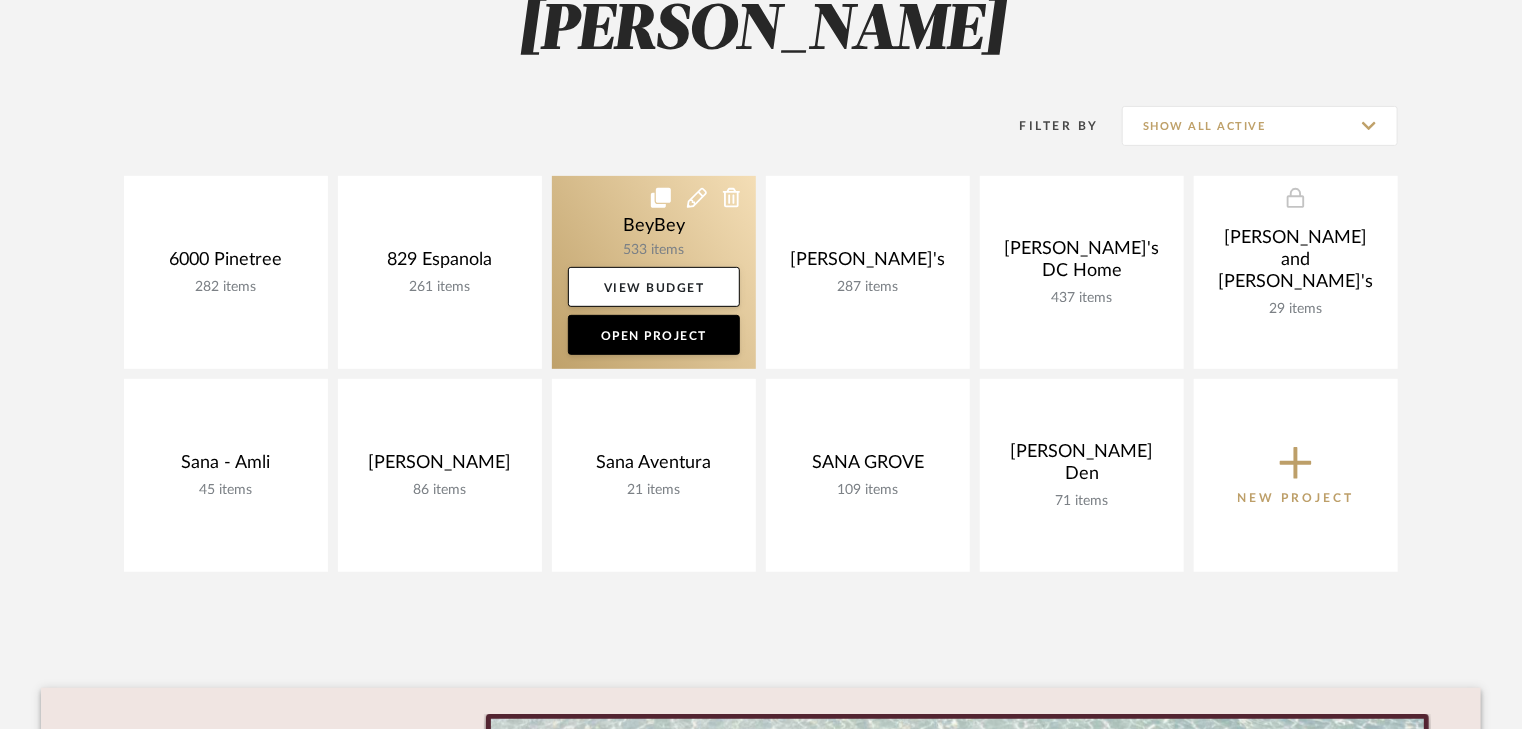 click 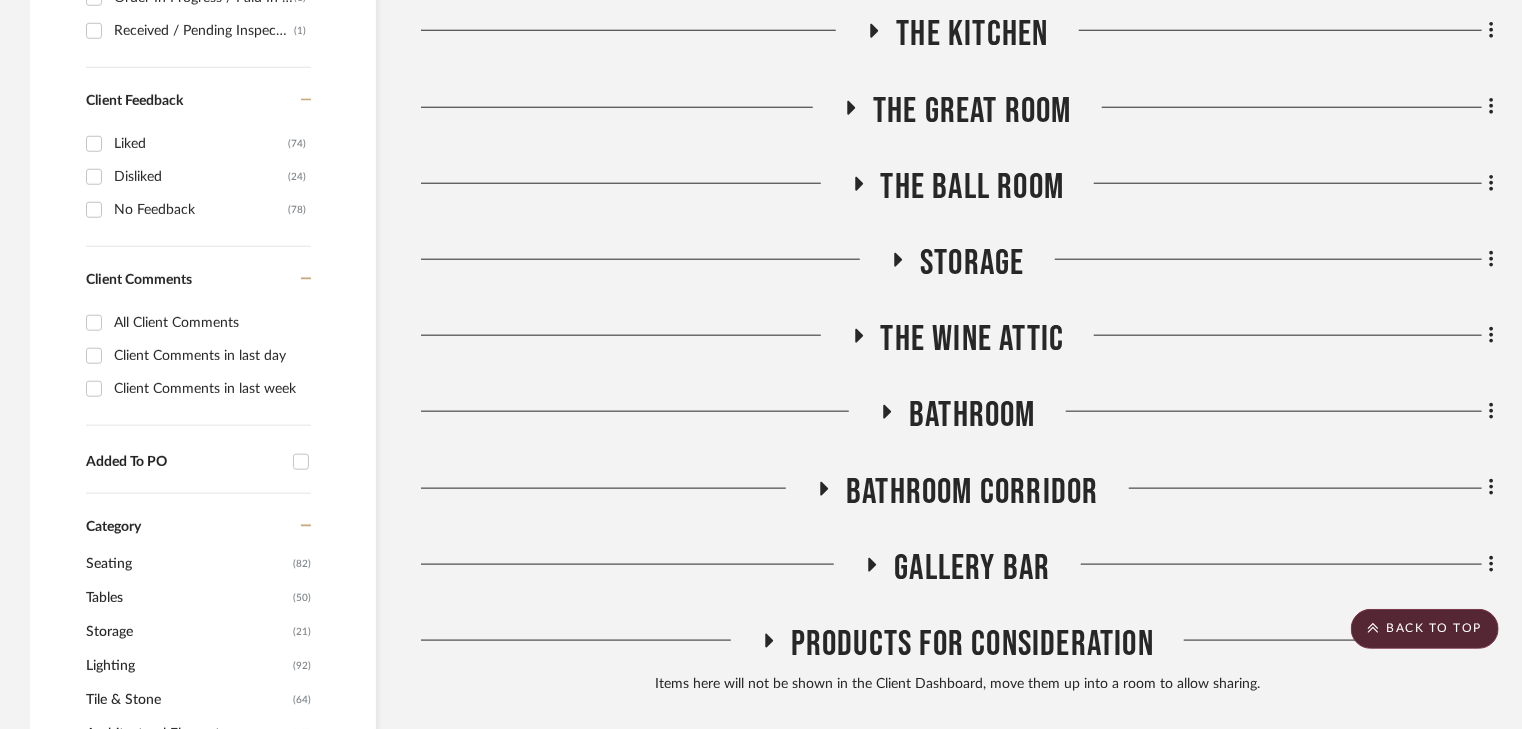 scroll, scrollTop: 1040, scrollLeft: 0, axis: vertical 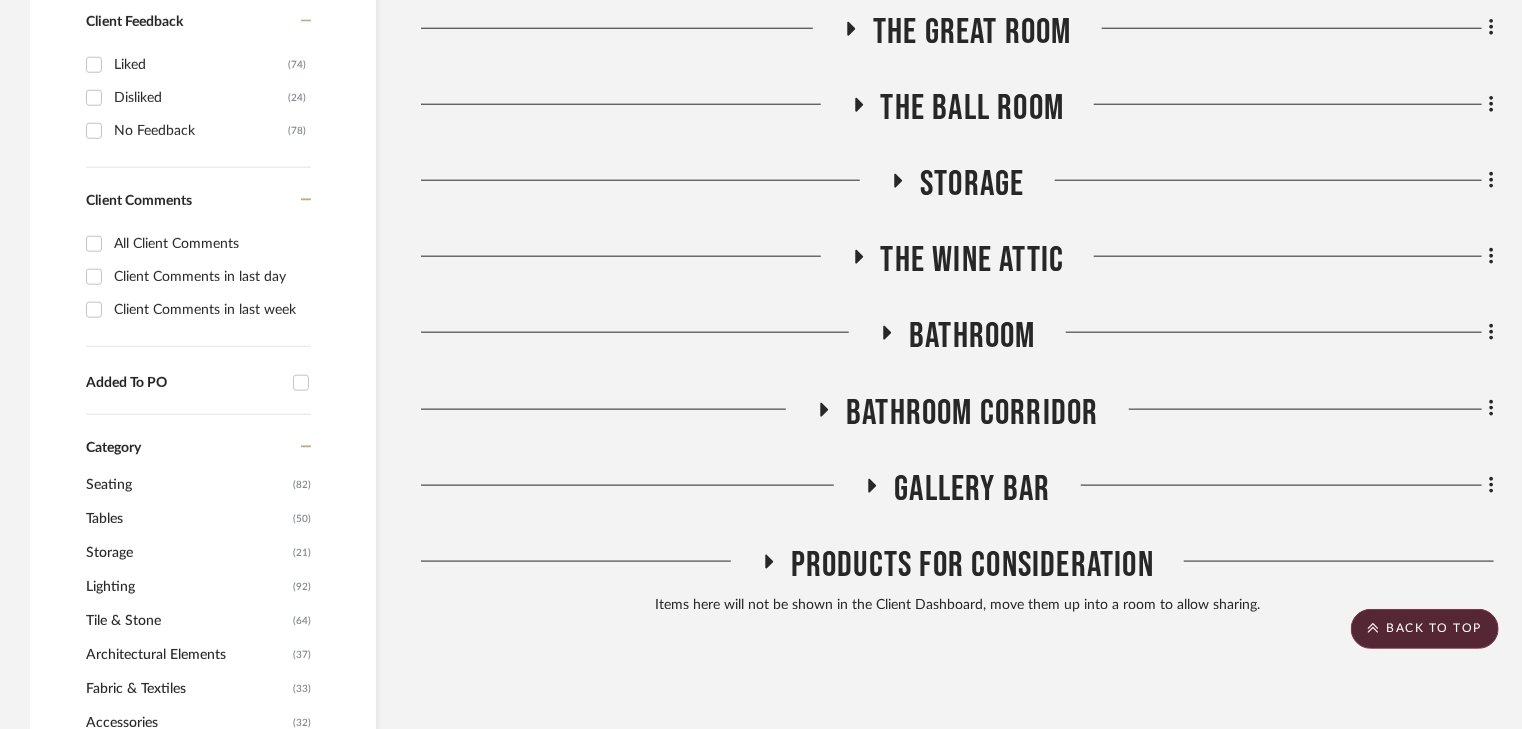 click 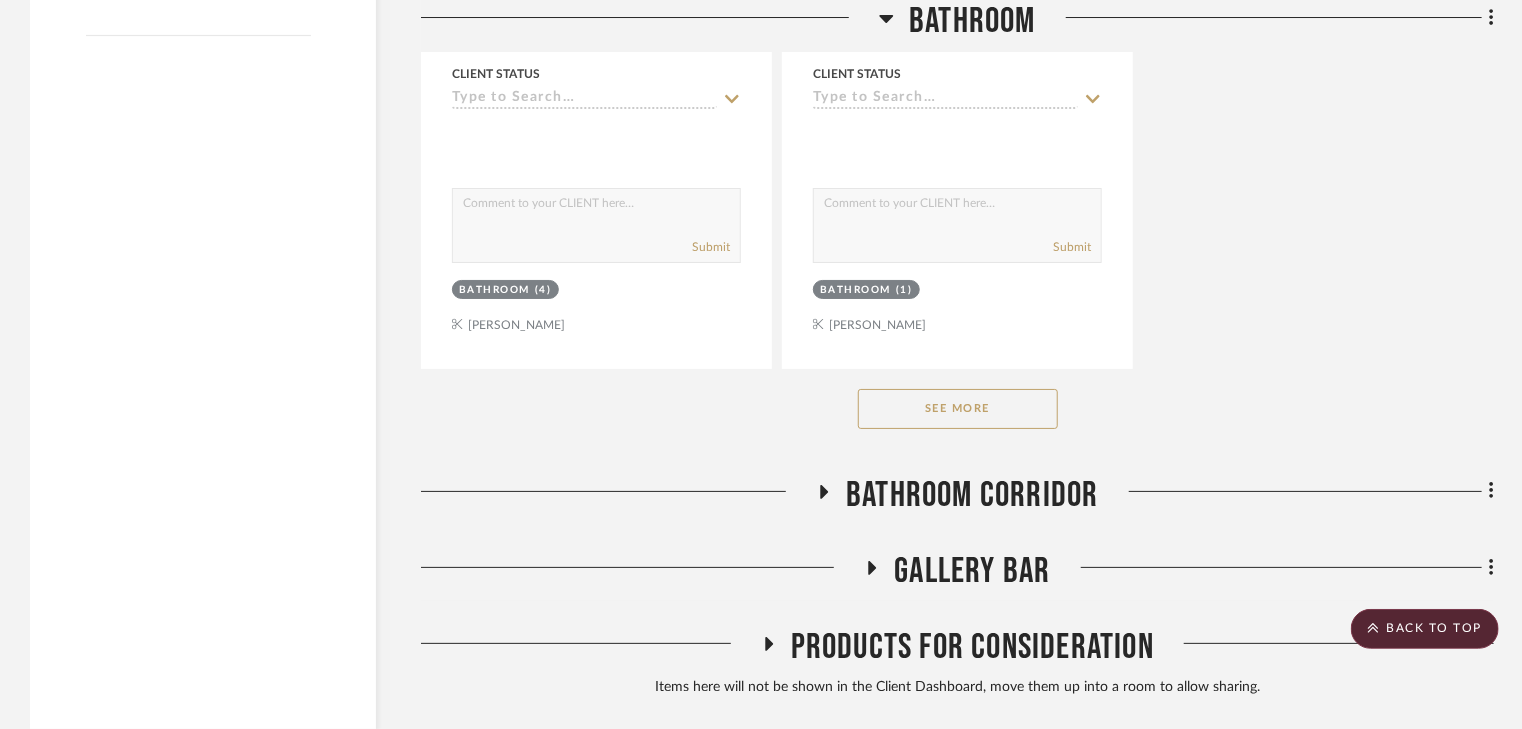 scroll, scrollTop: 3760, scrollLeft: 0, axis: vertical 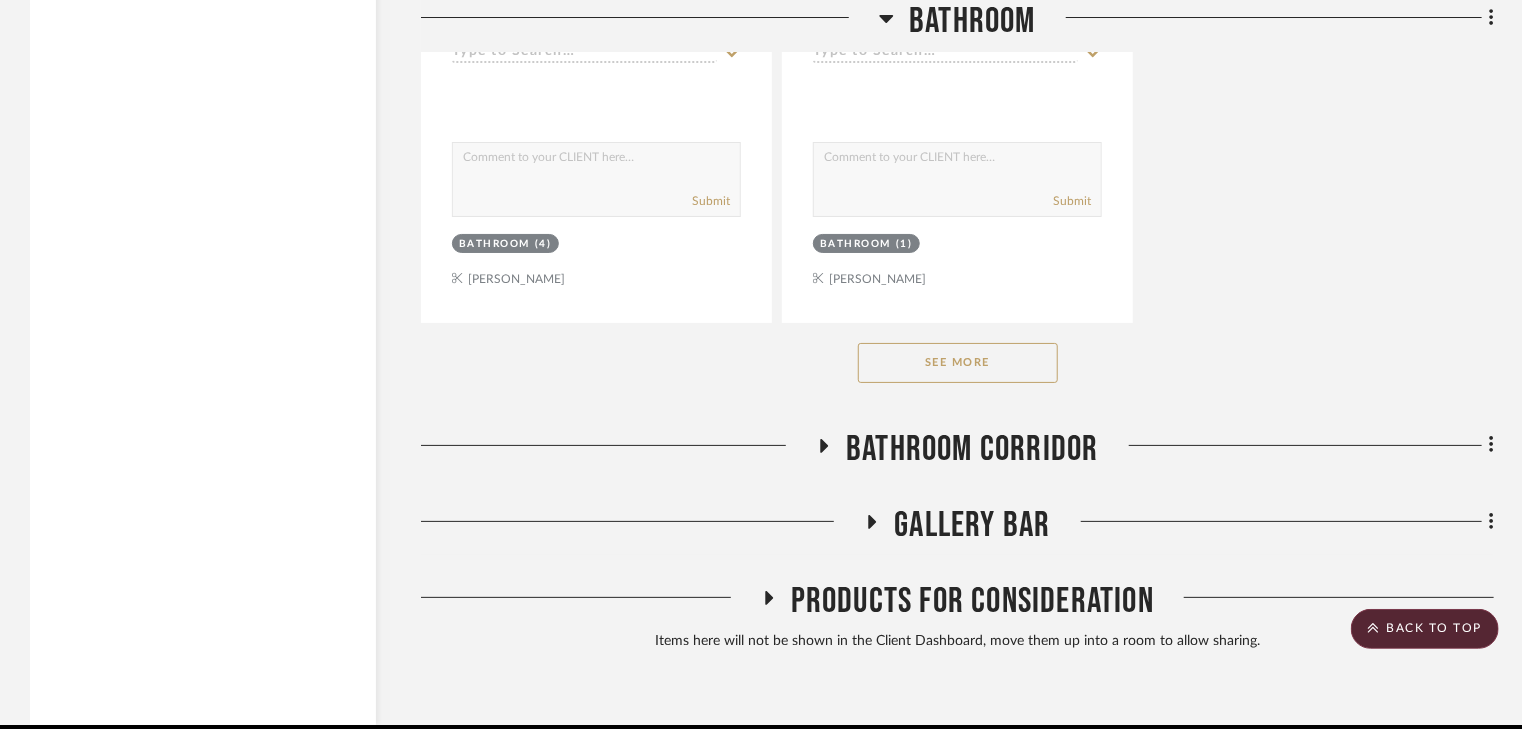 click on "See More" 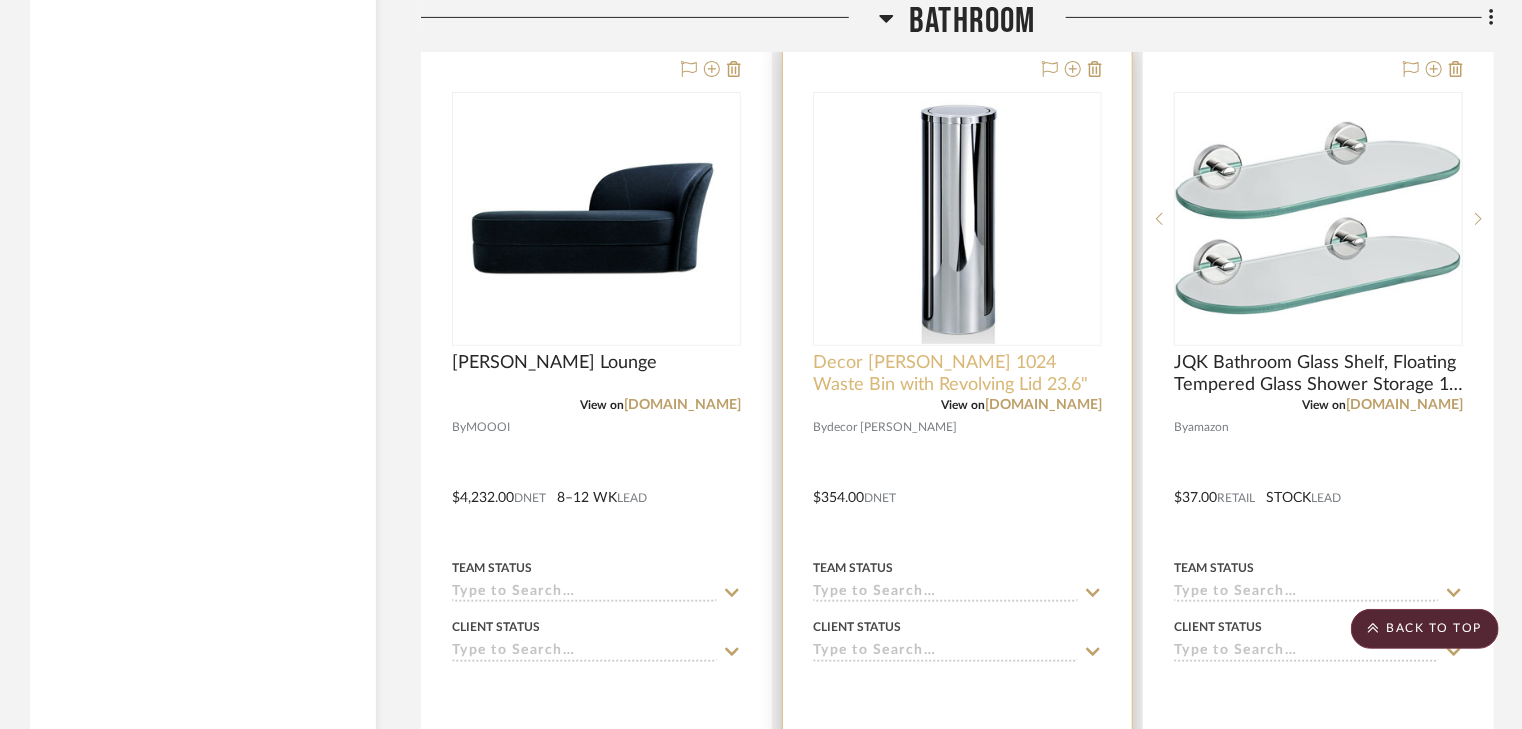 scroll, scrollTop: 15440, scrollLeft: 0, axis: vertical 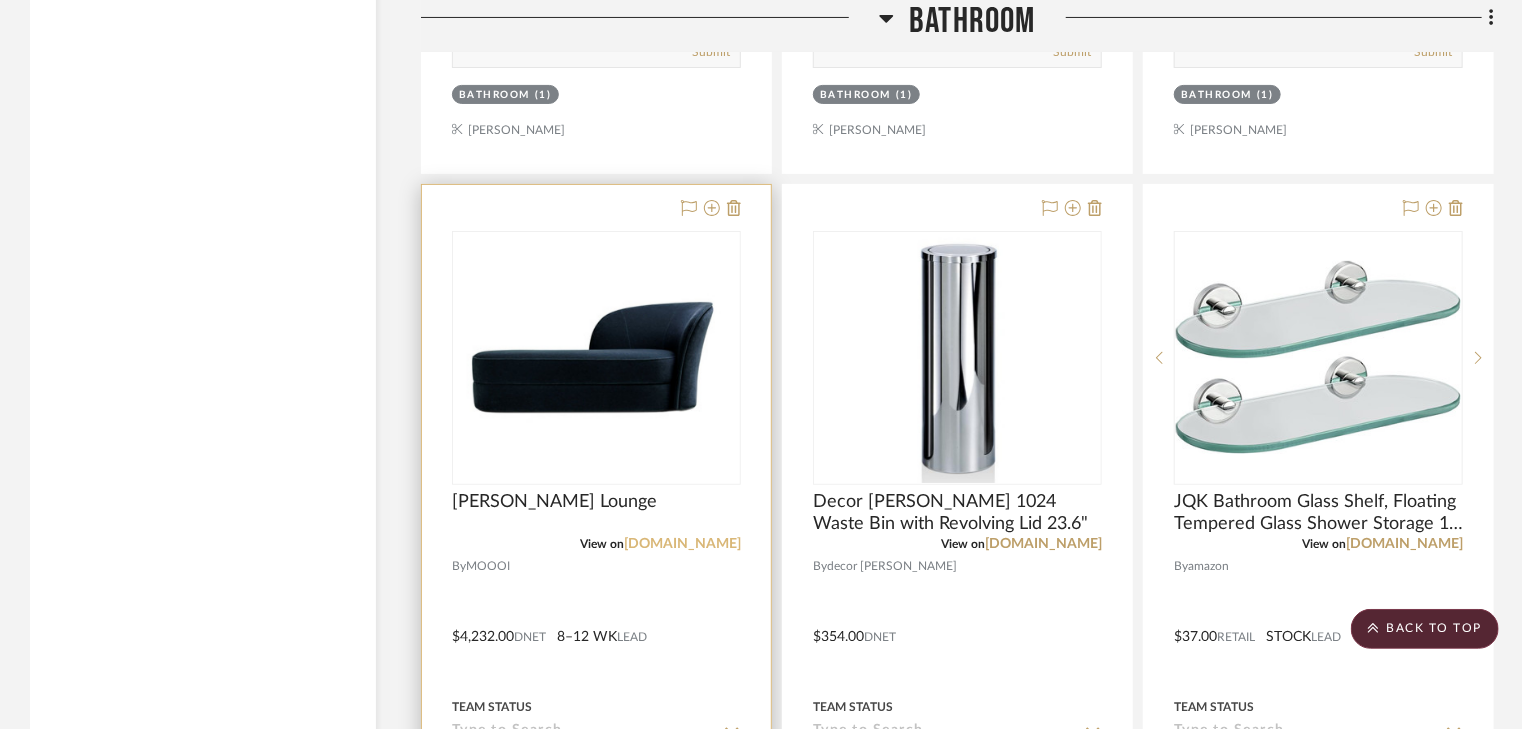 click on "shophorne.com" at bounding box center [682, 544] 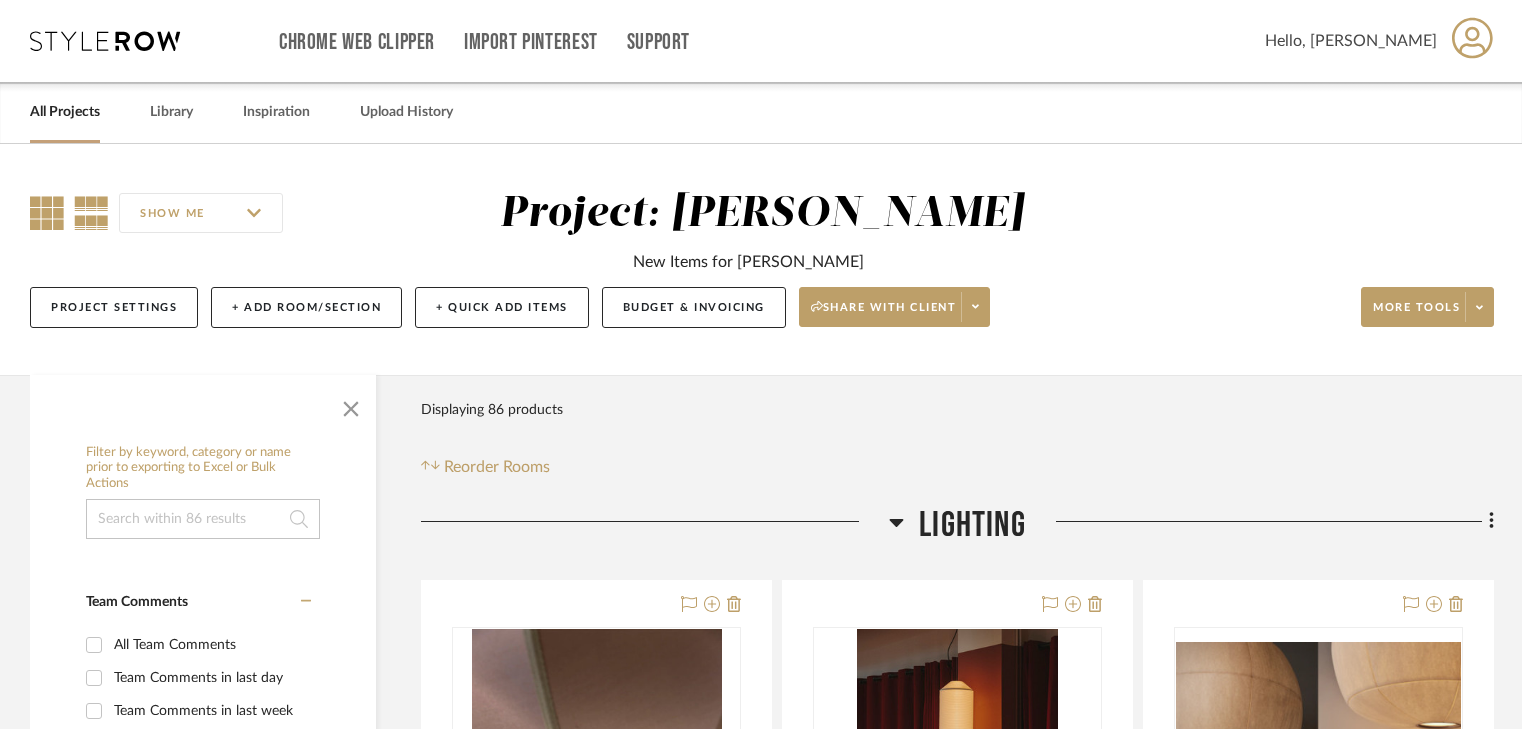 scroll, scrollTop: 80, scrollLeft: 0, axis: vertical 